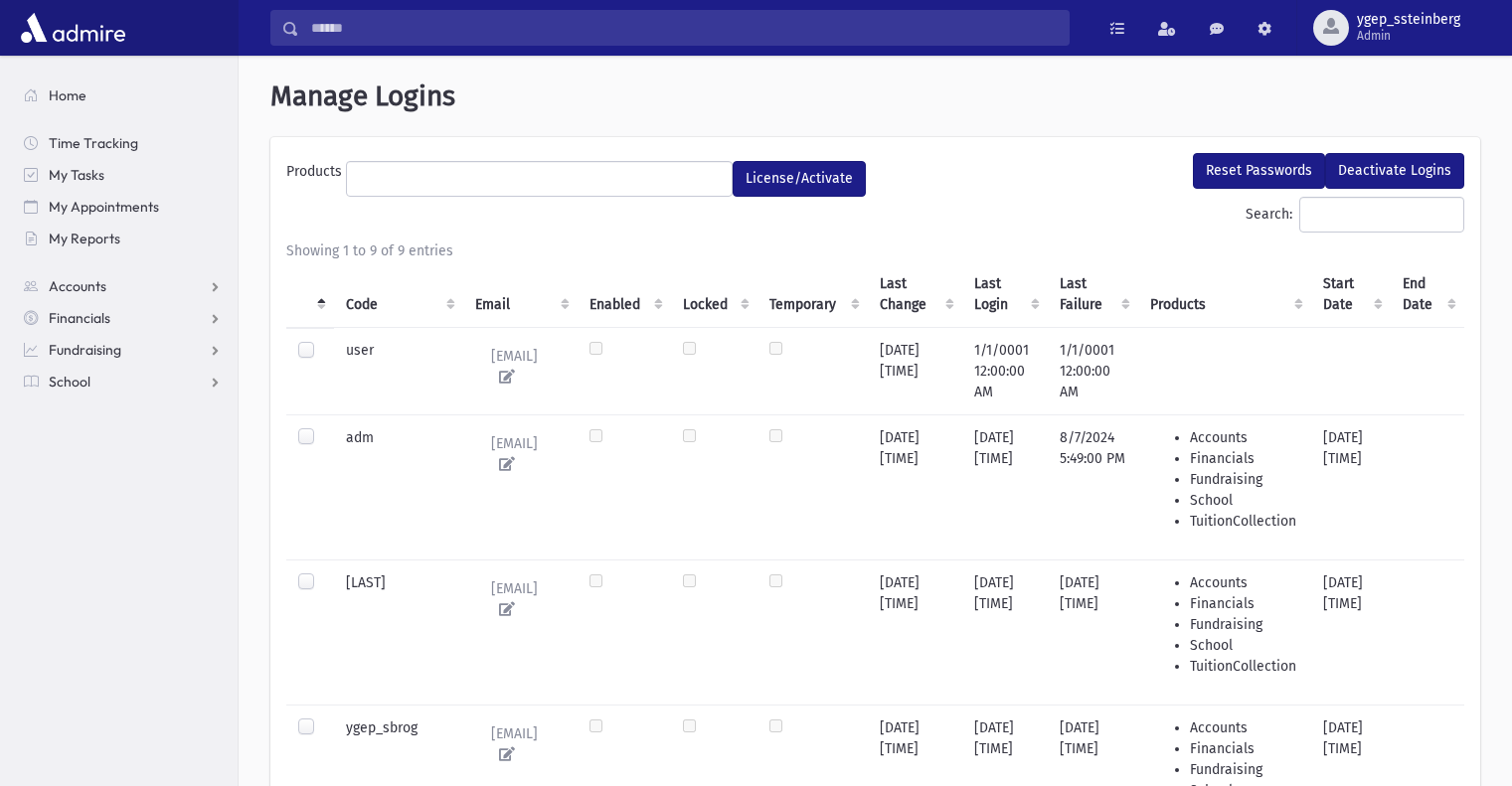 select 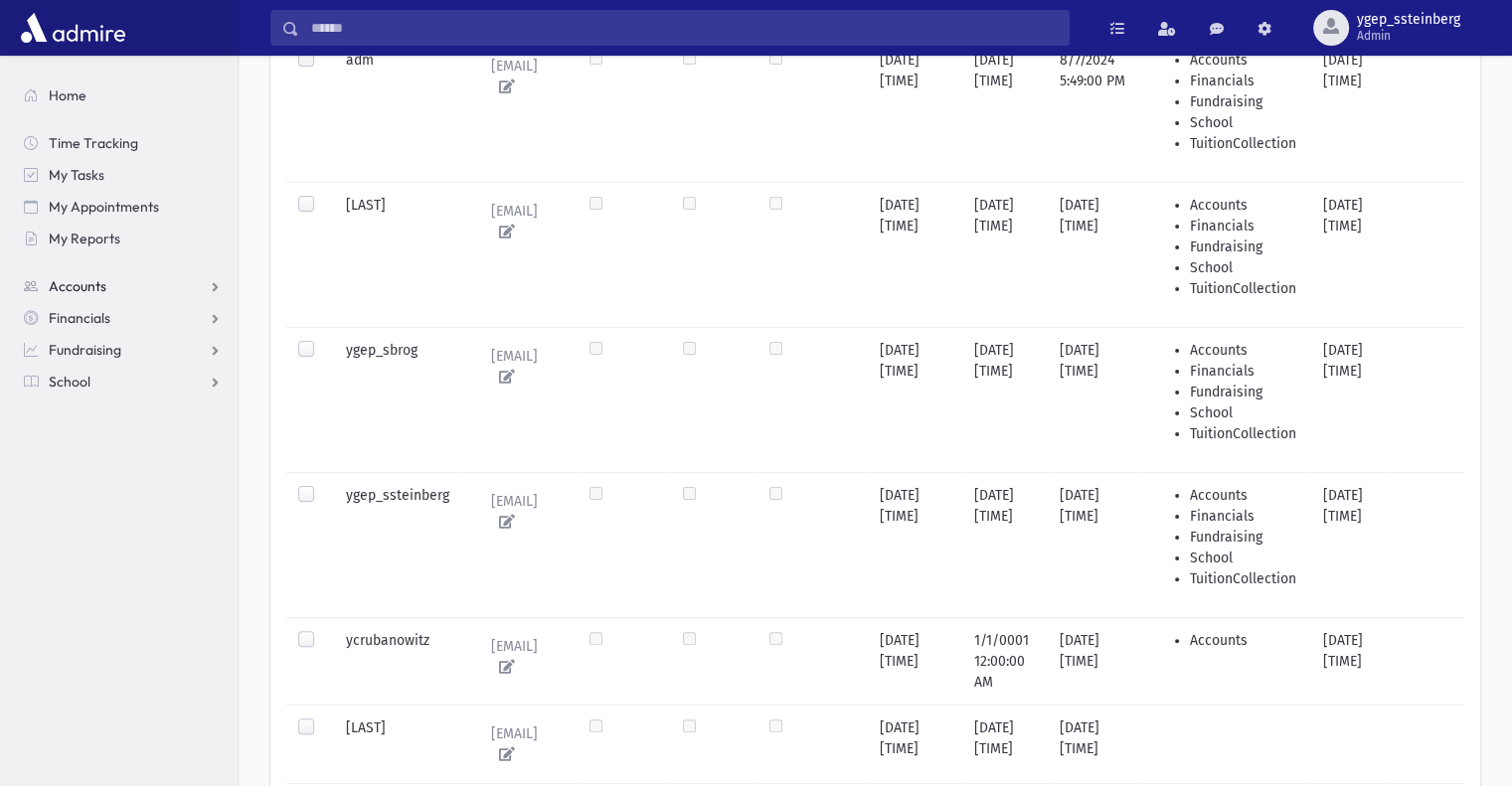click on "Accounts" at bounding box center [122, 286] 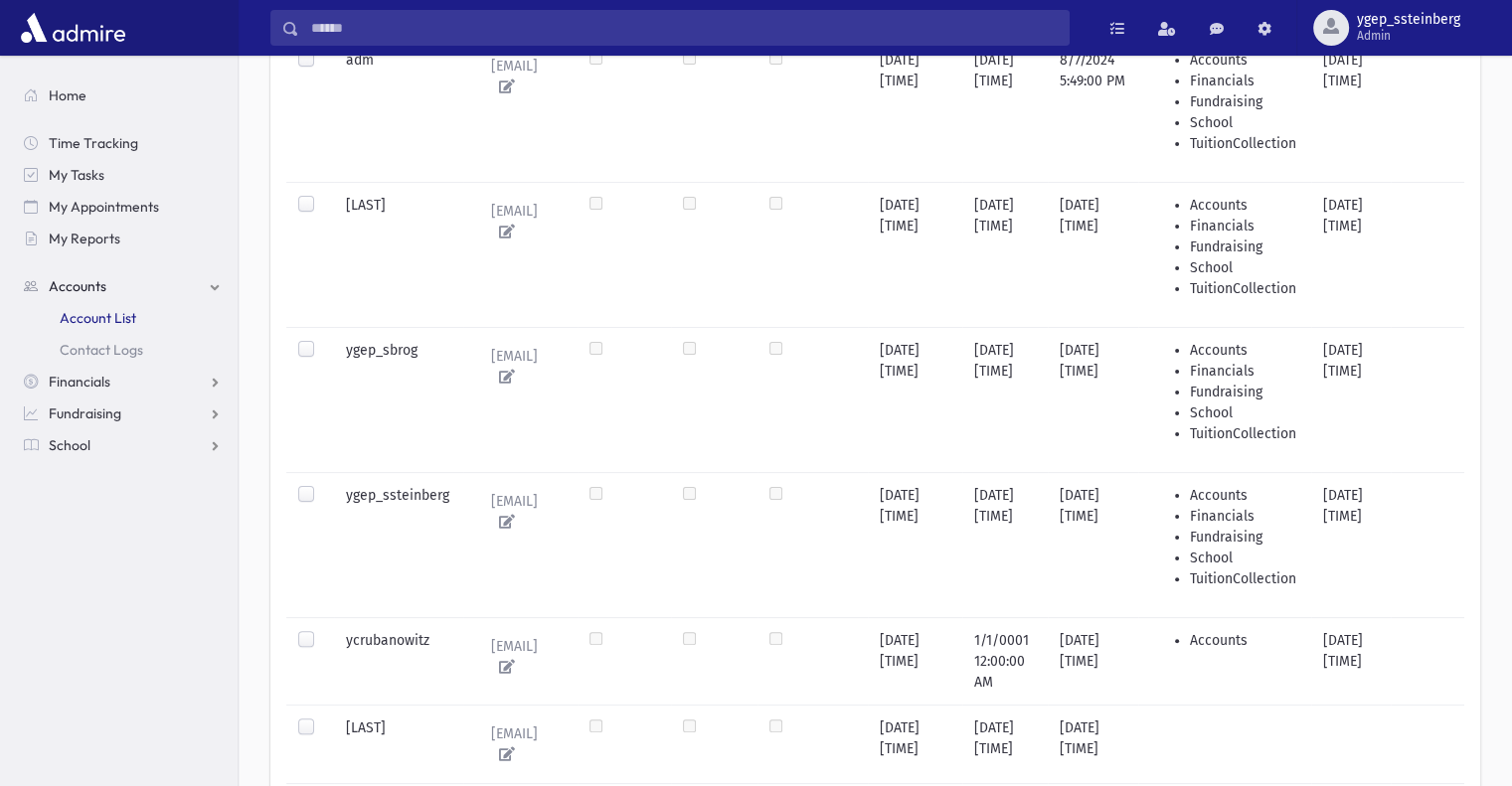 click on "Account List" at bounding box center (97, 318) 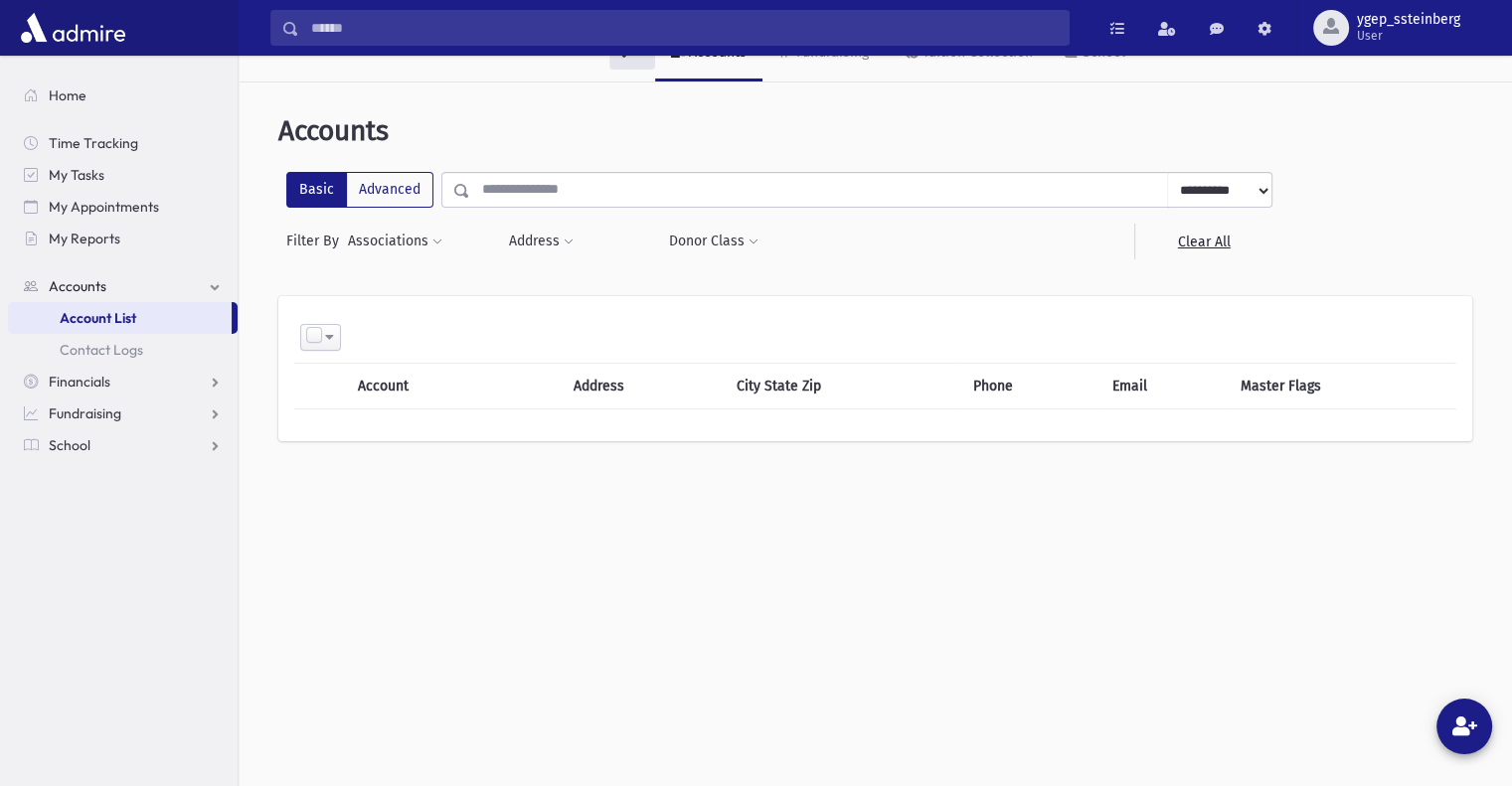 scroll, scrollTop: 0, scrollLeft: 0, axis: both 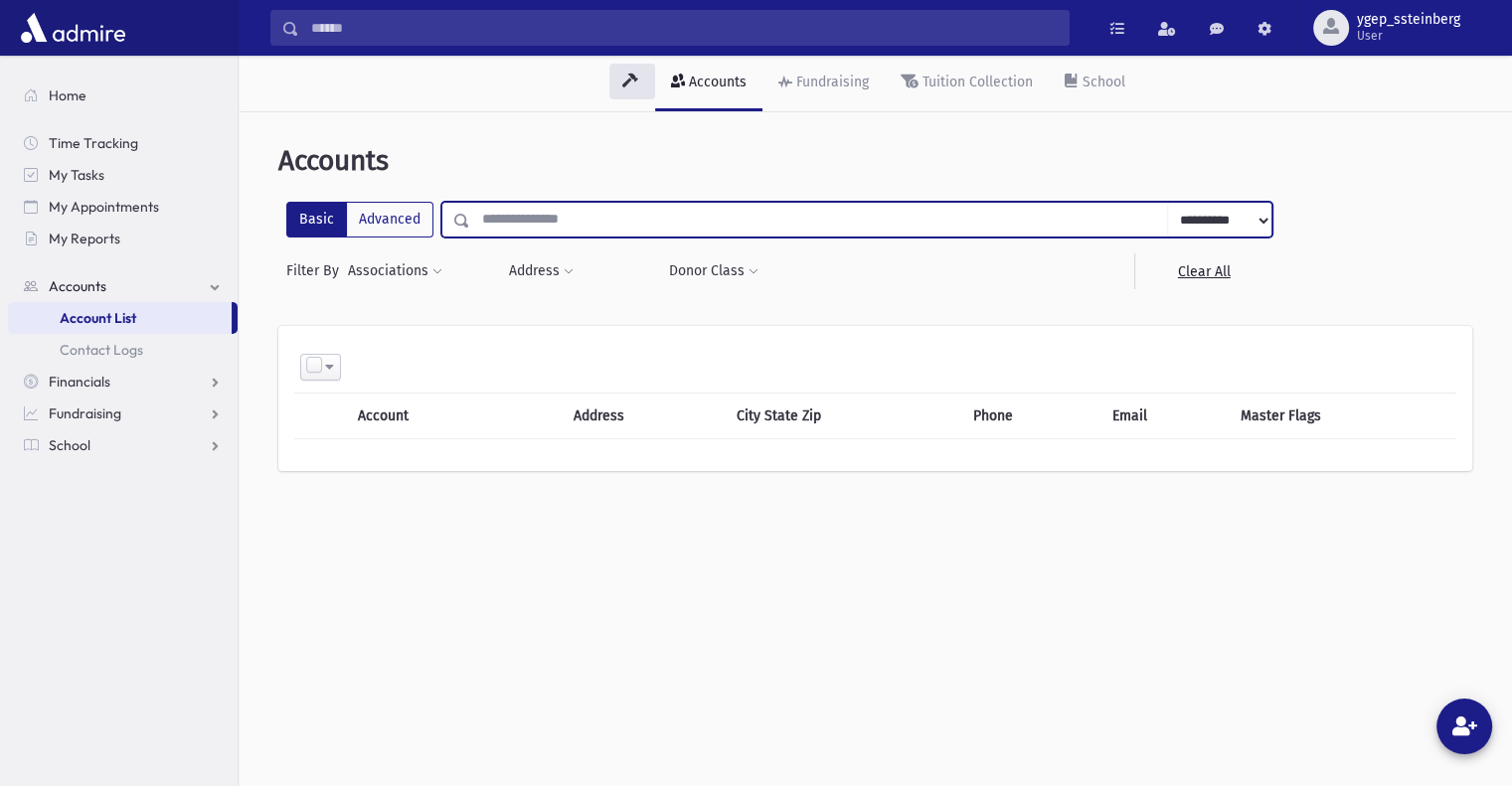 click at bounding box center (819, 220) 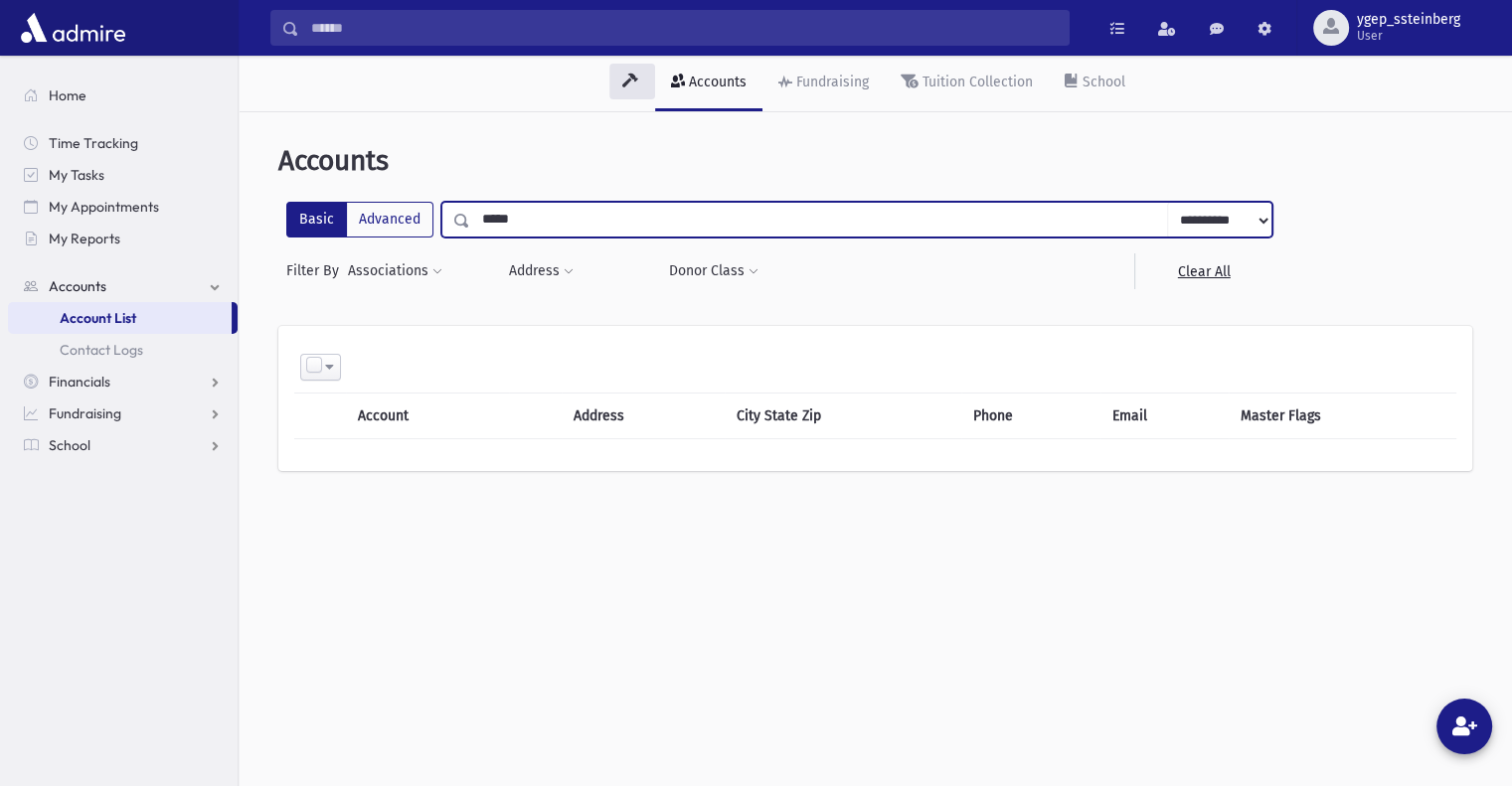 type on "*****" 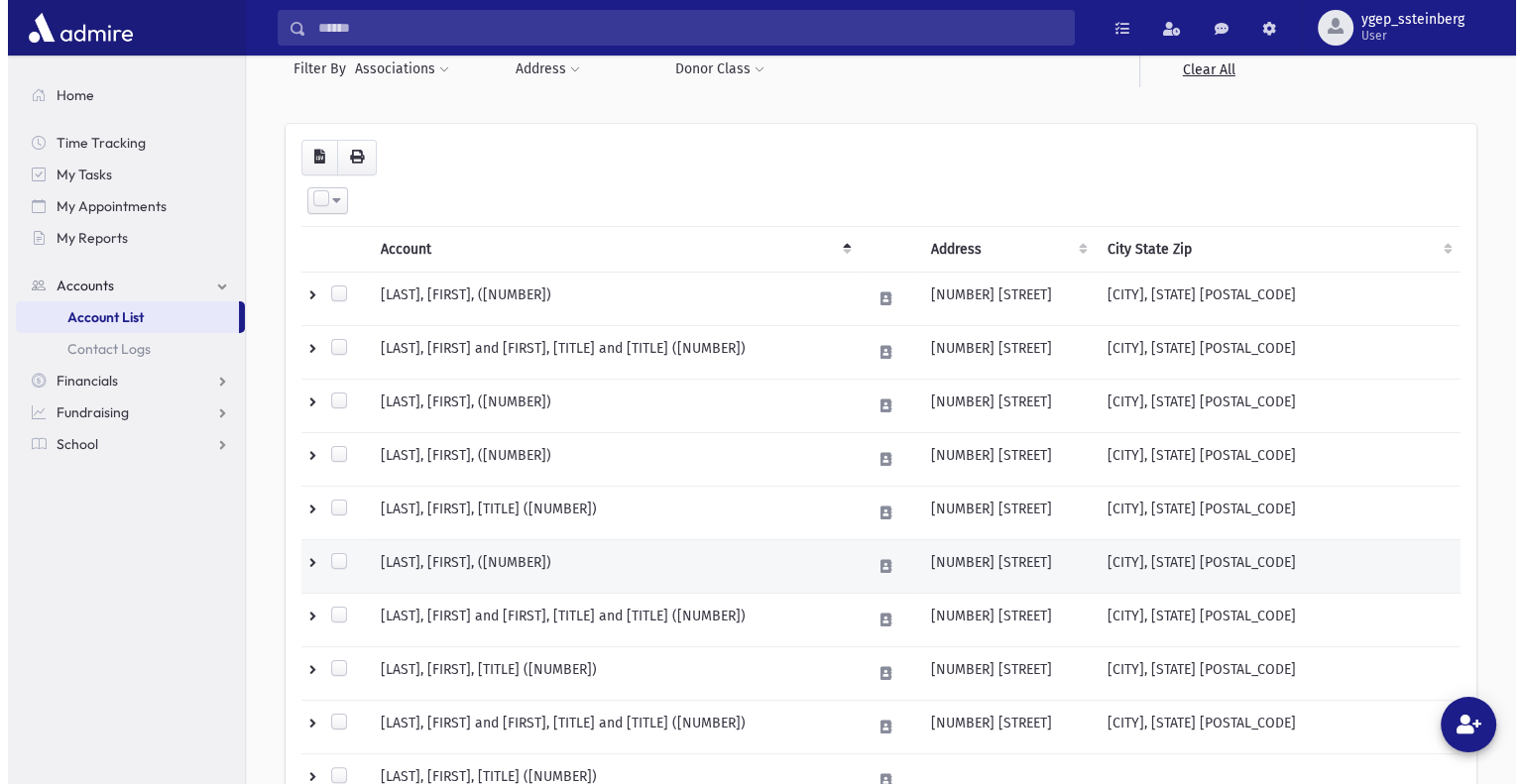 scroll, scrollTop: 165, scrollLeft: 0, axis: vertical 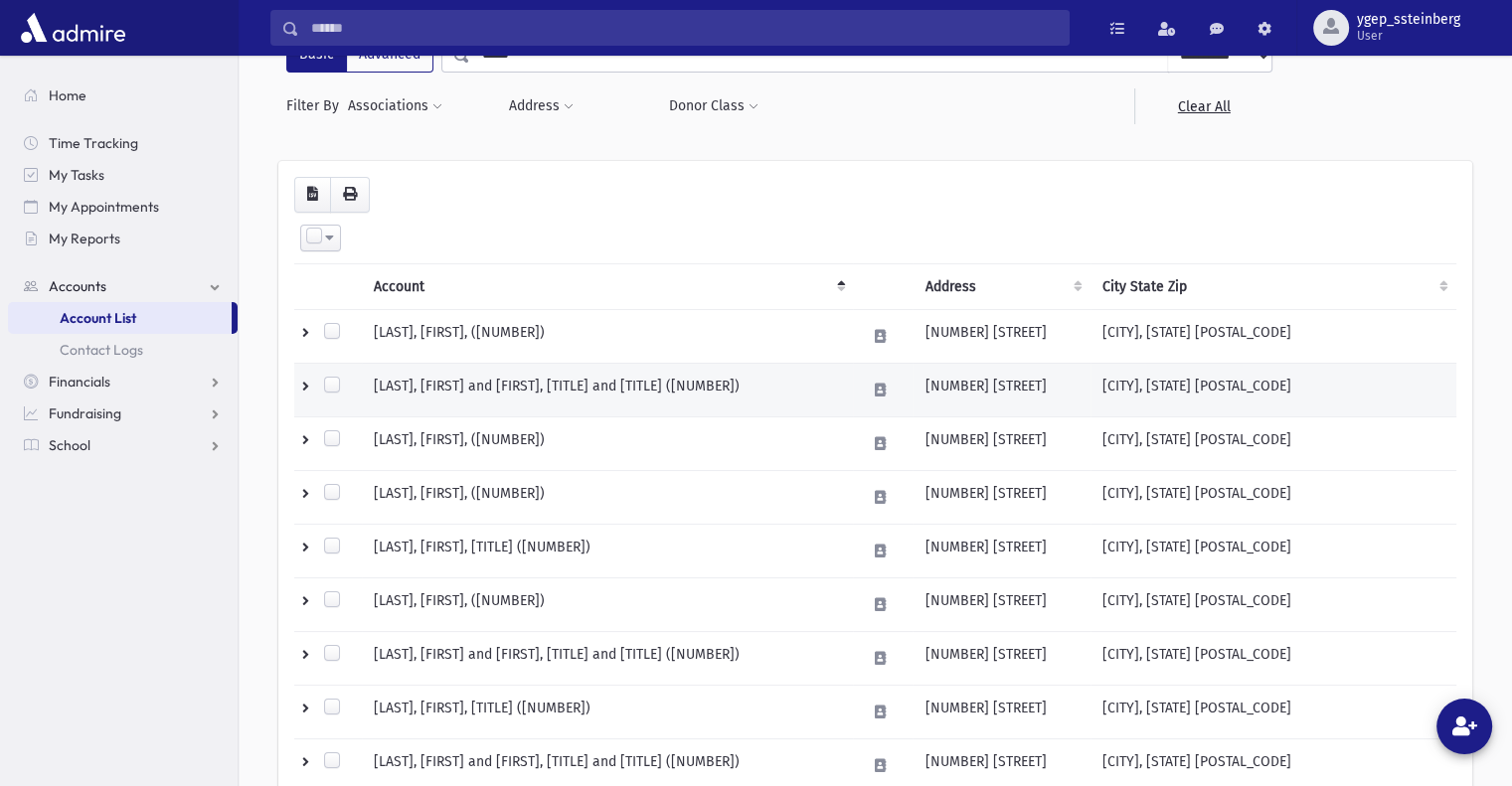 click on "SCHON, Eli and Gigi, Mr. and Mrs. (4602)" at bounding box center (607, 390) 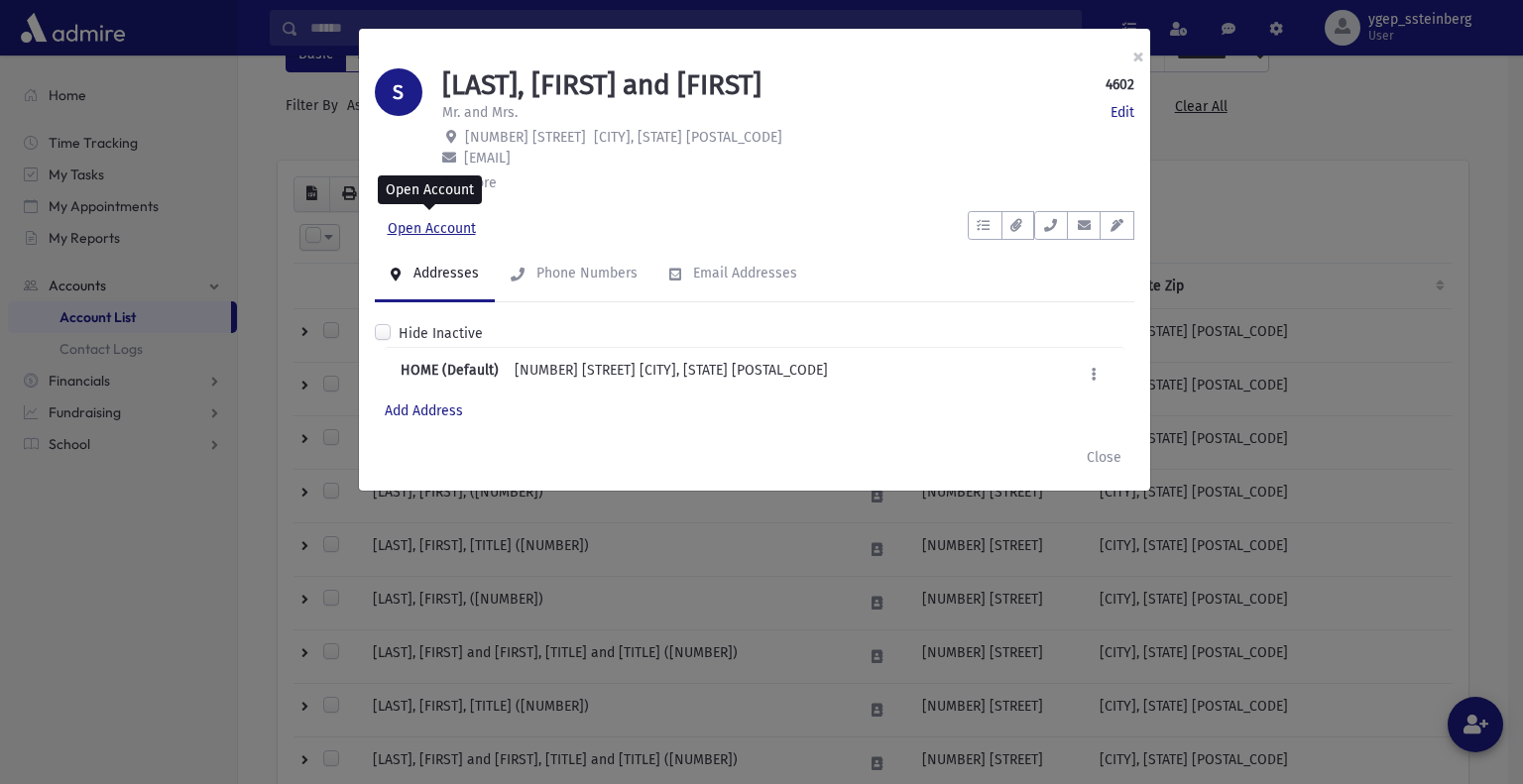click on "Open Account" at bounding box center [431, 229] 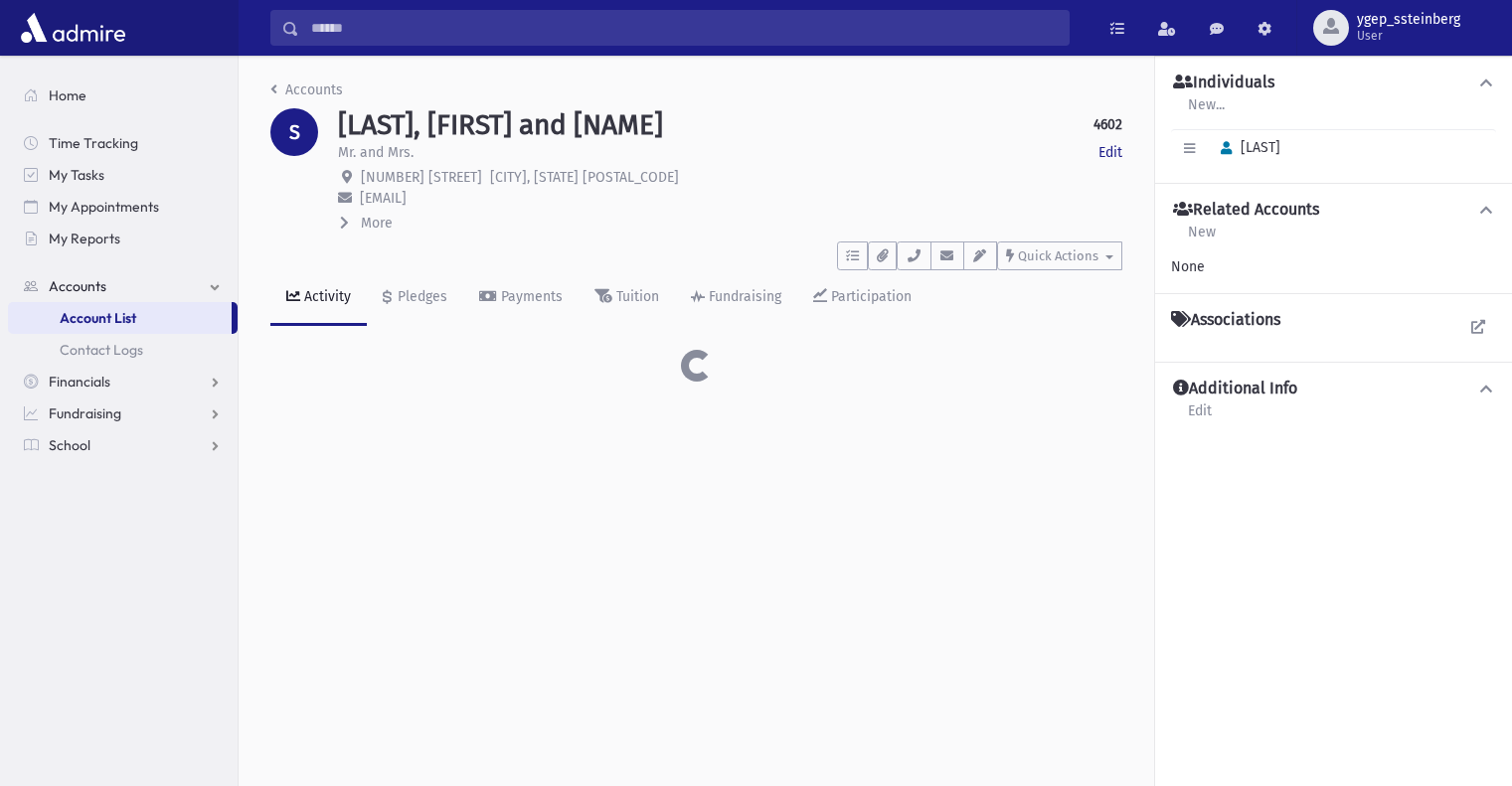 scroll, scrollTop: 0, scrollLeft: 0, axis: both 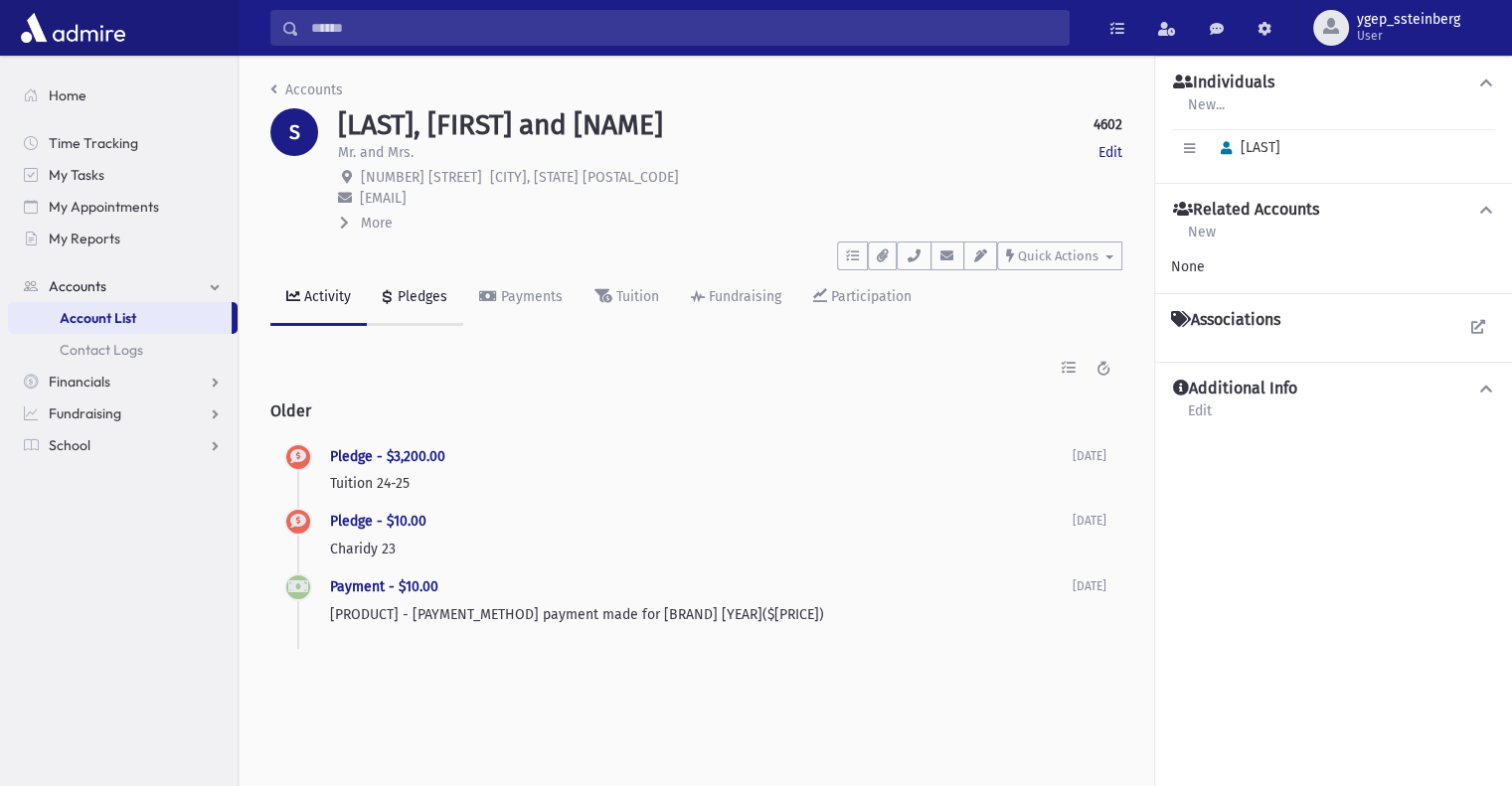 click on "Pledges" at bounding box center (420, 296) 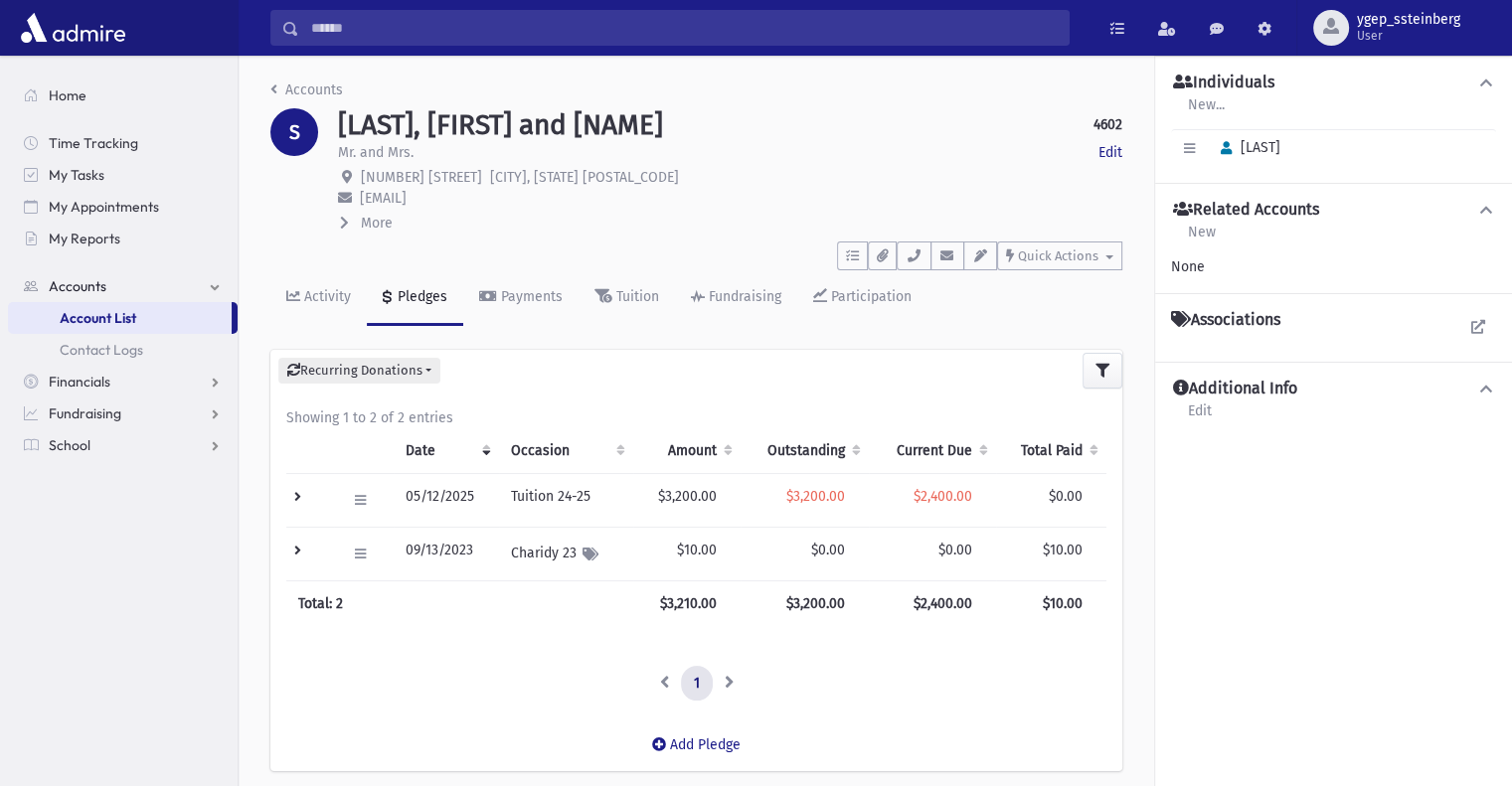 click at bounding box center (310, 500) 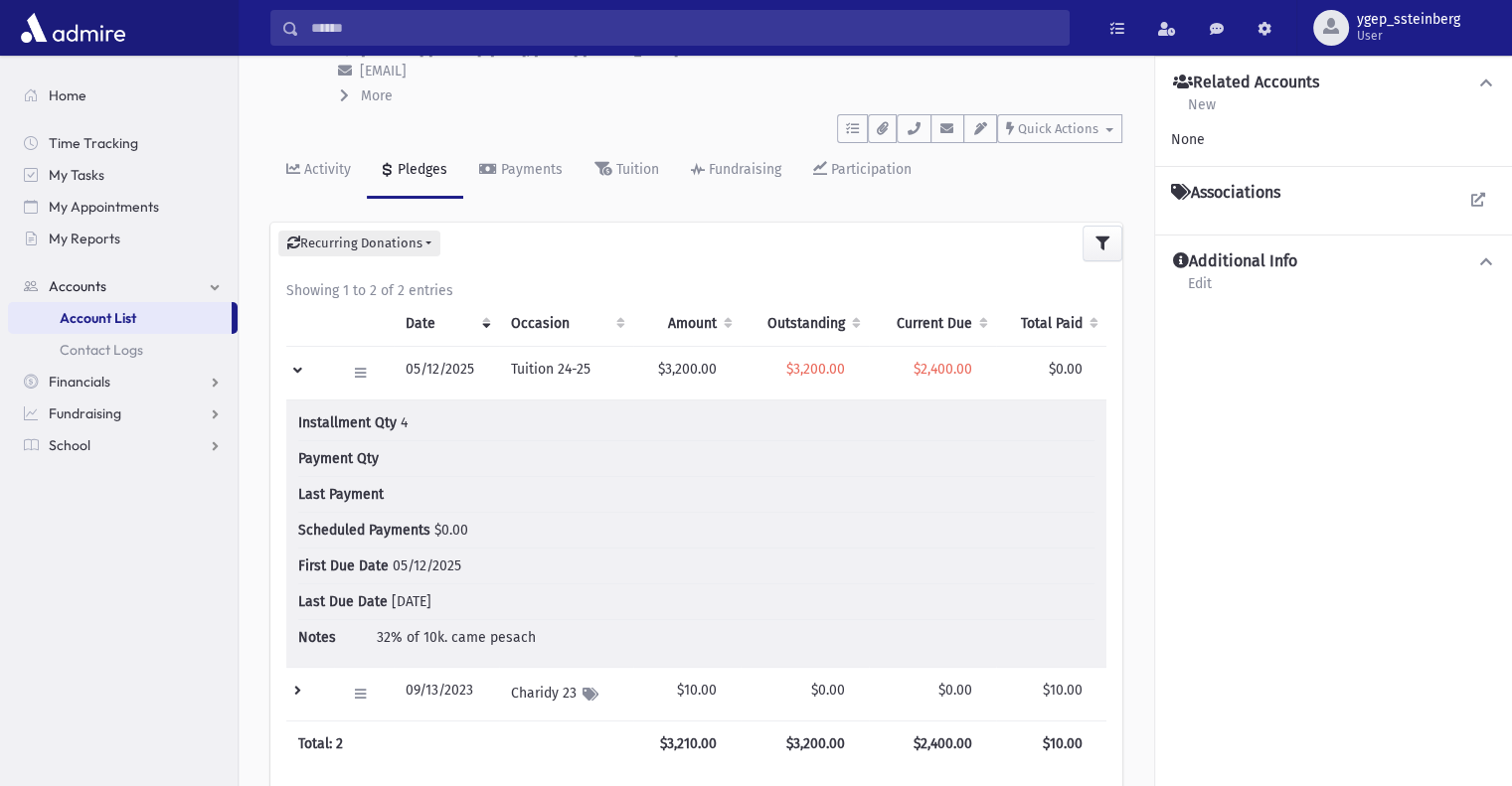 scroll, scrollTop: 165, scrollLeft: 0, axis: vertical 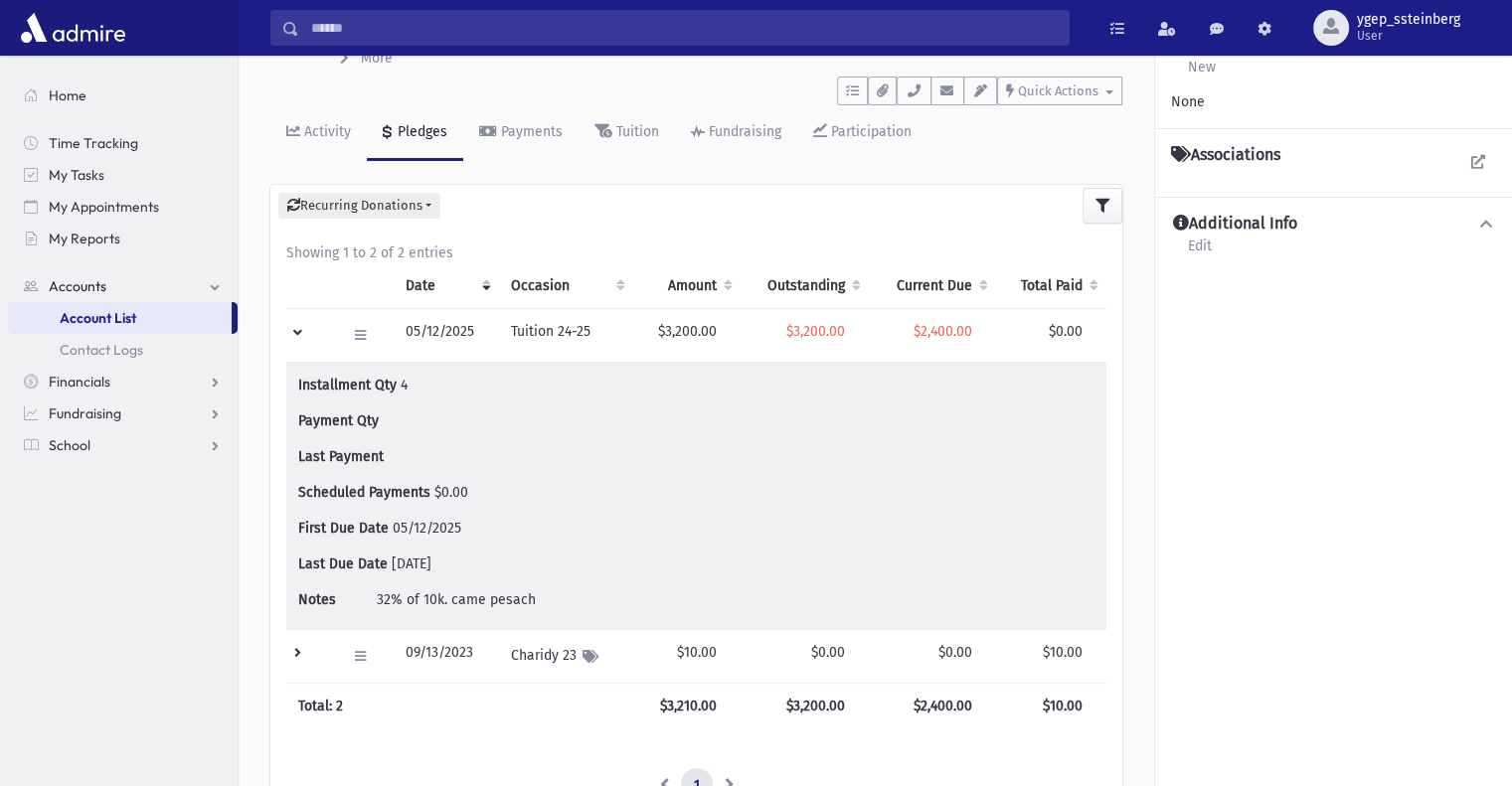 click at bounding box center [310, 335] 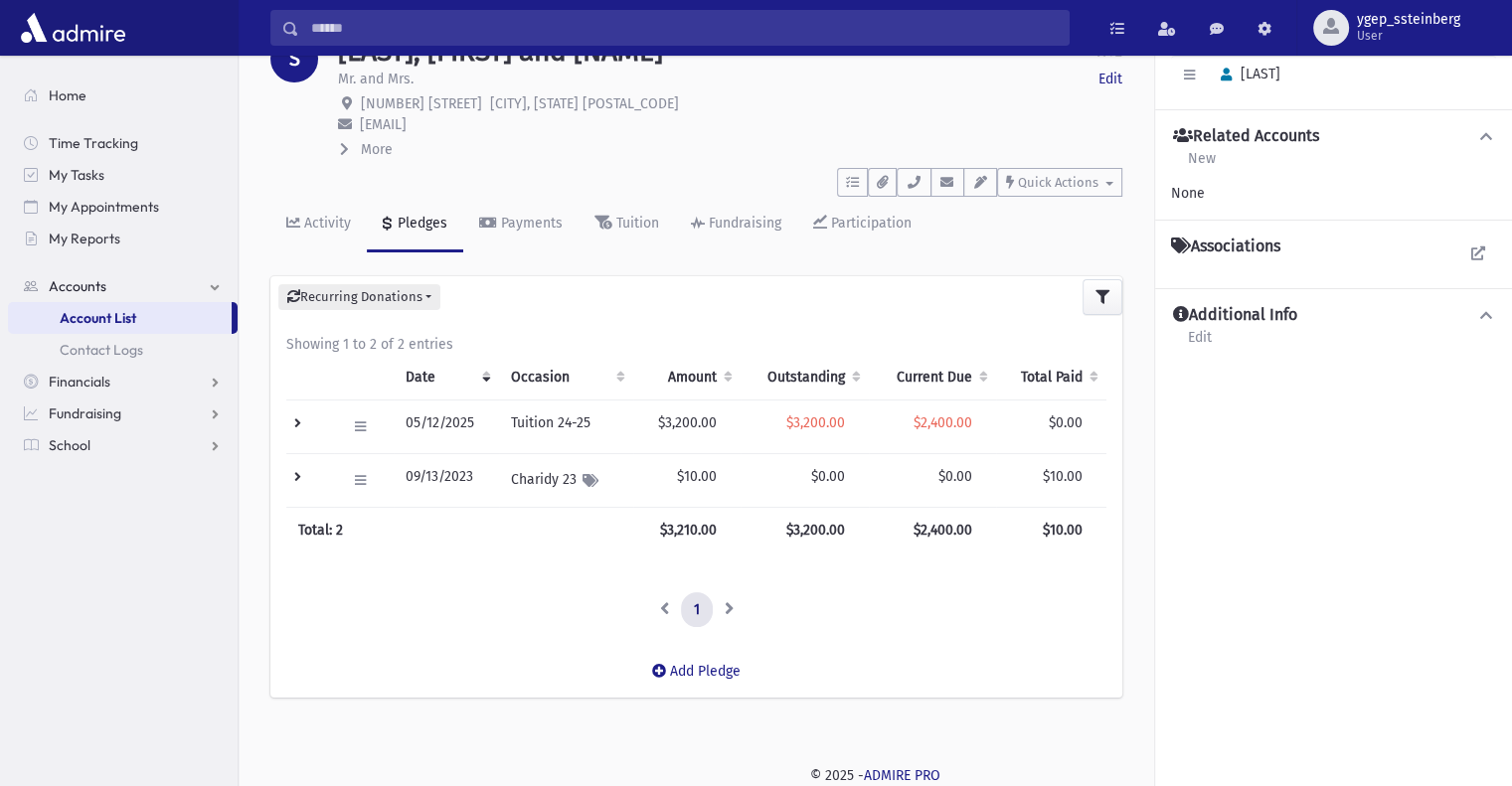 scroll, scrollTop: 72, scrollLeft: 0, axis: vertical 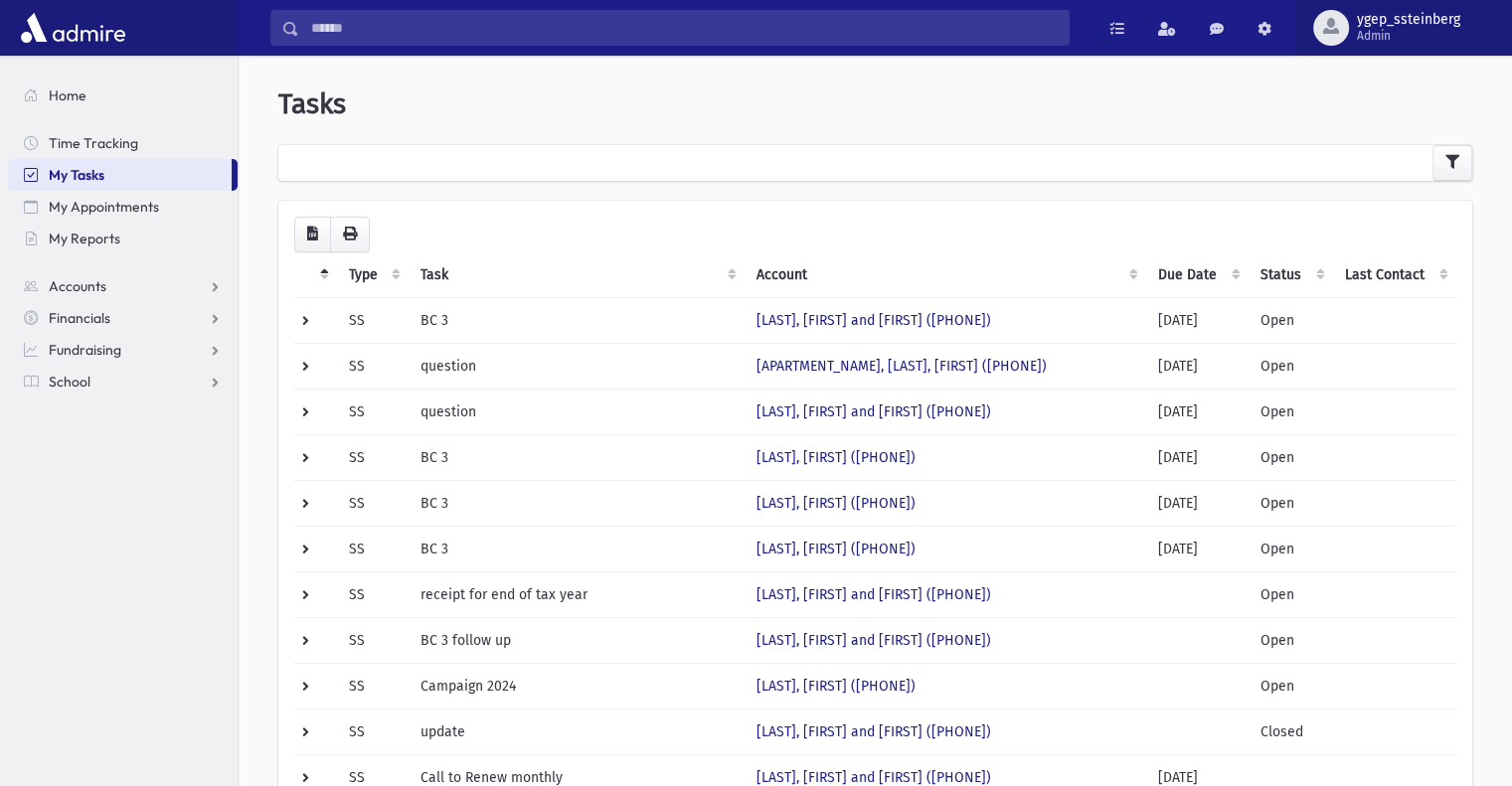click on "Admin" at bounding box center (1409, 36) 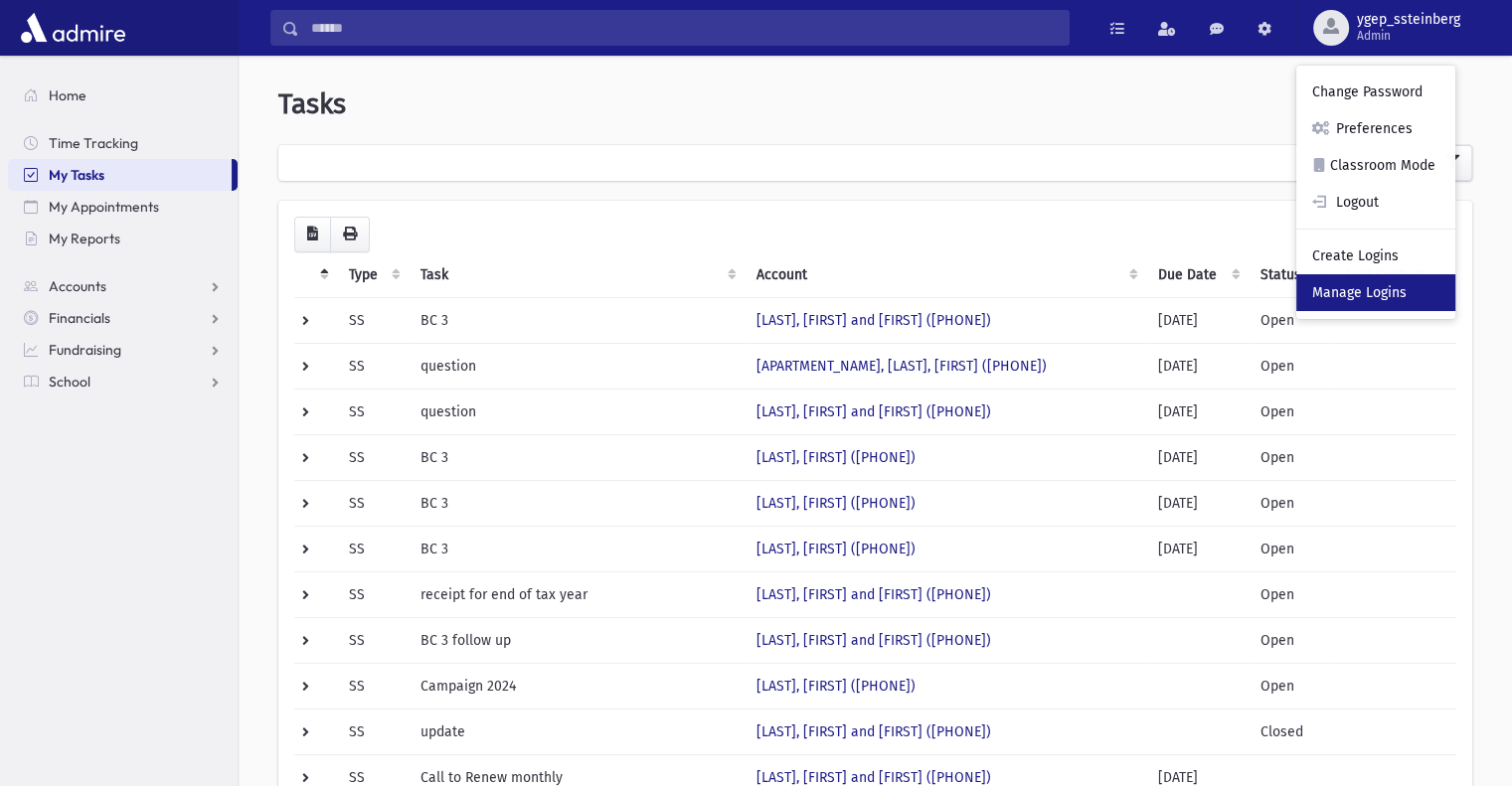 click on "Manage Logins" at bounding box center (1376, 292) 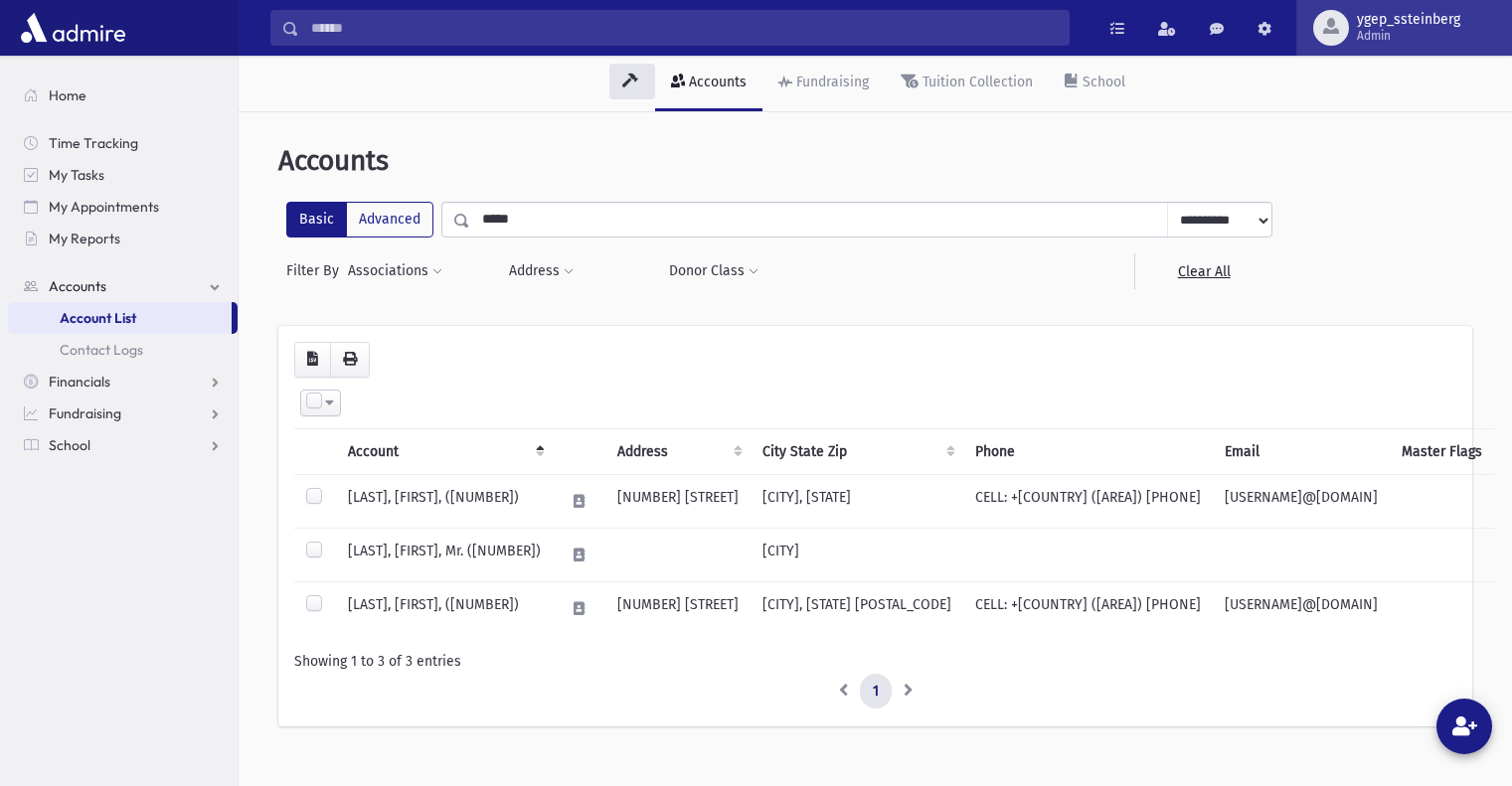 scroll, scrollTop: 0, scrollLeft: 0, axis: both 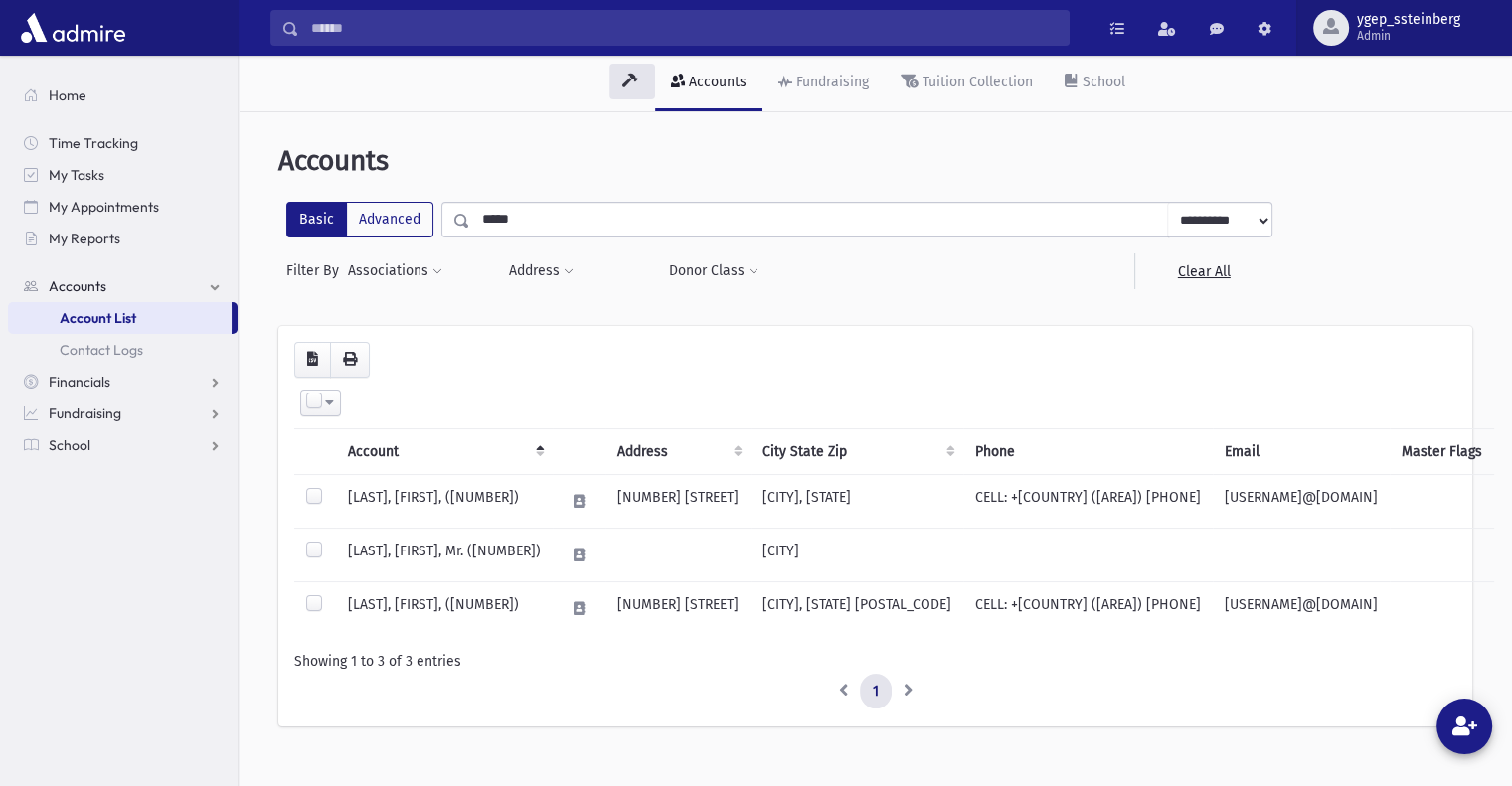 click on "Admin" at bounding box center [1409, 36] 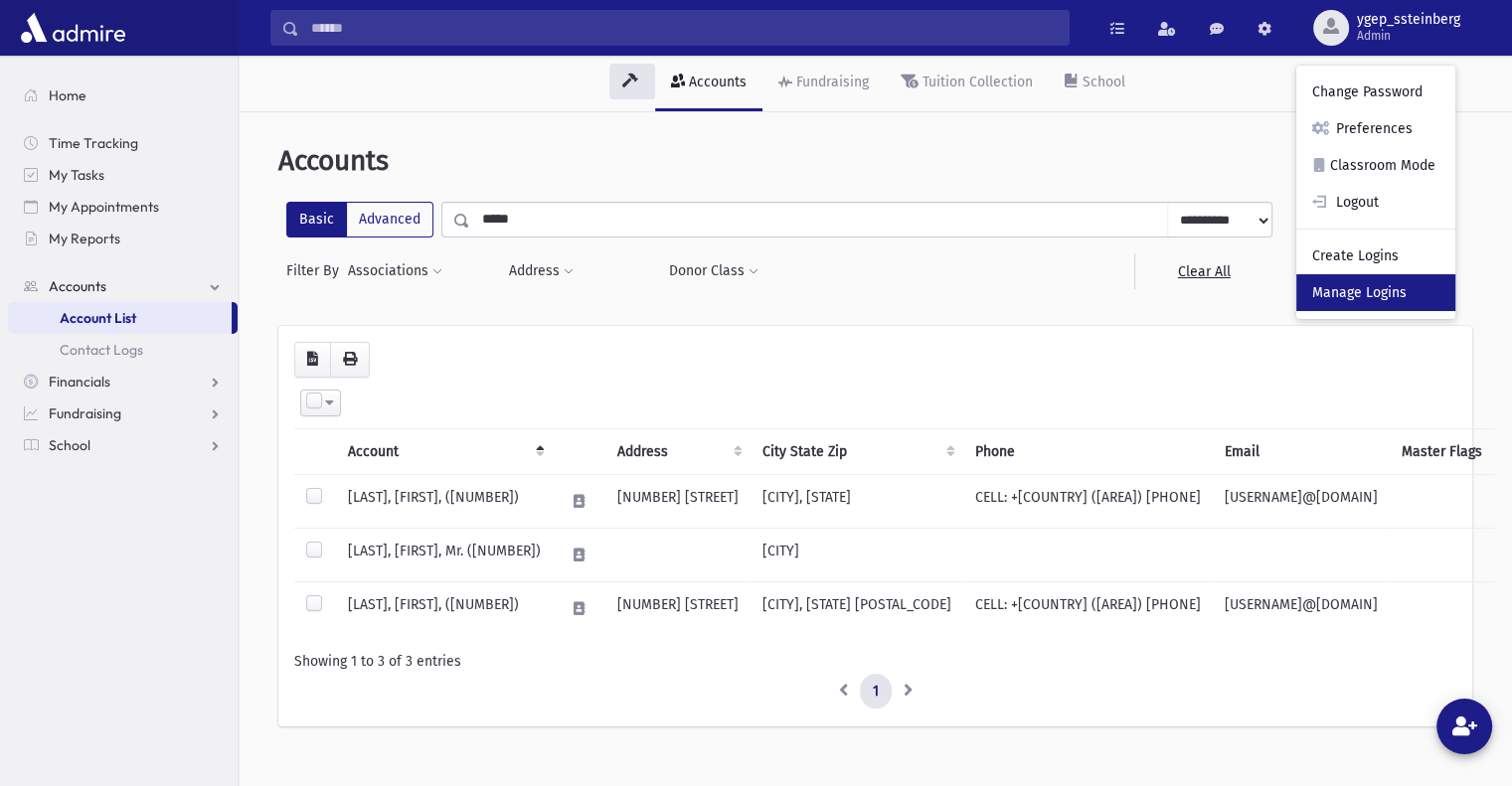 click on "Manage Logins" at bounding box center (1376, 292) 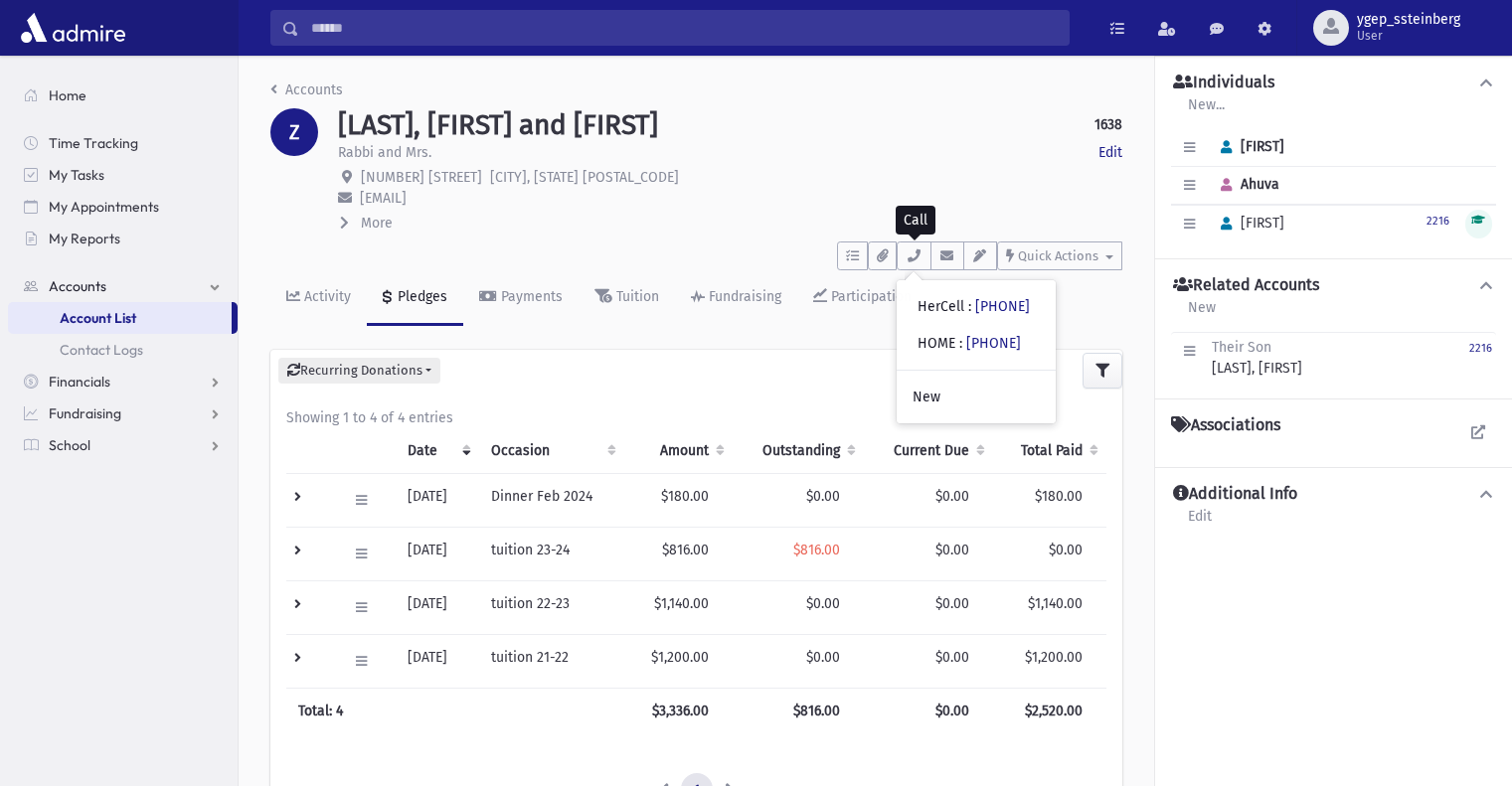 scroll, scrollTop: 0, scrollLeft: 0, axis: both 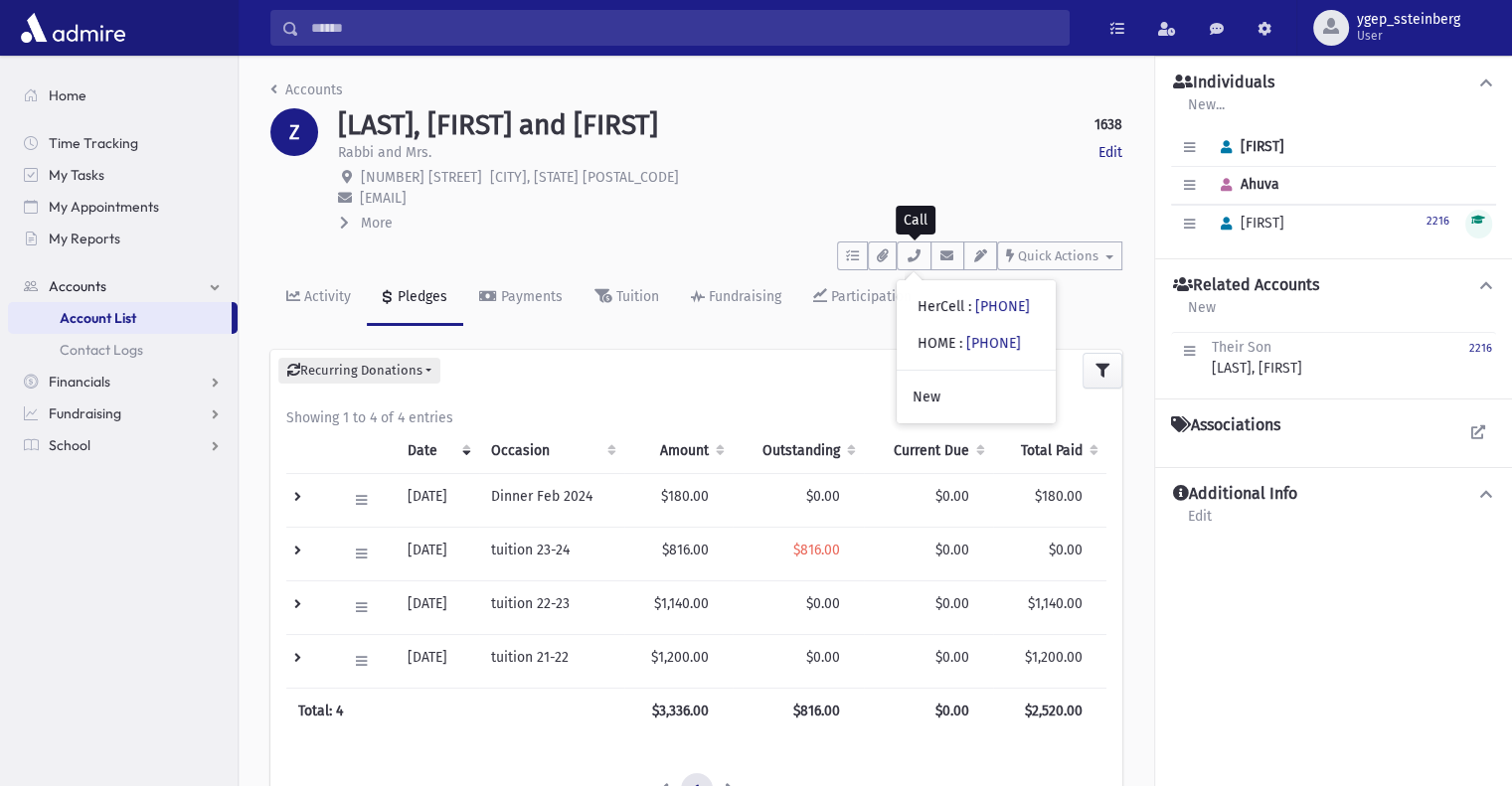 click on "Rabbi and Mrs.
Edit" at bounding box center (730, 154) 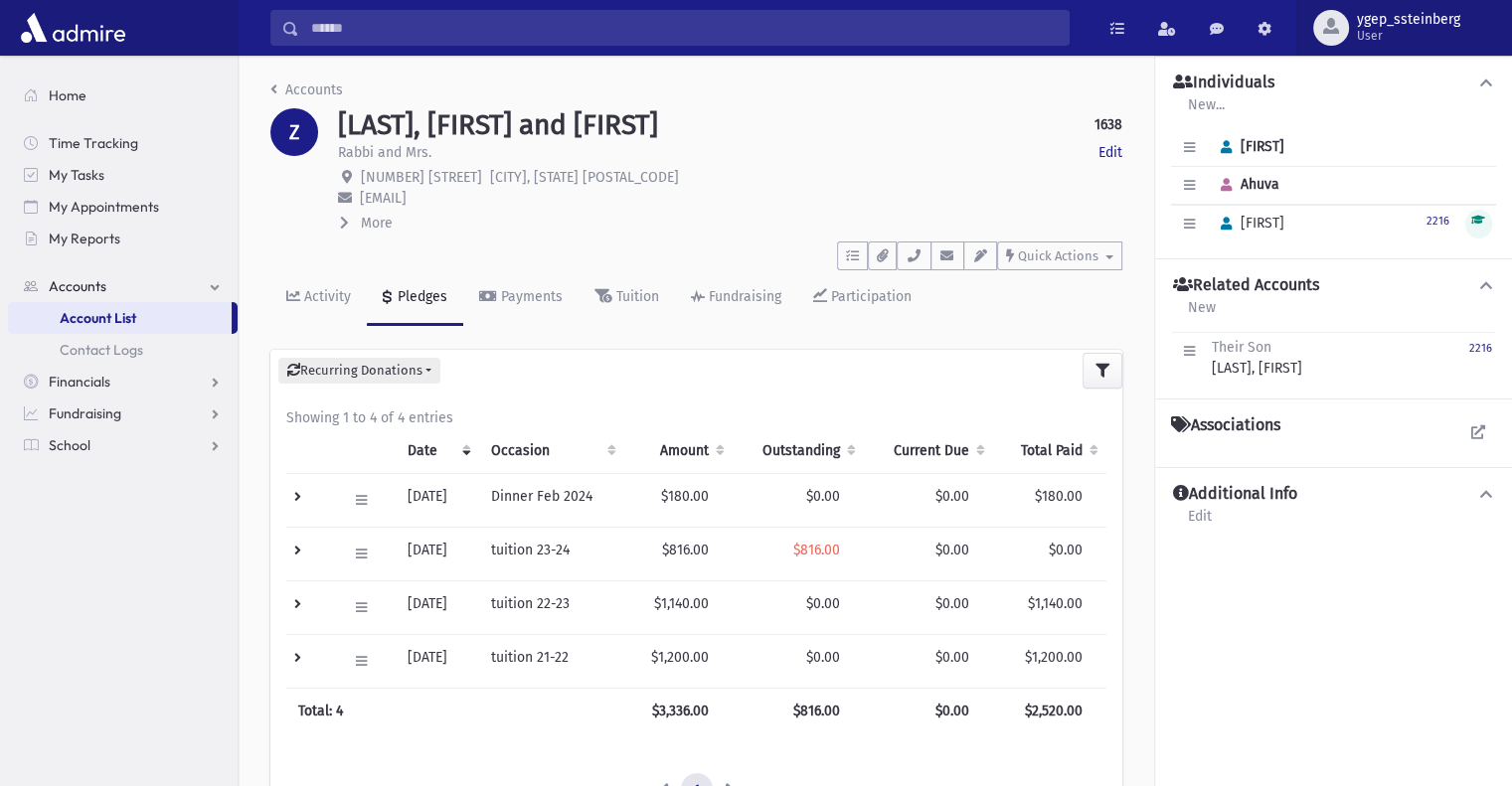 click on "User" at bounding box center (1409, 36) 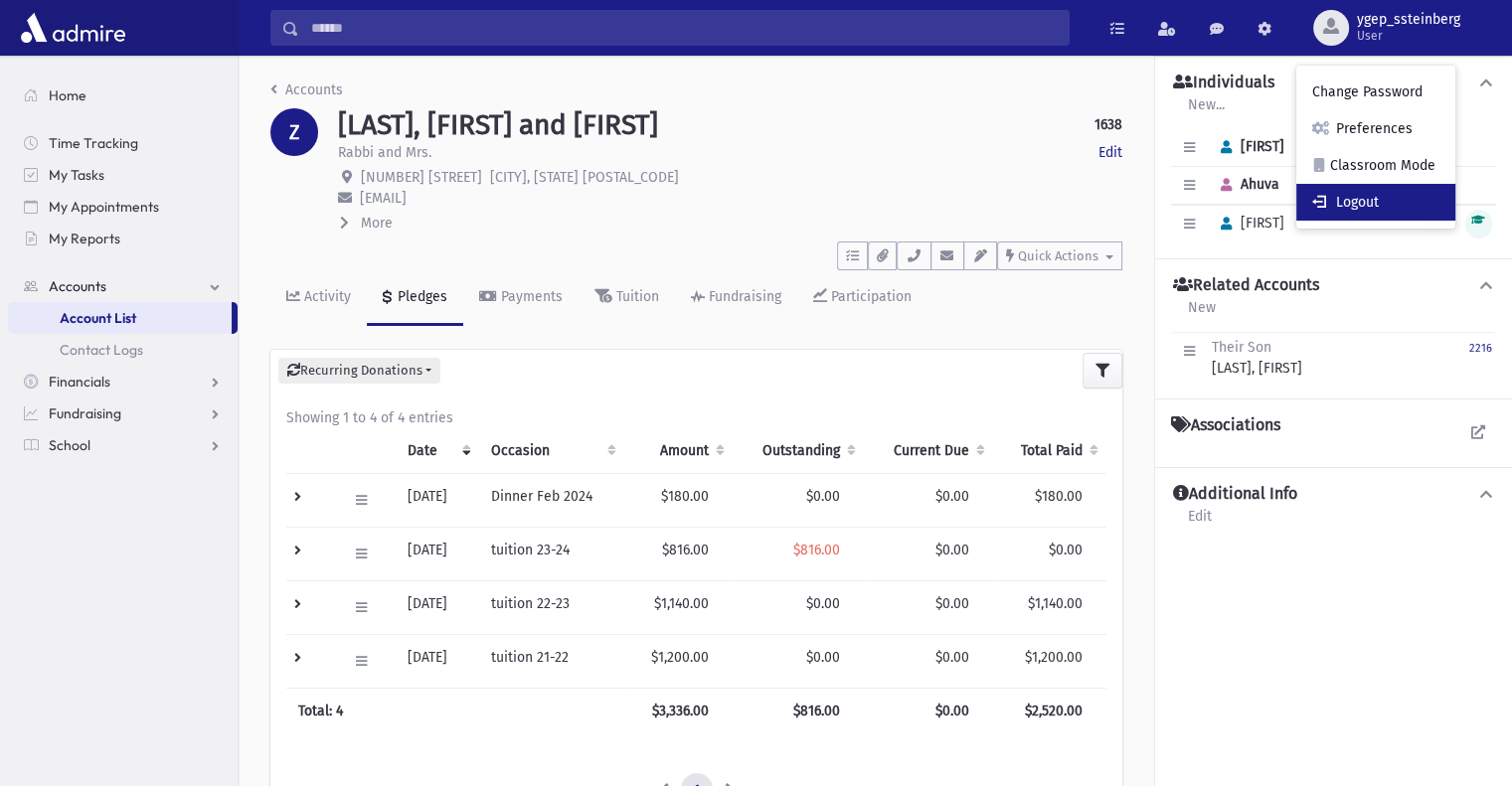 click on "Logout" at bounding box center (1376, 202) 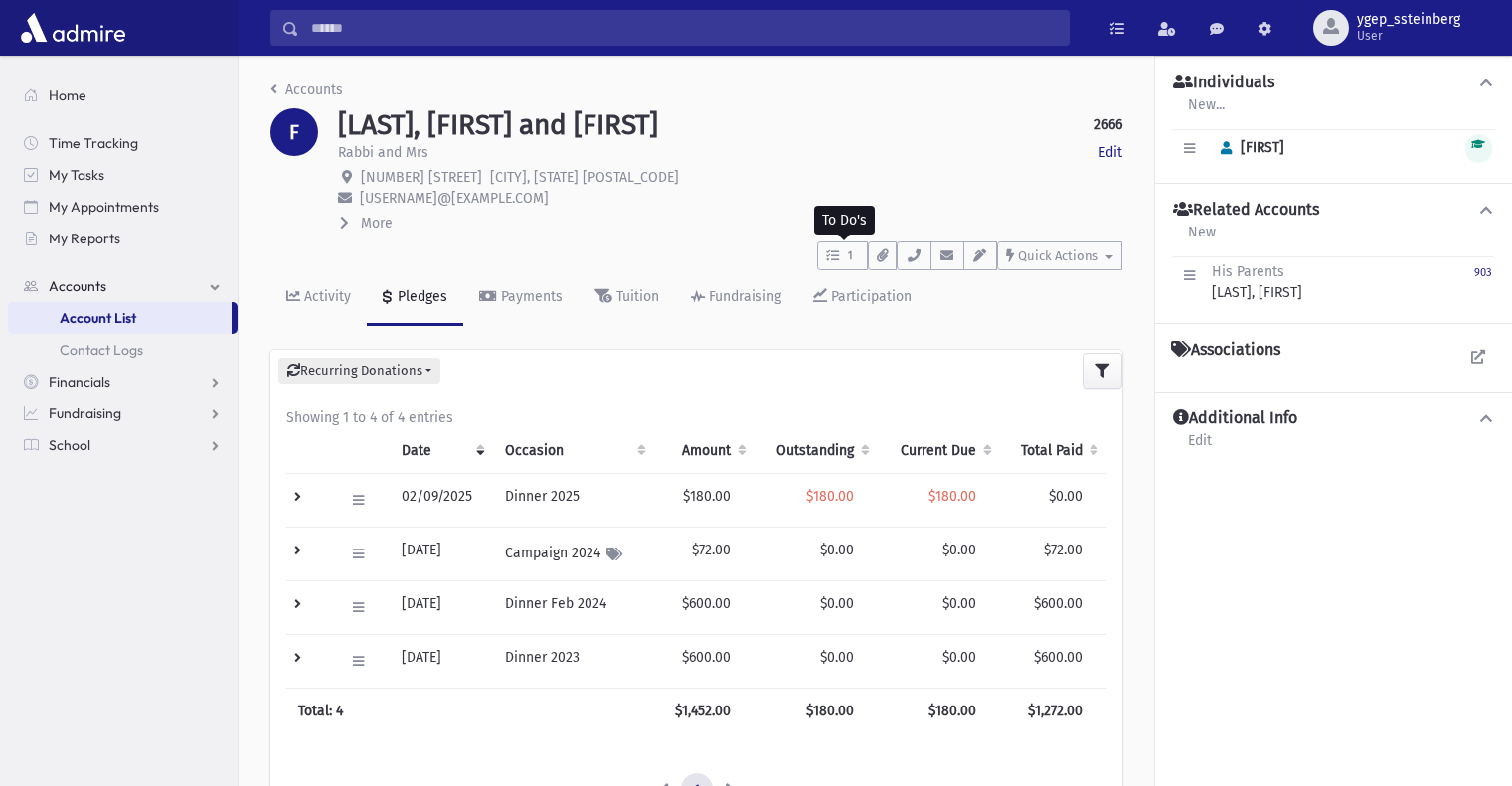 scroll, scrollTop: 0, scrollLeft: 0, axis: both 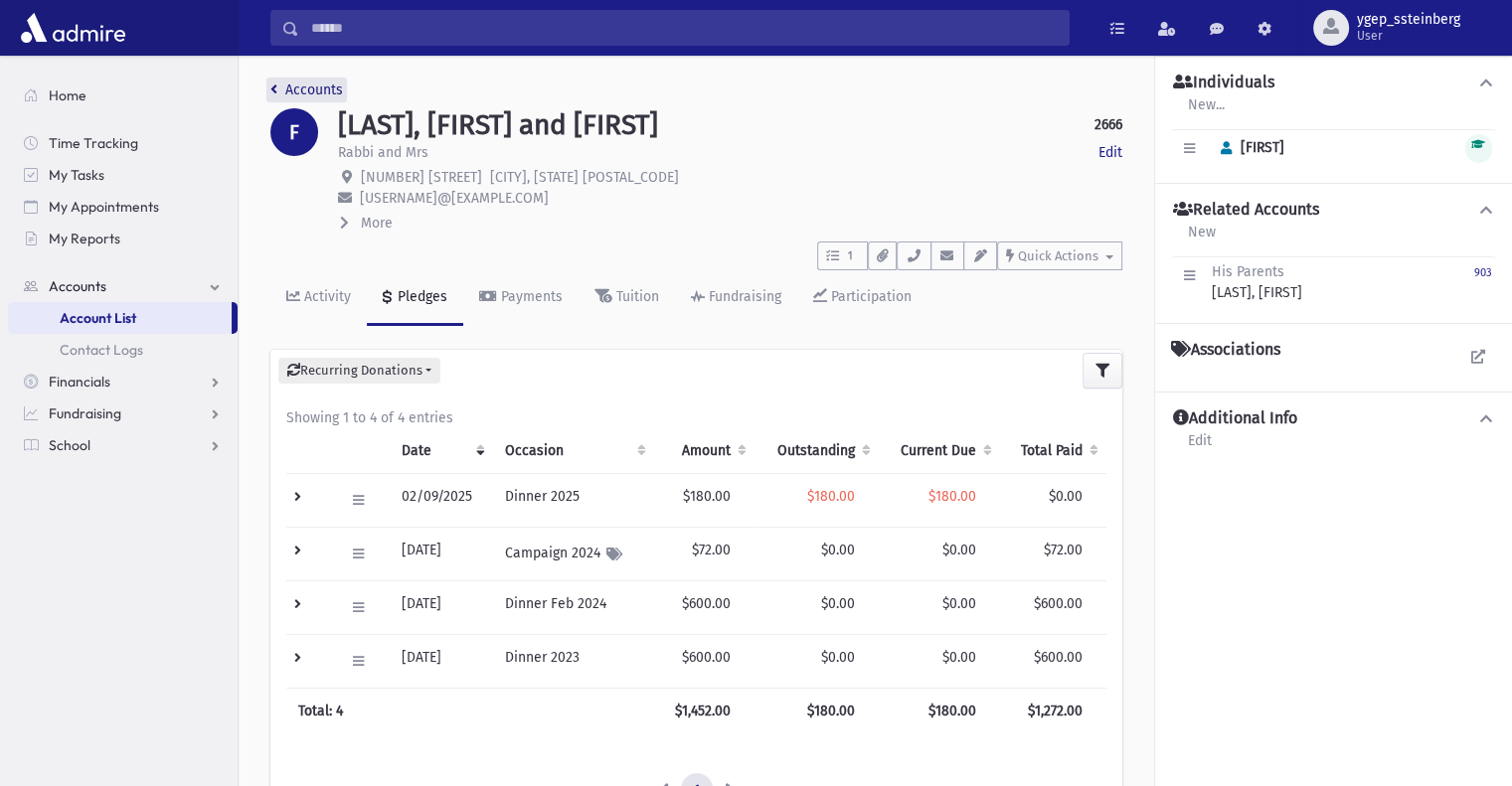 click on "Accounts" at bounding box center (306, 89) 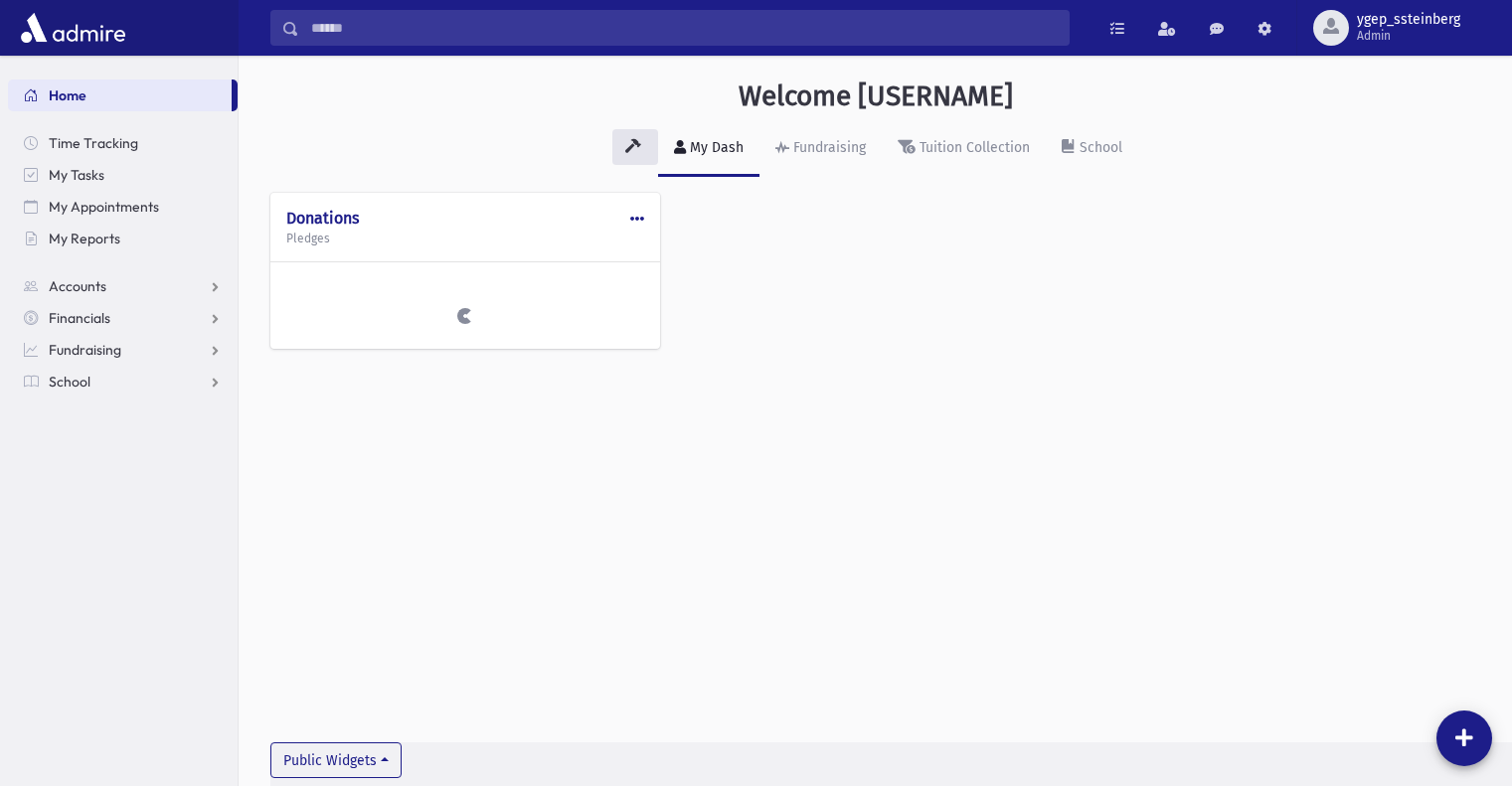 scroll, scrollTop: 0, scrollLeft: 0, axis: both 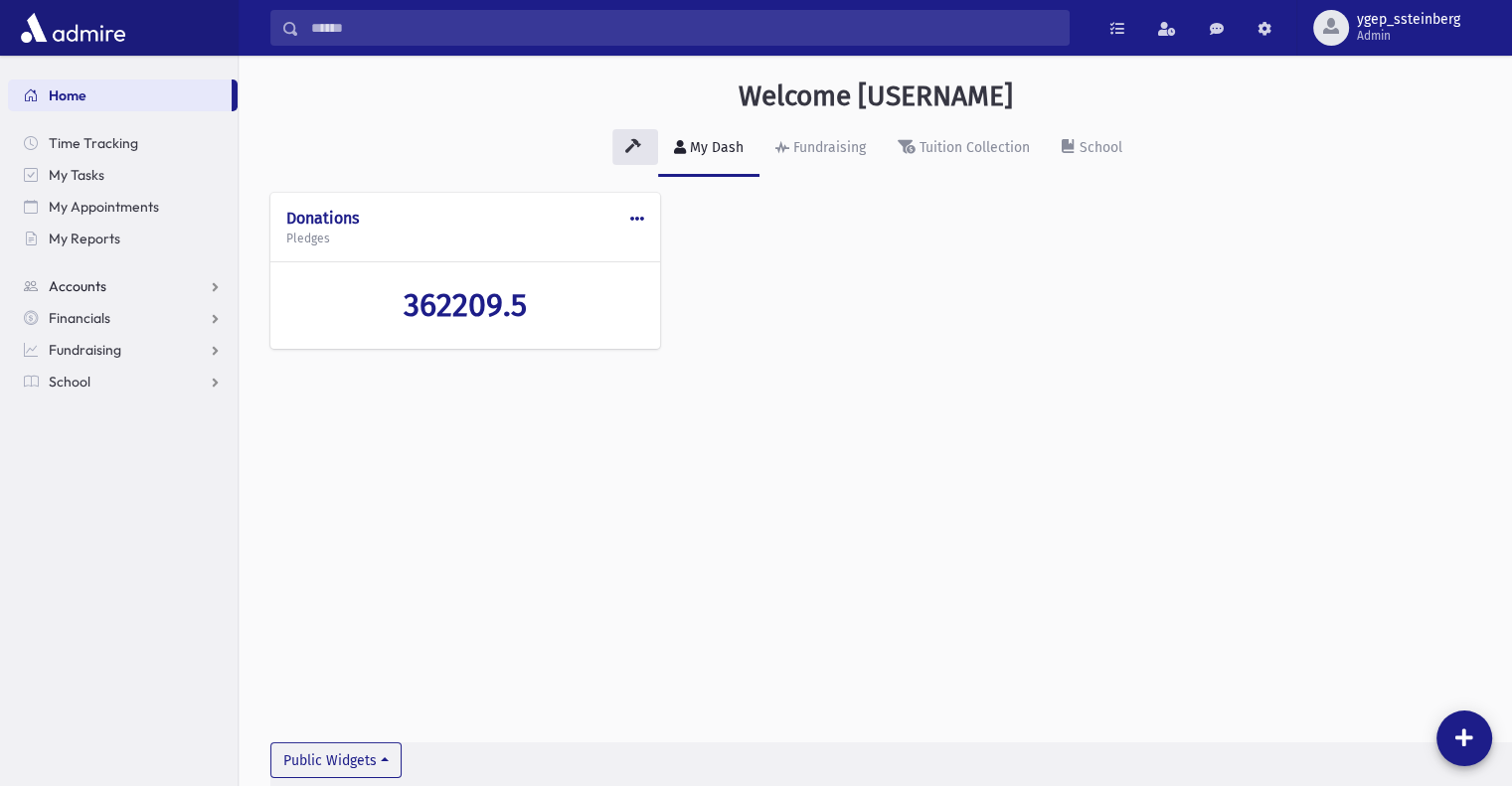 click on "Accounts" at bounding box center (78, 286) 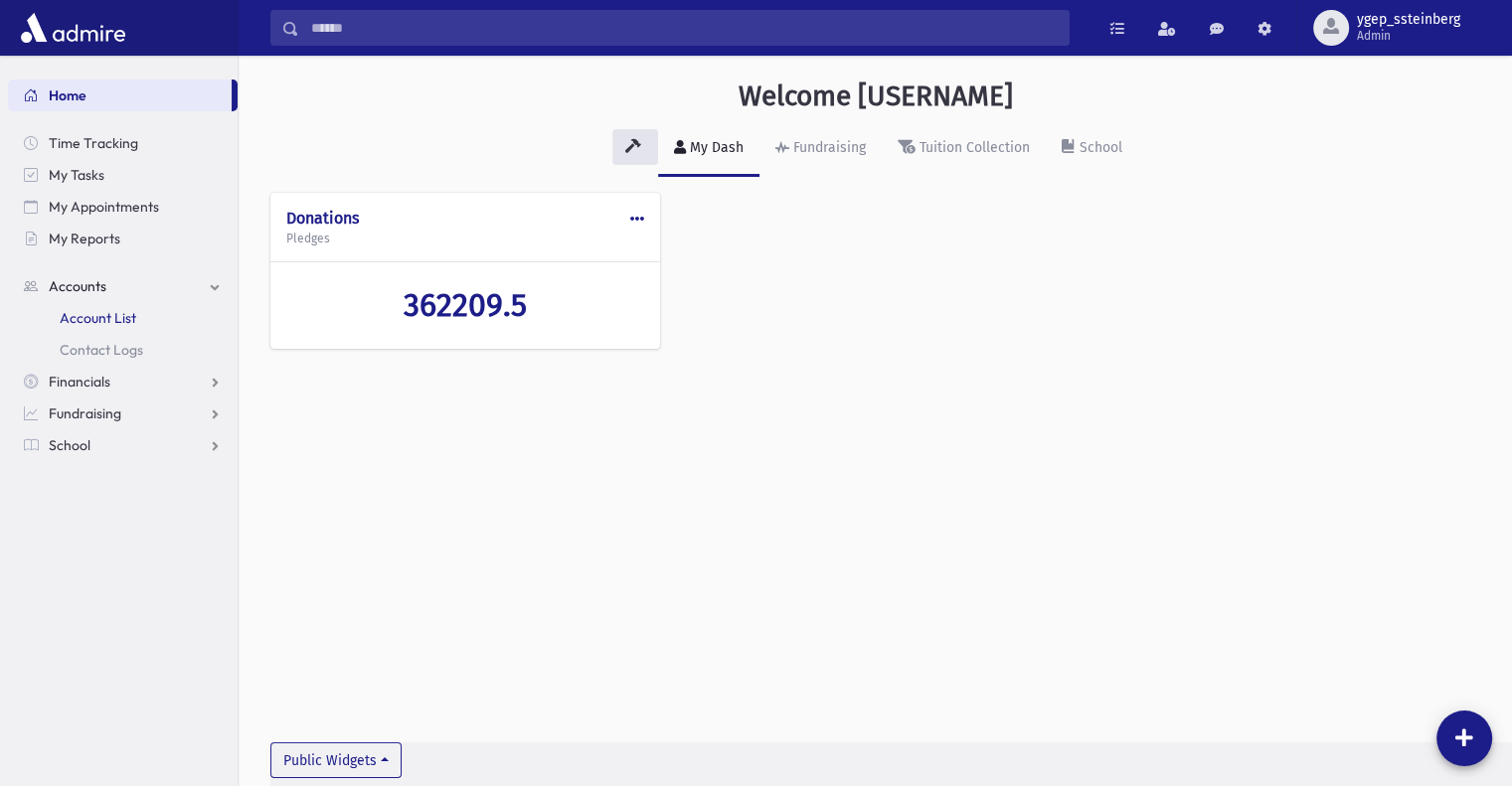click on "Account List" at bounding box center (97, 318) 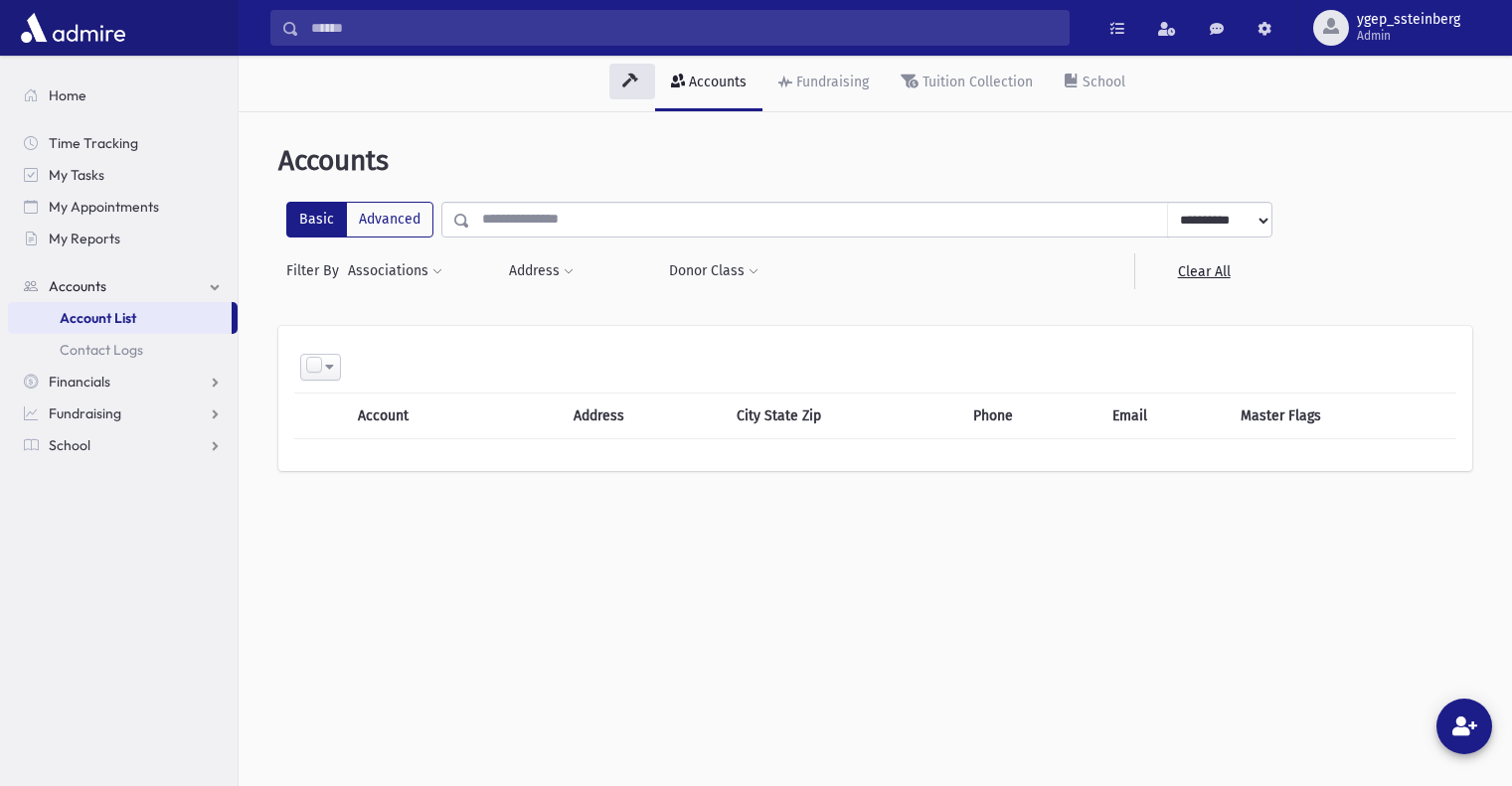 scroll, scrollTop: 0, scrollLeft: 0, axis: both 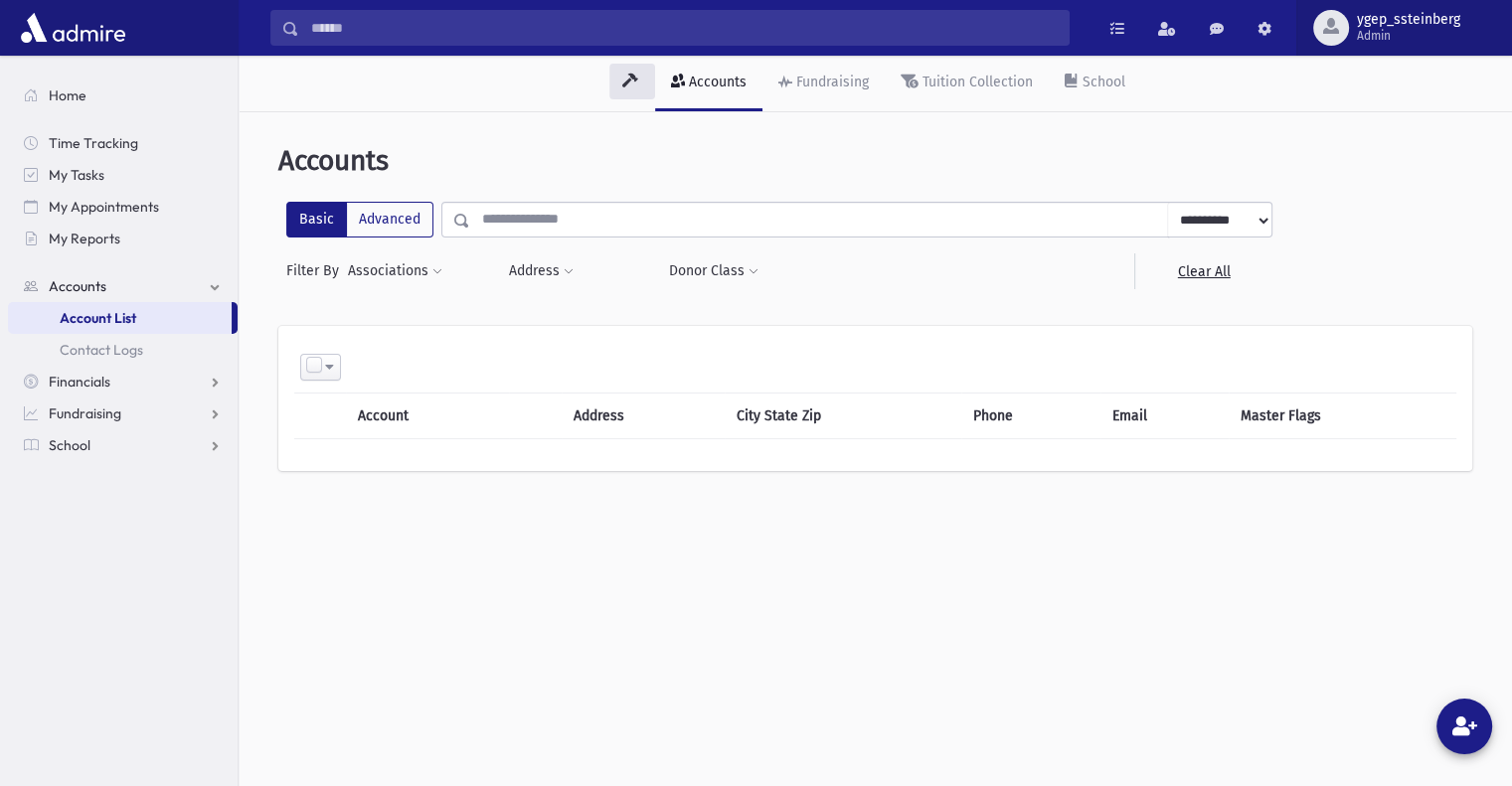 click on "Admin" at bounding box center (1409, 36) 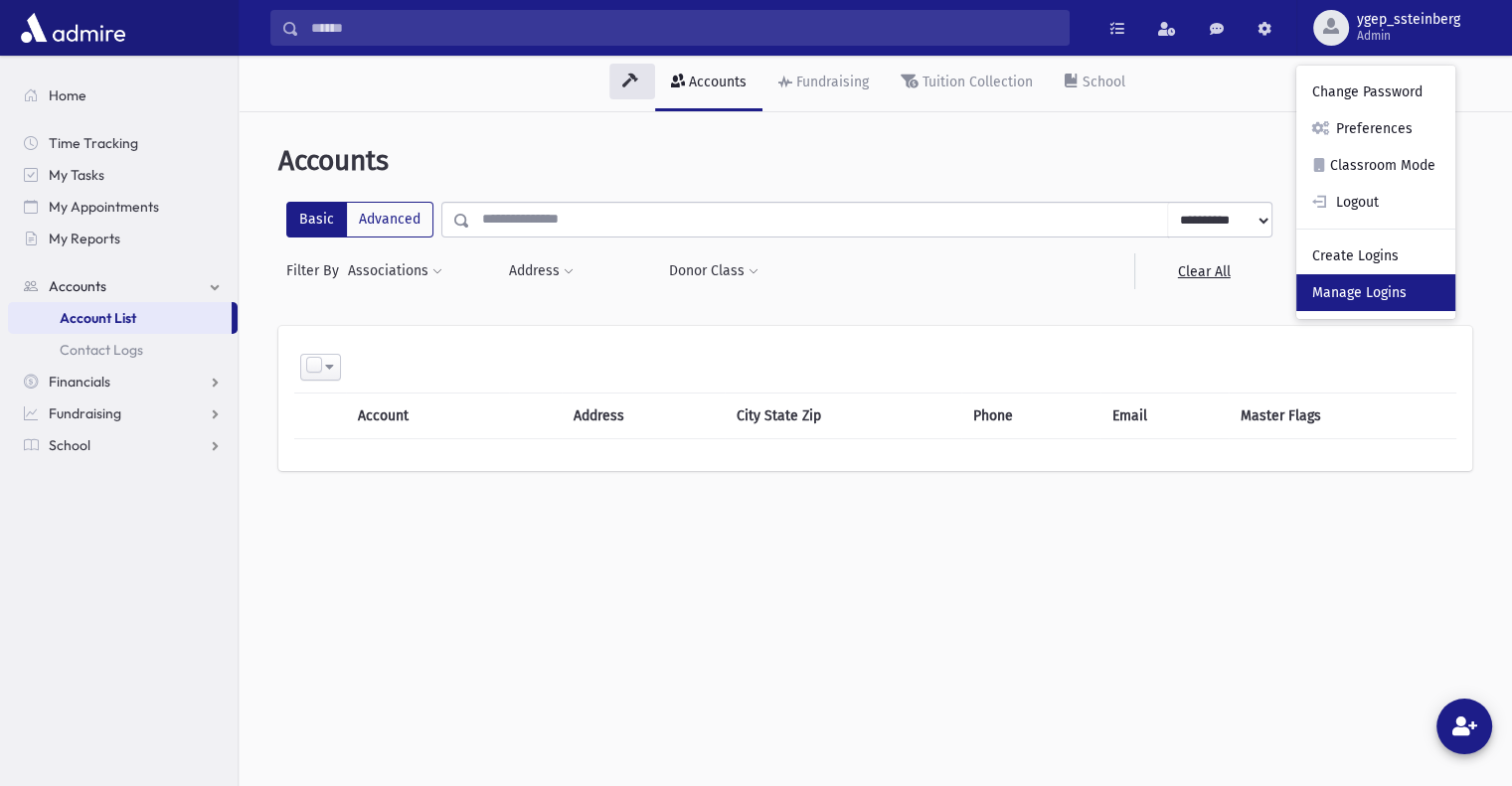 click on "Manage Logins" at bounding box center (1376, 292) 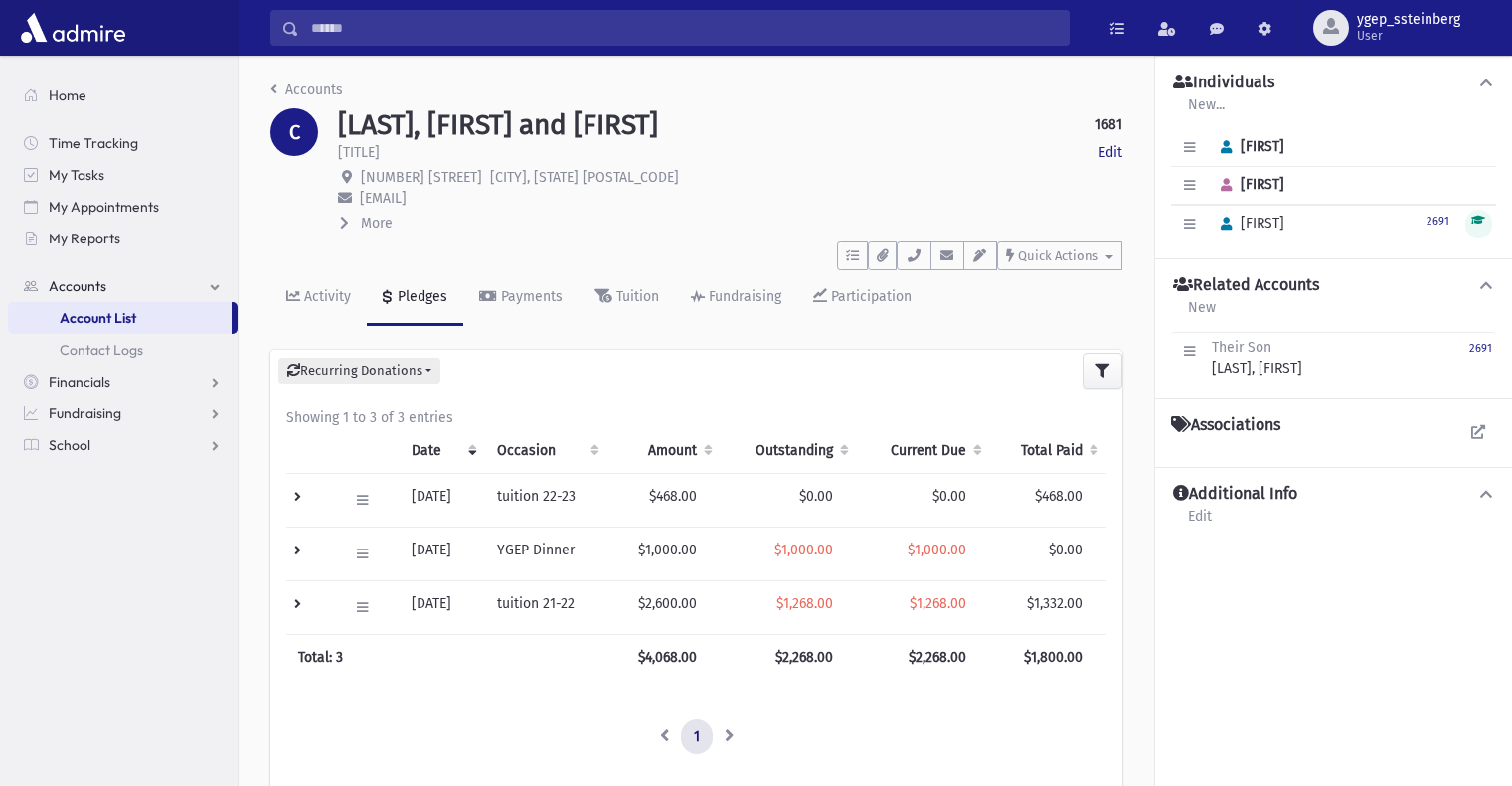 scroll, scrollTop: 0, scrollLeft: 0, axis: both 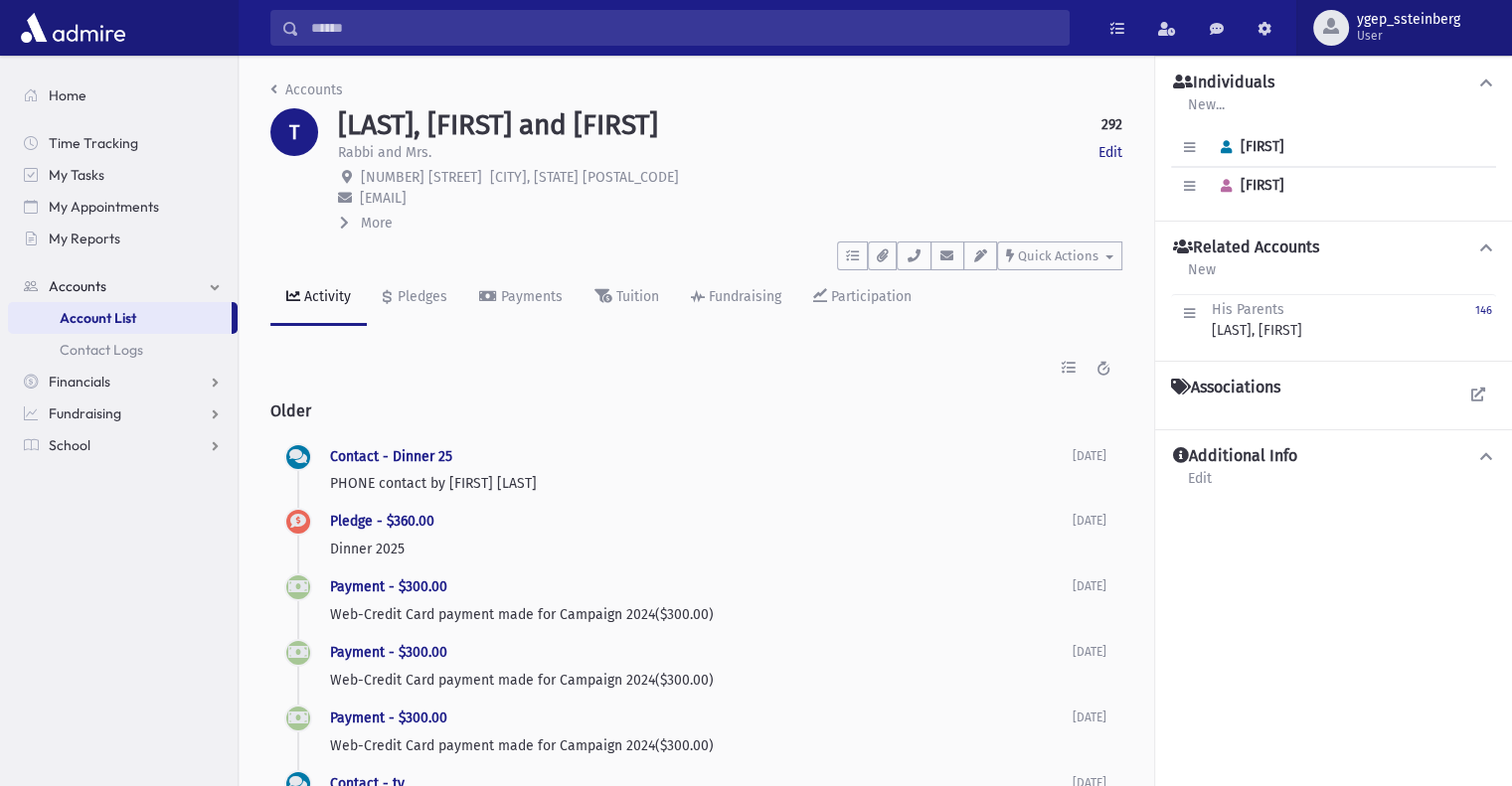 click on "User" at bounding box center [1409, 36] 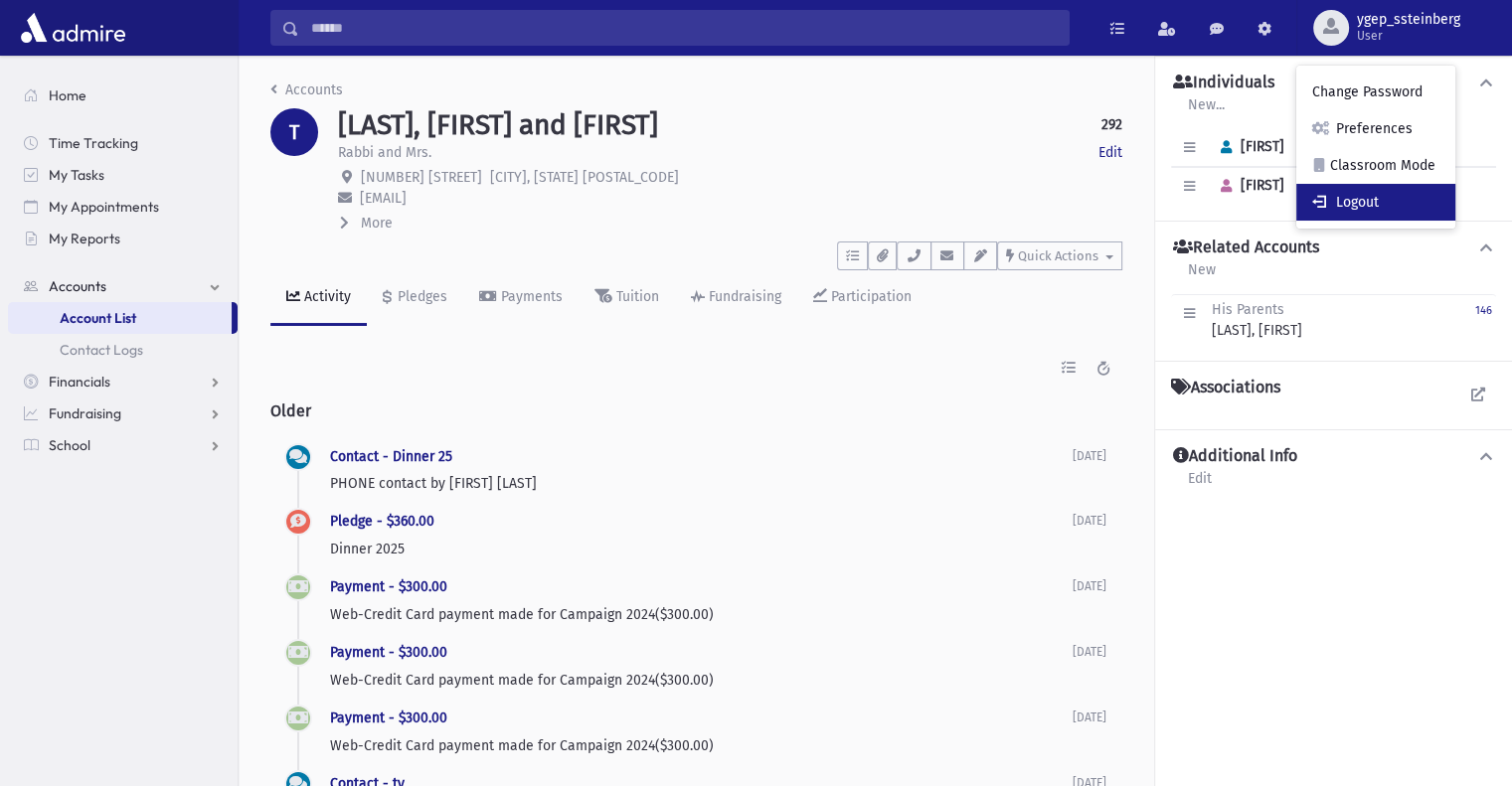 click on "Logout" at bounding box center (1376, 202) 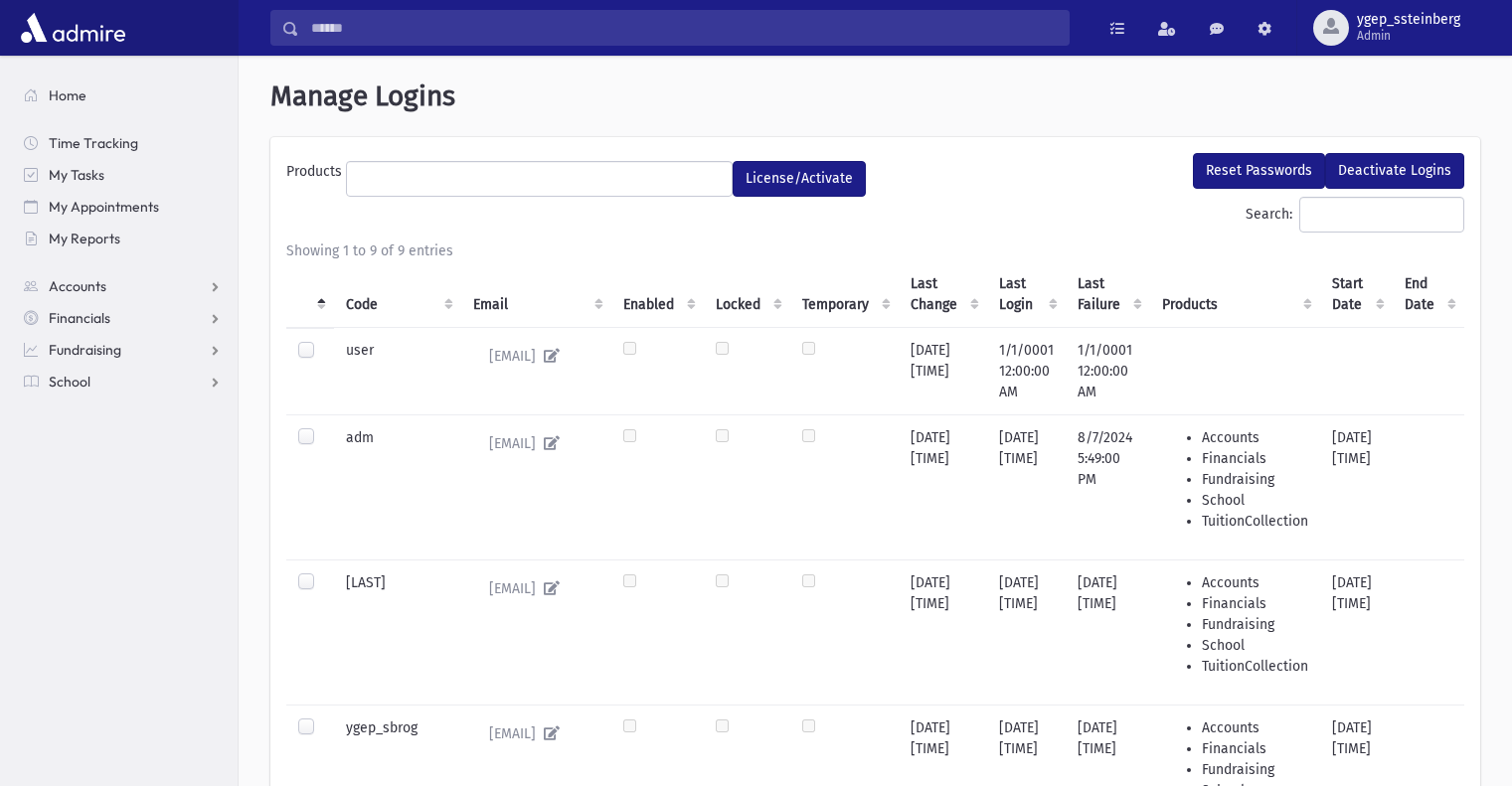 select 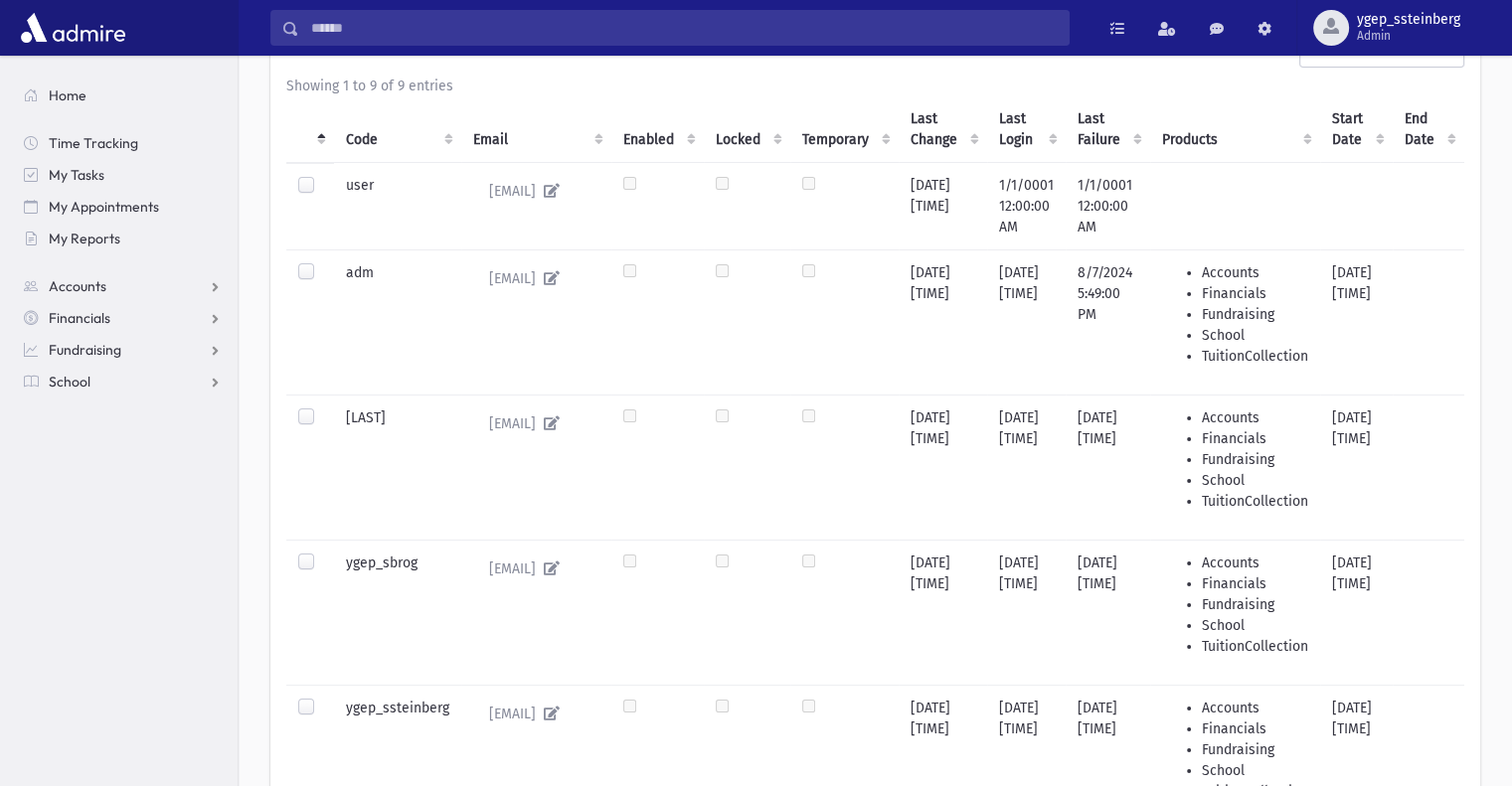 scroll, scrollTop: 0, scrollLeft: 0, axis: both 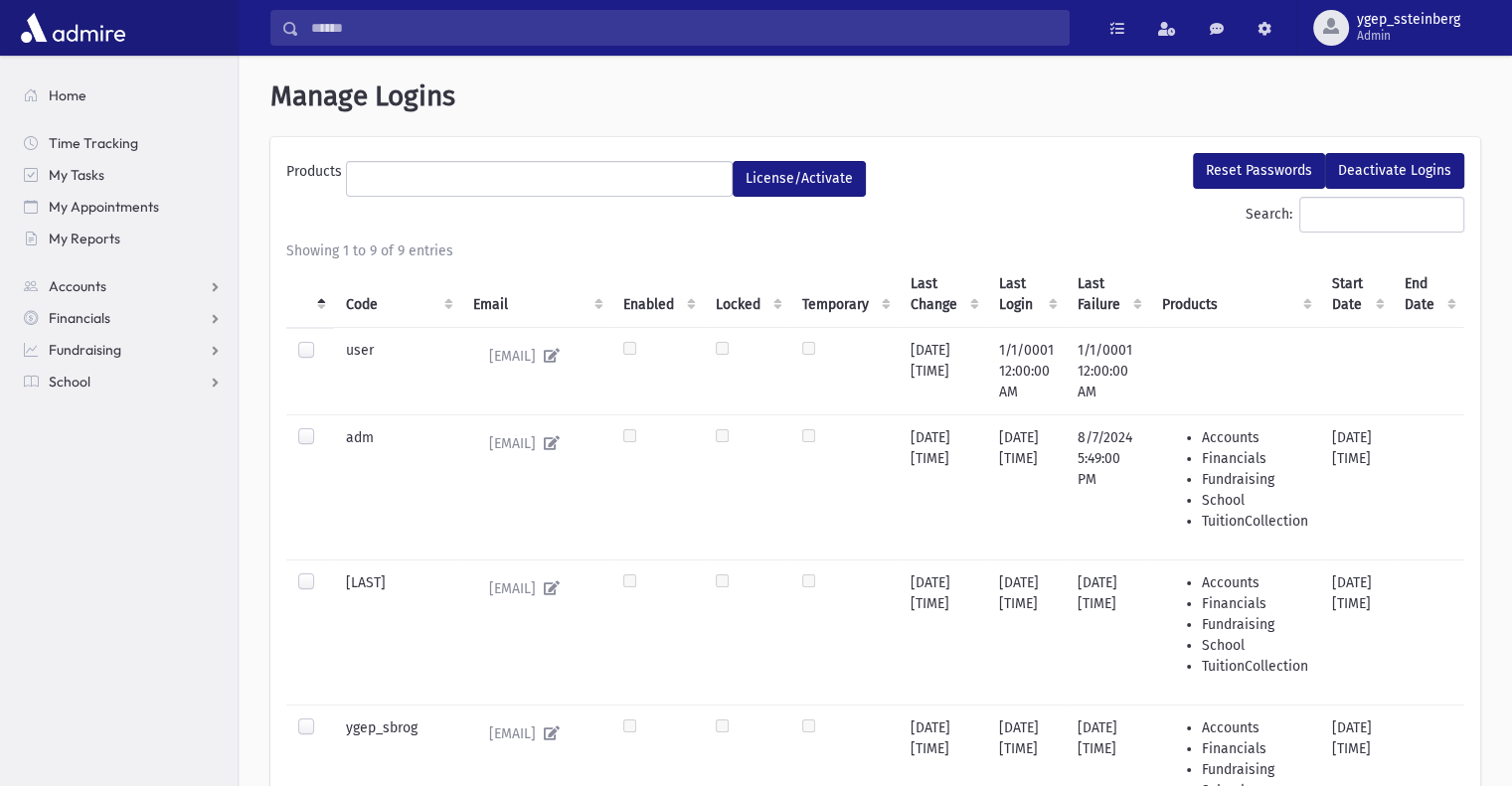 click on "Home
Time Tracking
My Tasks
My Appointments
My Reports
Accounts
Accounts
Account List
Contact Logs
Financials
Financials
Pledges
Entry" at bounding box center [118, 420] 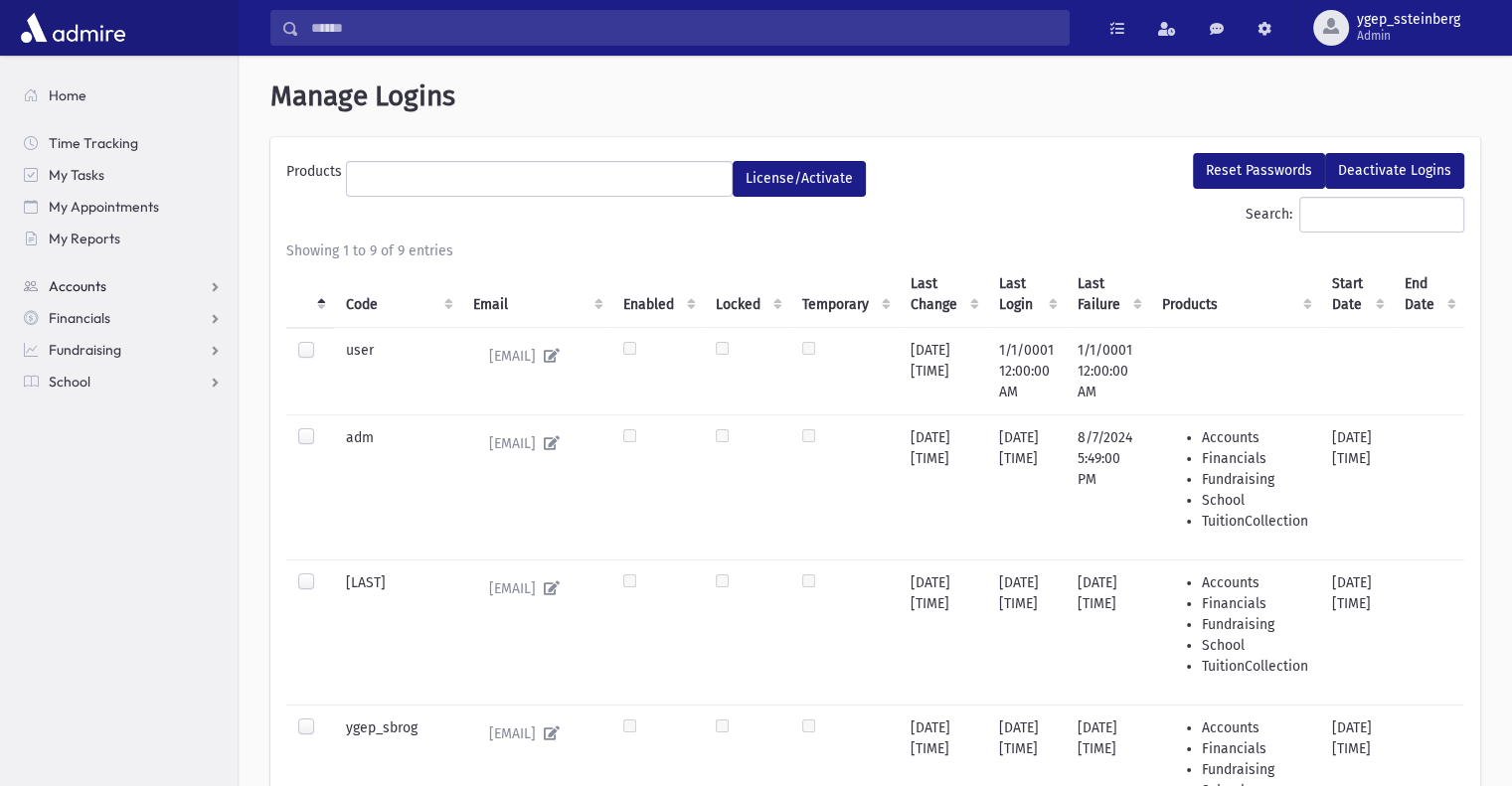 click on "Accounts" at bounding box center (122, 286) 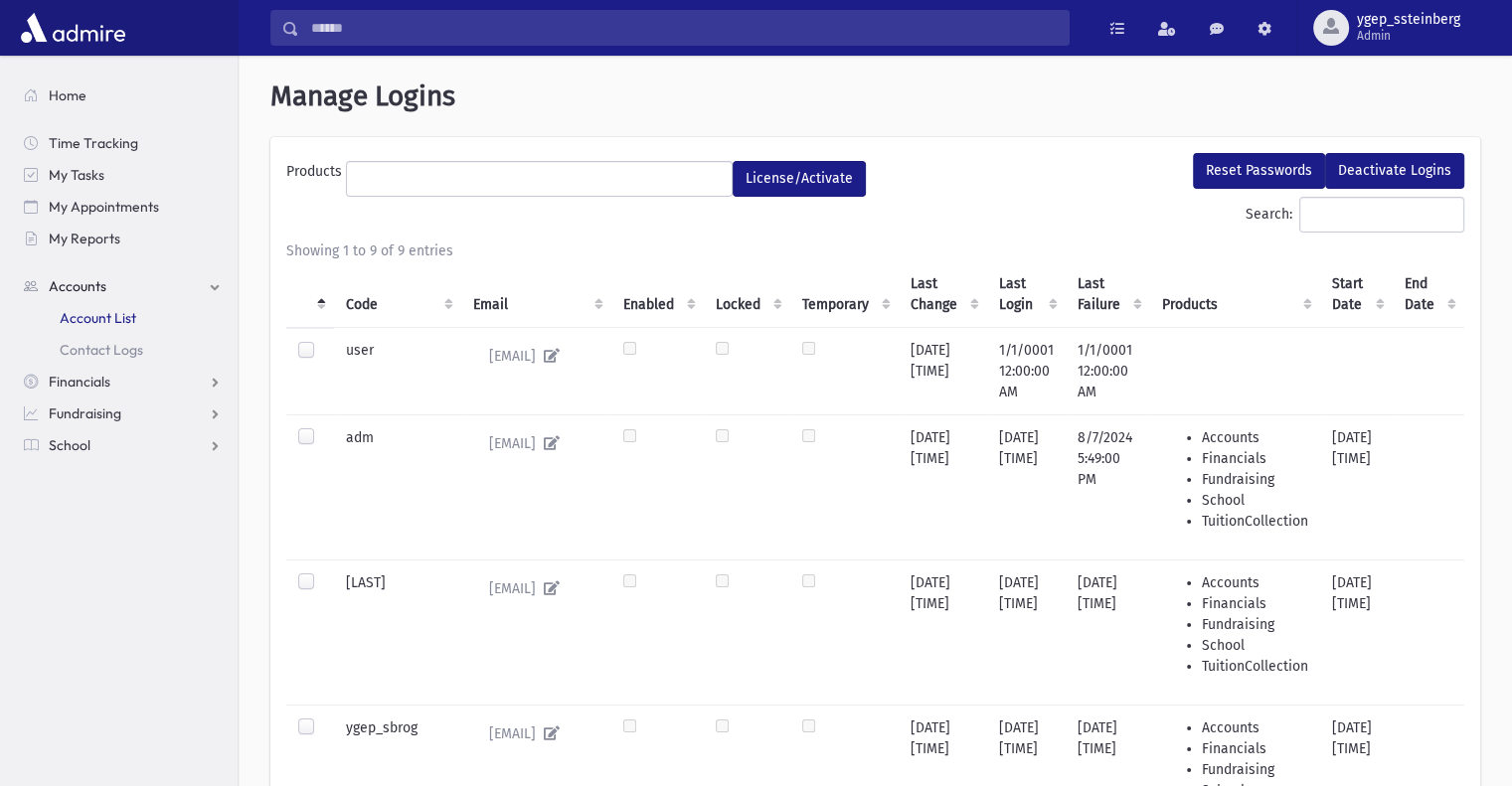 click on "Account List" at bounding box center (97, 318) 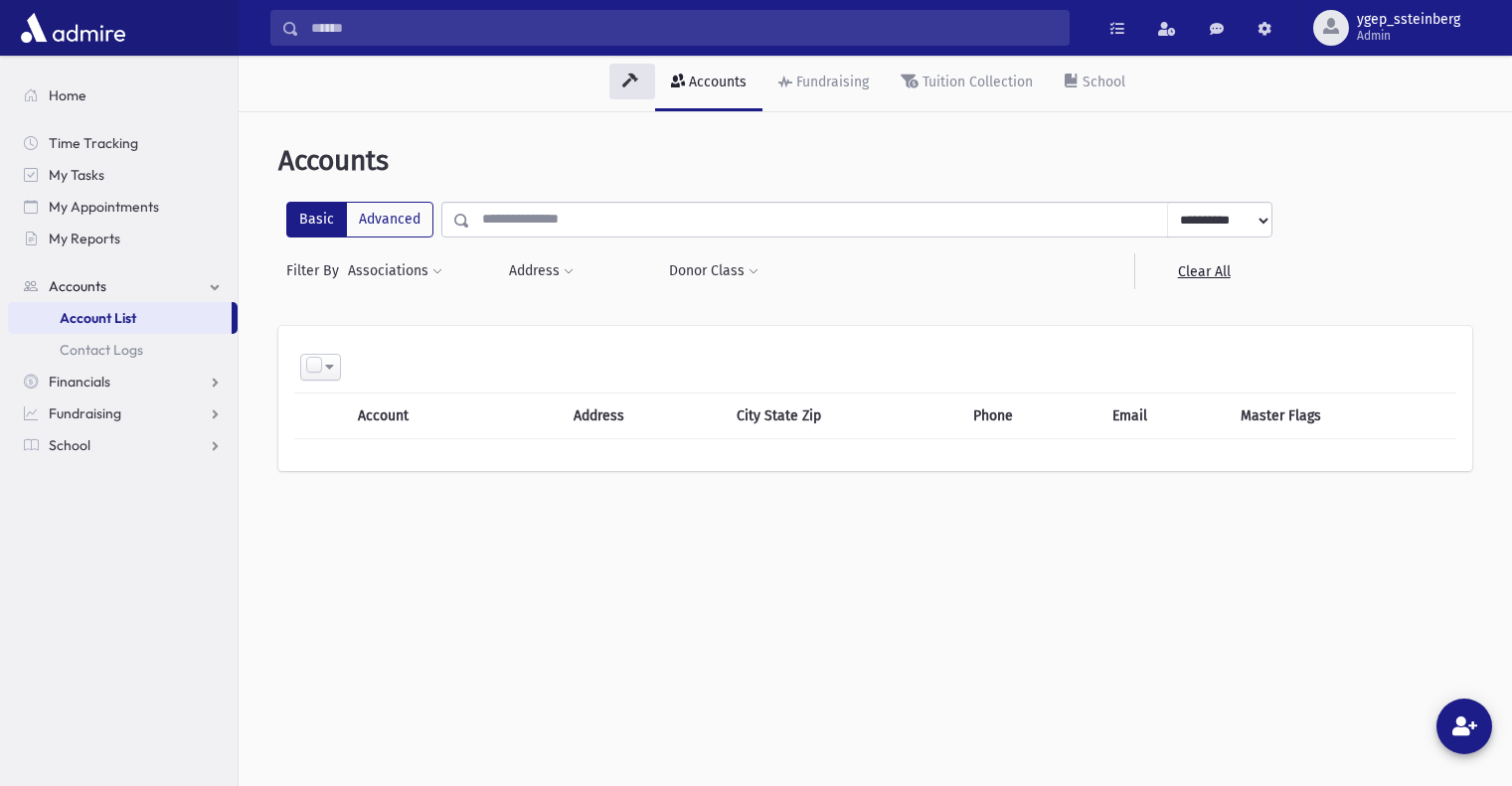 scroll, scrollTop: 0, scrollLeft: 0, axis: both 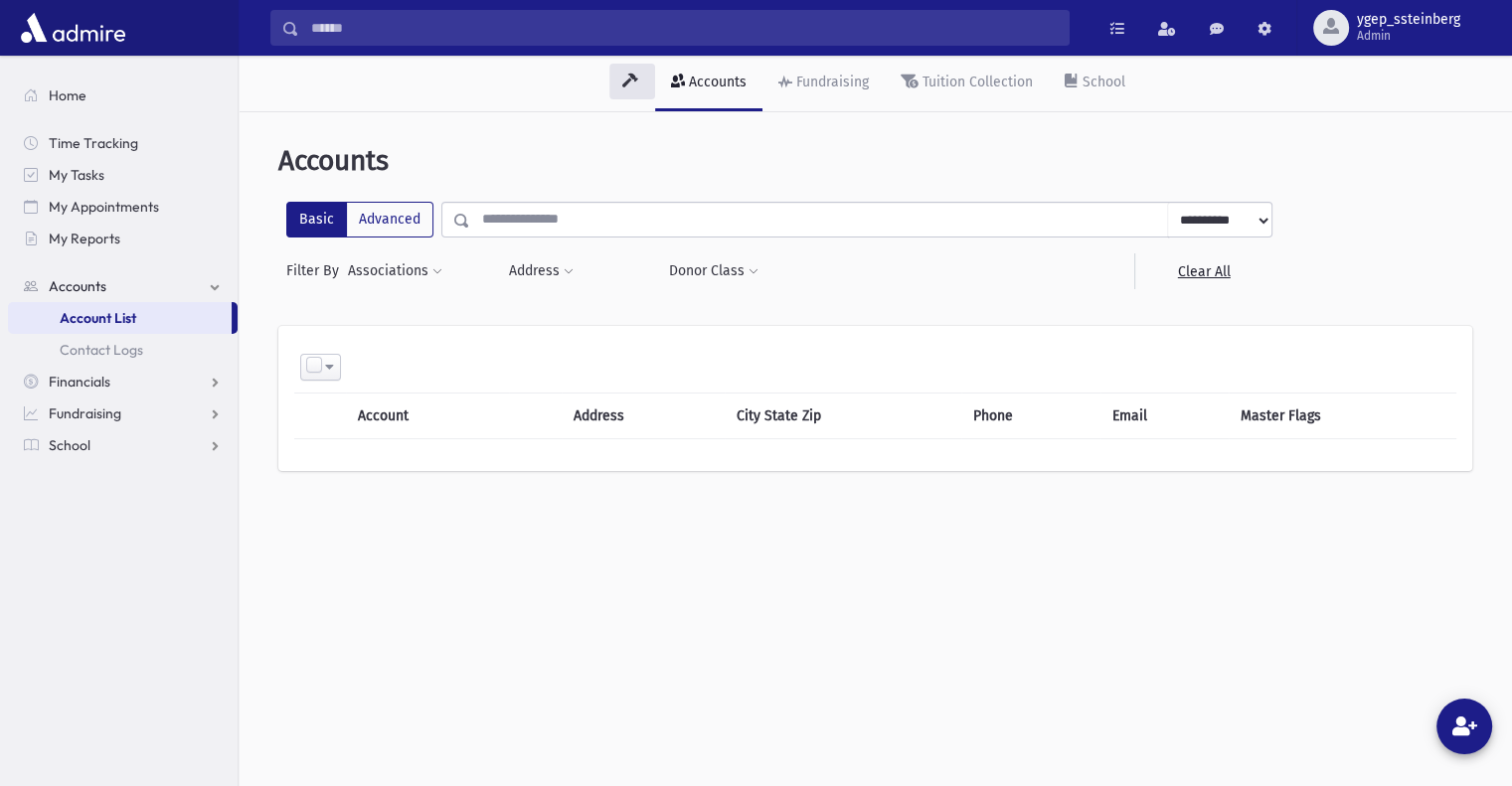 click at bounding box center (819, 220) 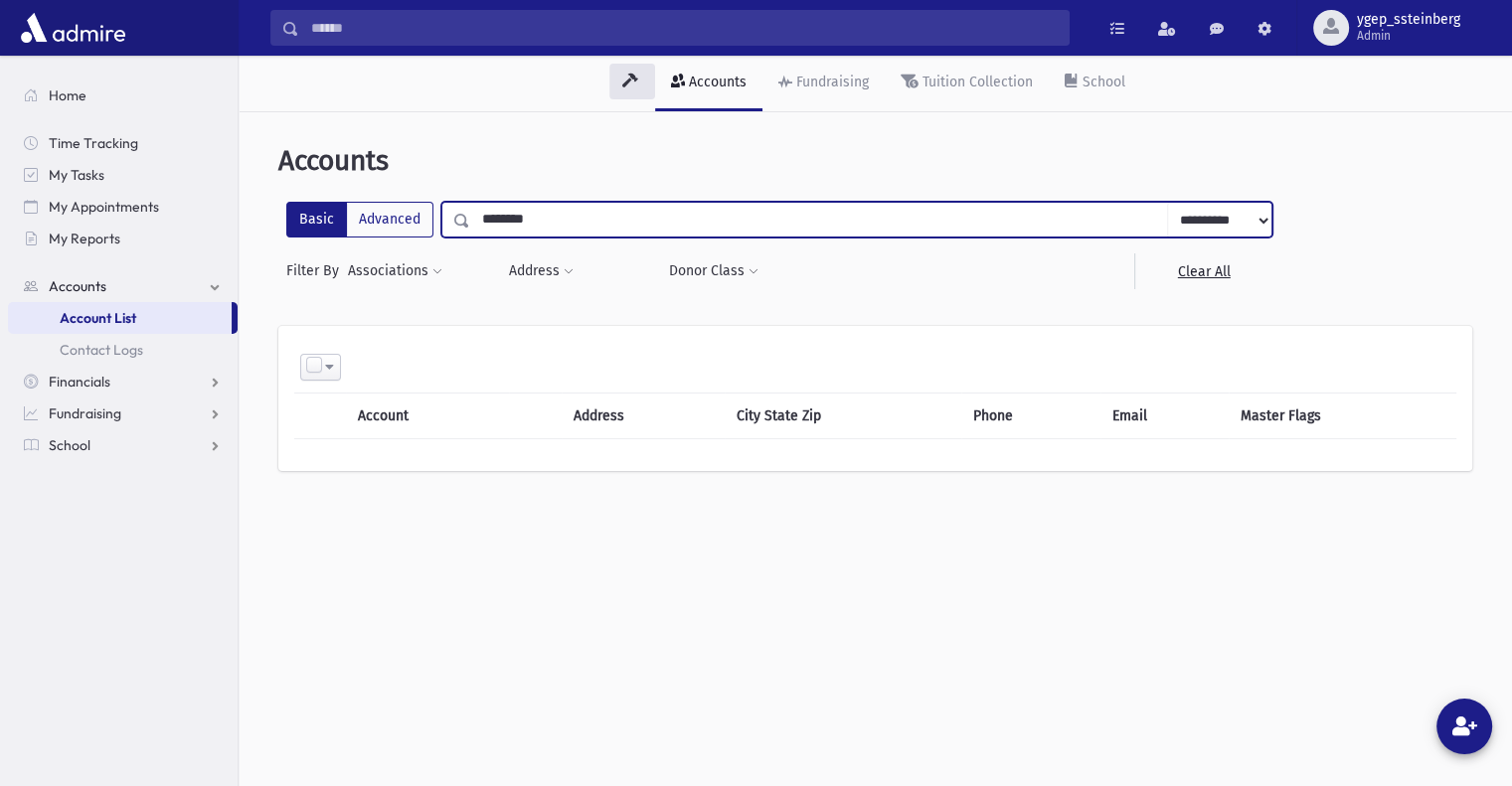type on "*********" 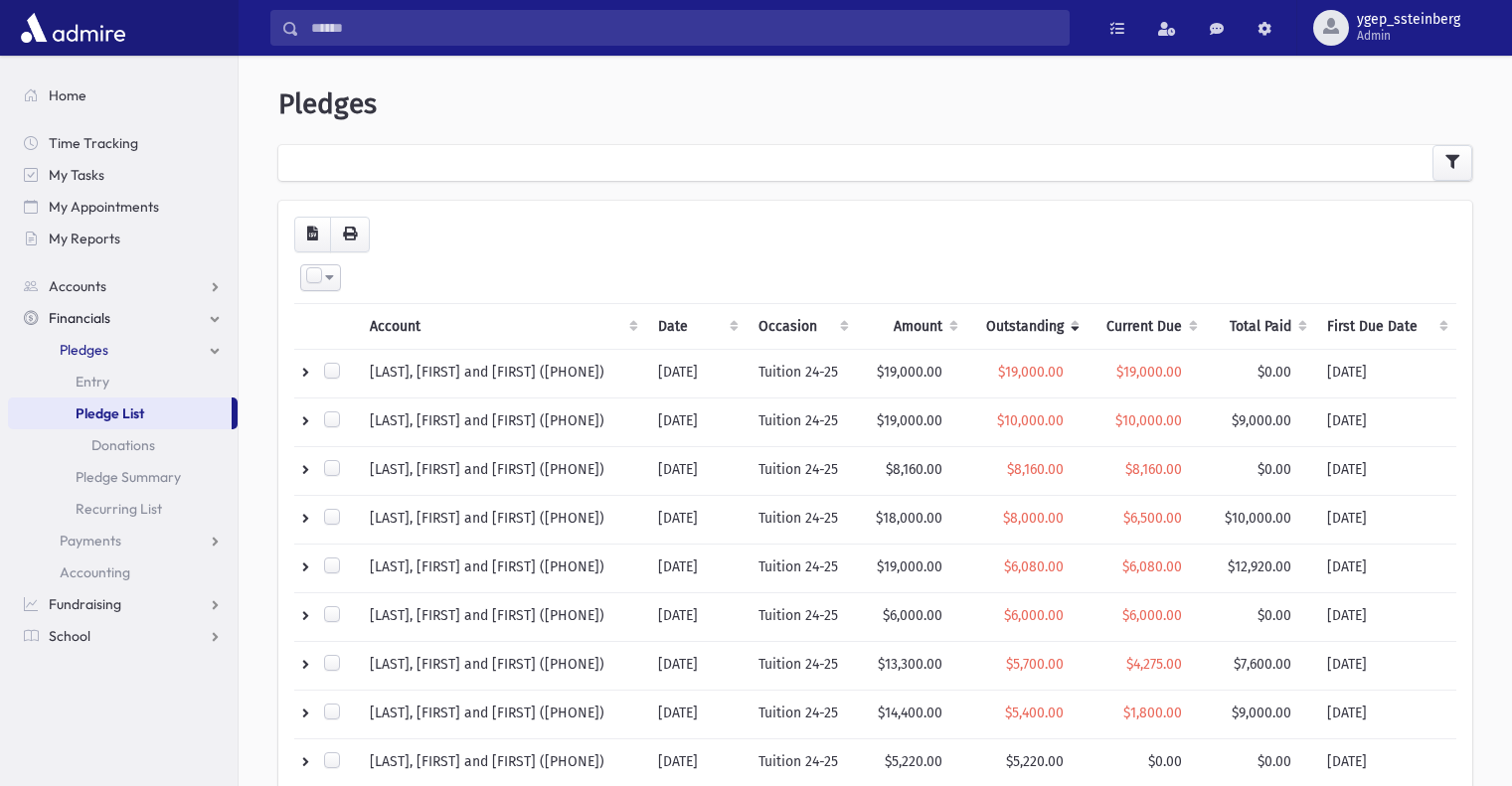 scroll, scrollTop: 0, scrollLeft: 0, axis: both 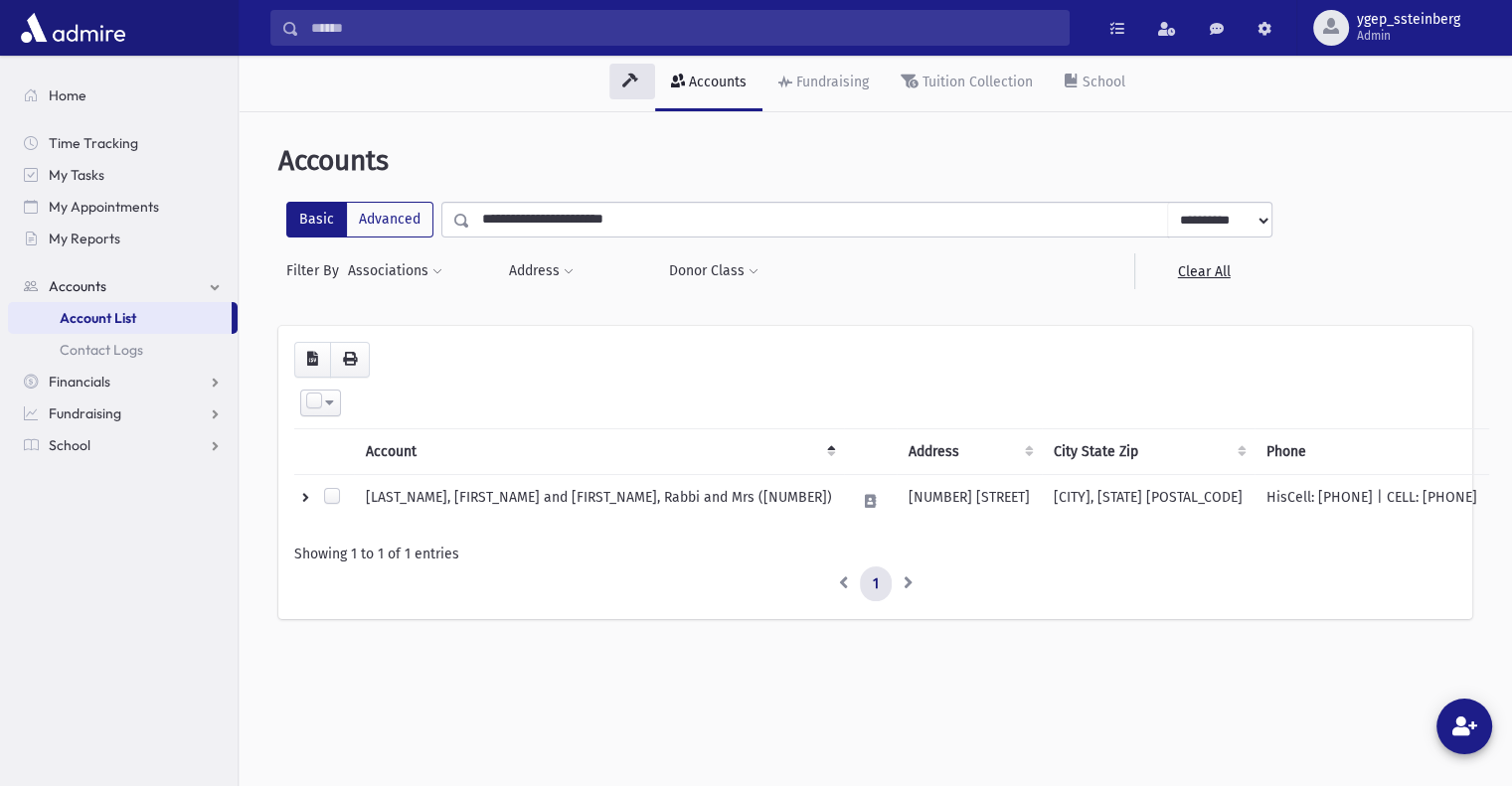 click on "**********" at bounding box center [875, 392] 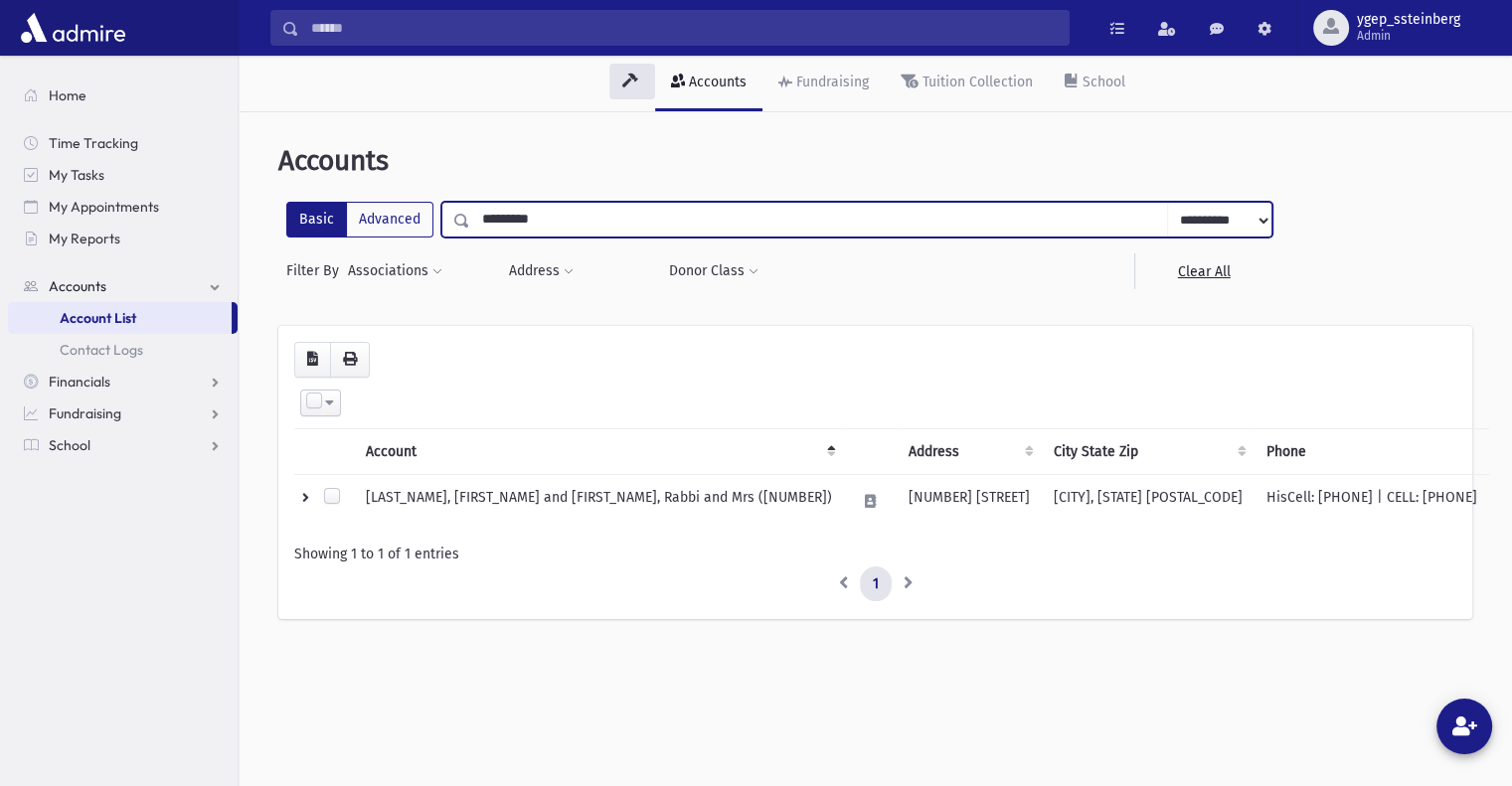 type on "*********" 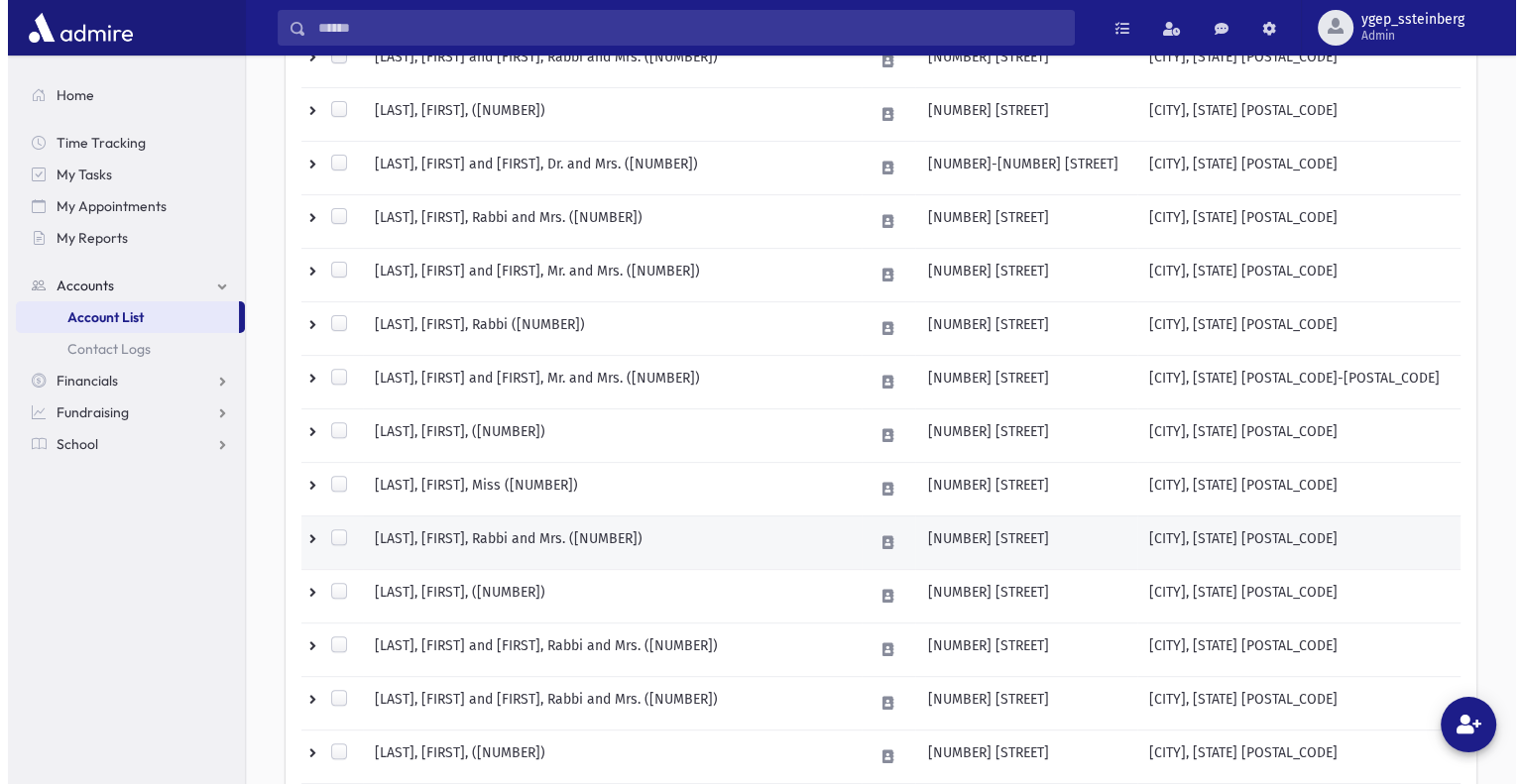 scroll, scrollTop: 660, scrollLeft: 0, axis: vertical 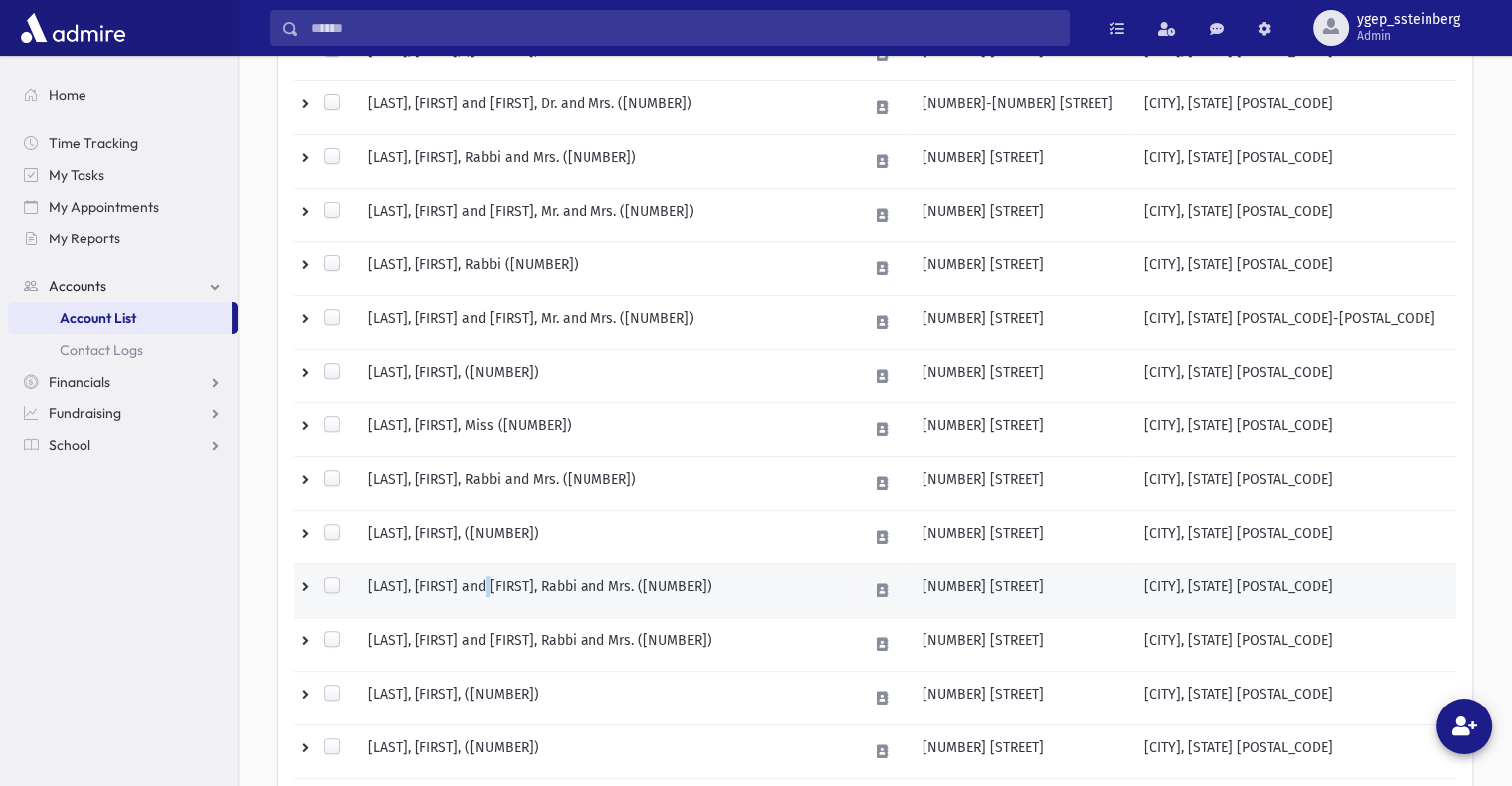 click on "[LAST], [FIRST] and [FIRST], Rabbi and Mrs. ([NUMBER])" at bounding box center [605, 590] 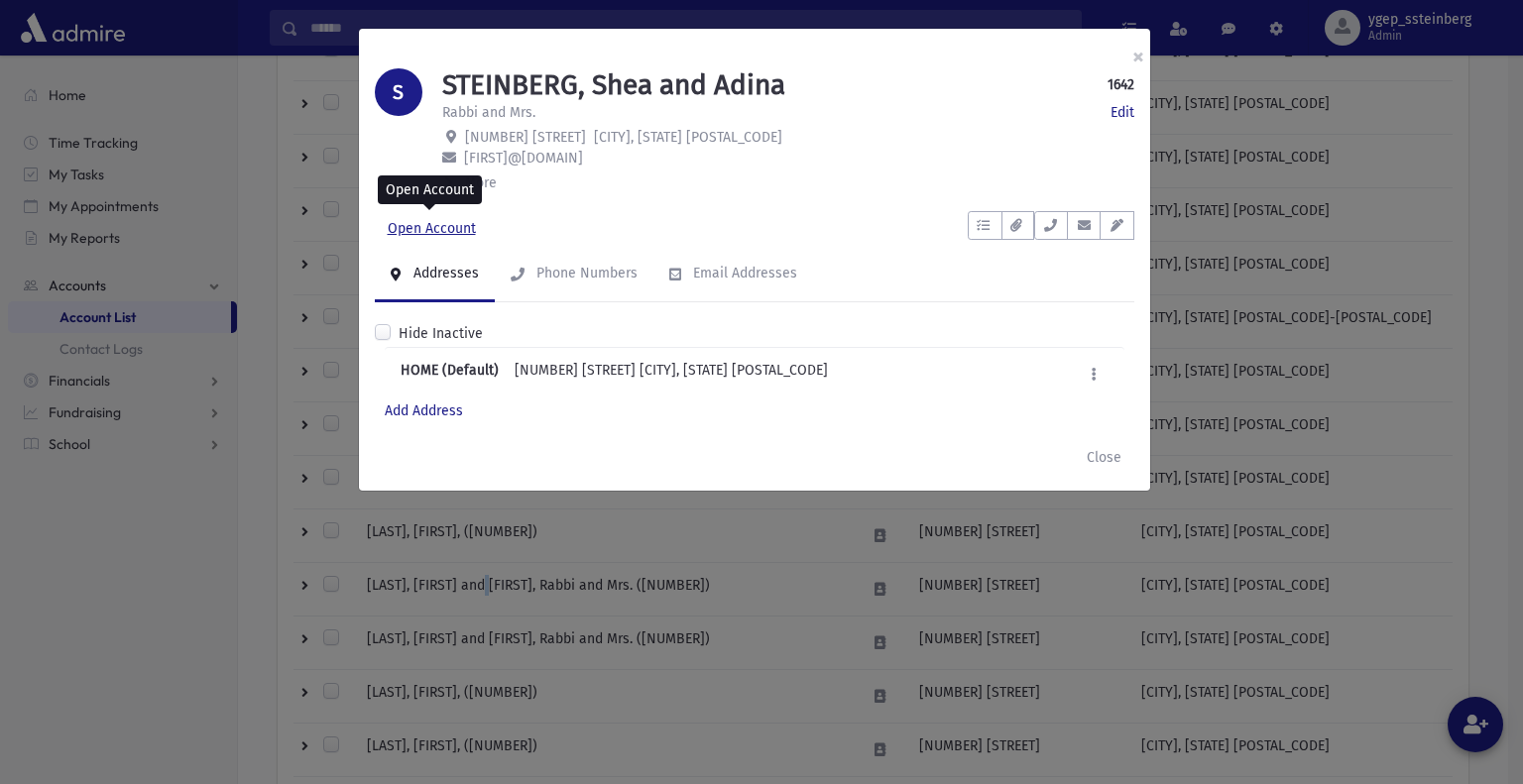click on "Open Account" at bounding box center [431, 229] 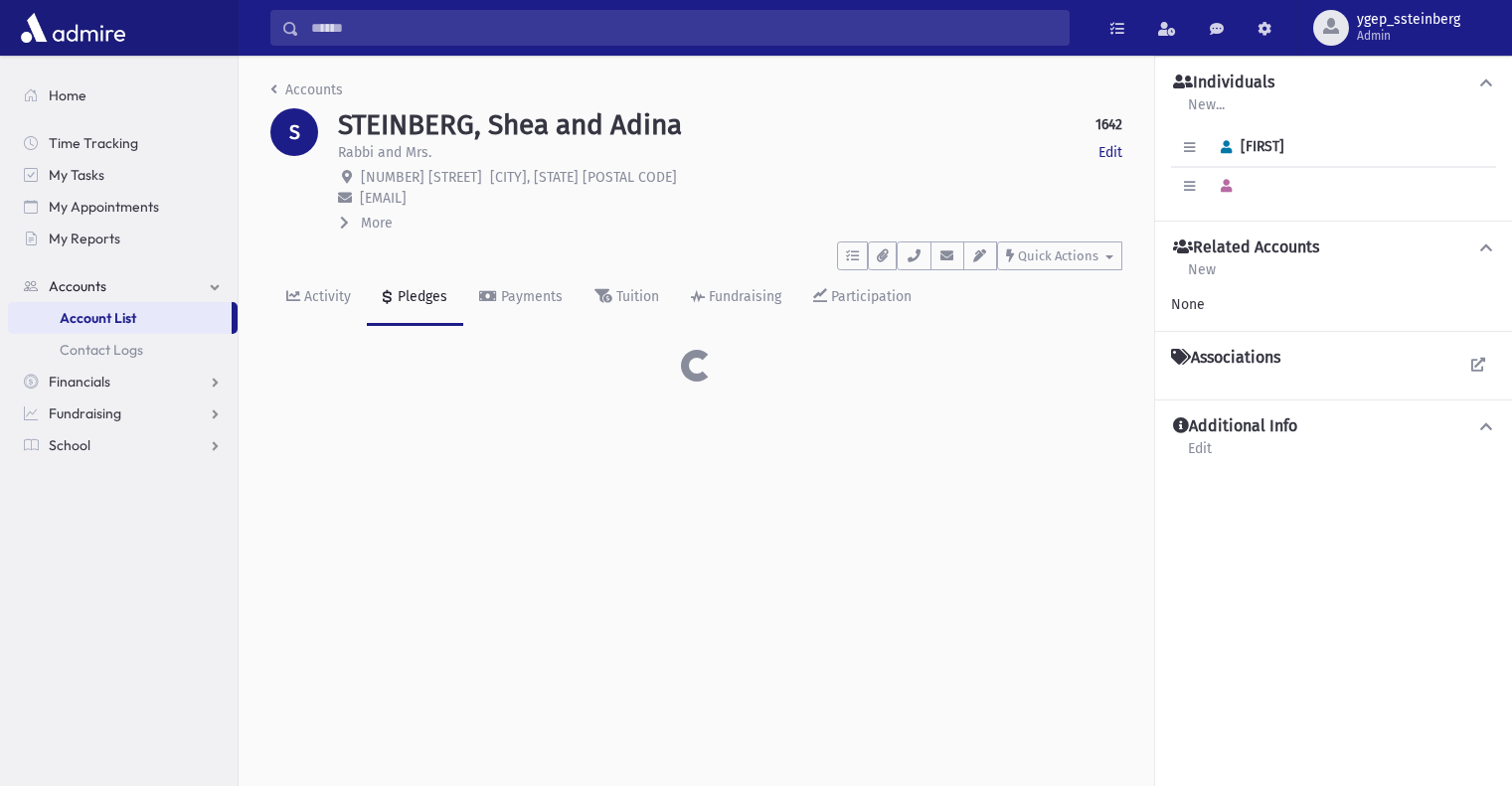 scroll, scrollTop: 0, scrollLeft: 0, axis: both 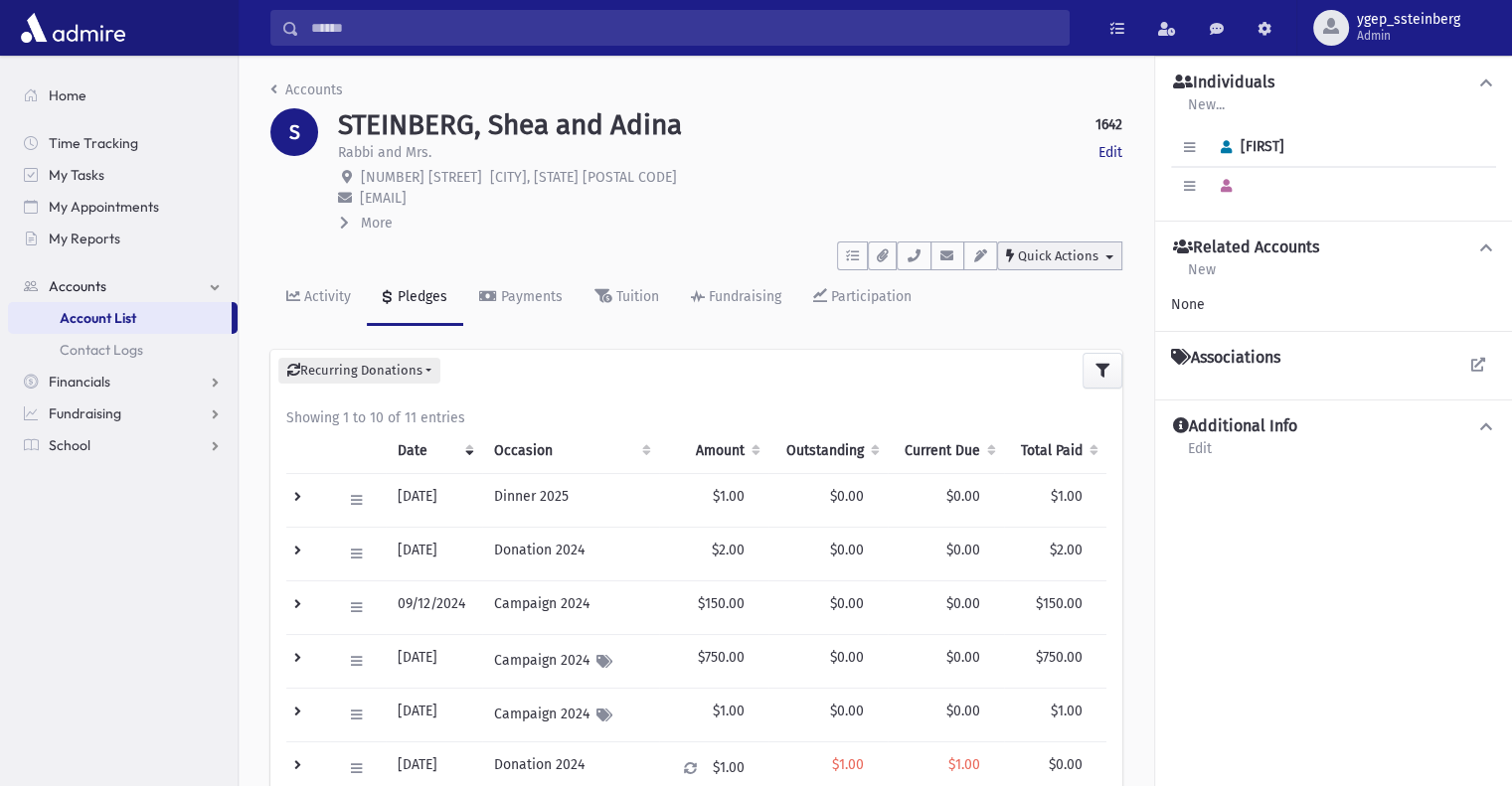 click on "Quick Actions" at bounding box center (1058, 255) 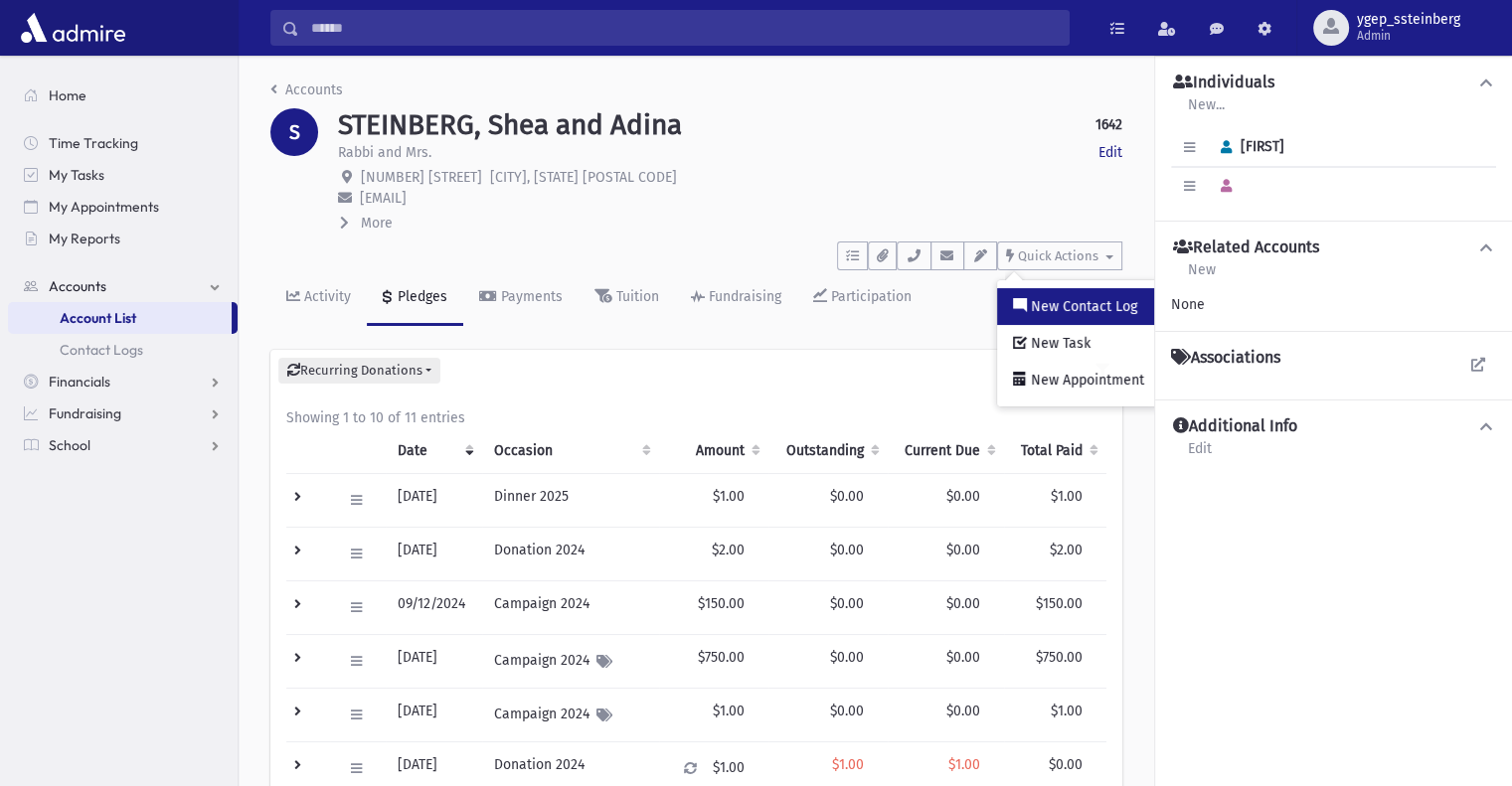 click on "New Contact Log" at bounding box center (1082, 306) 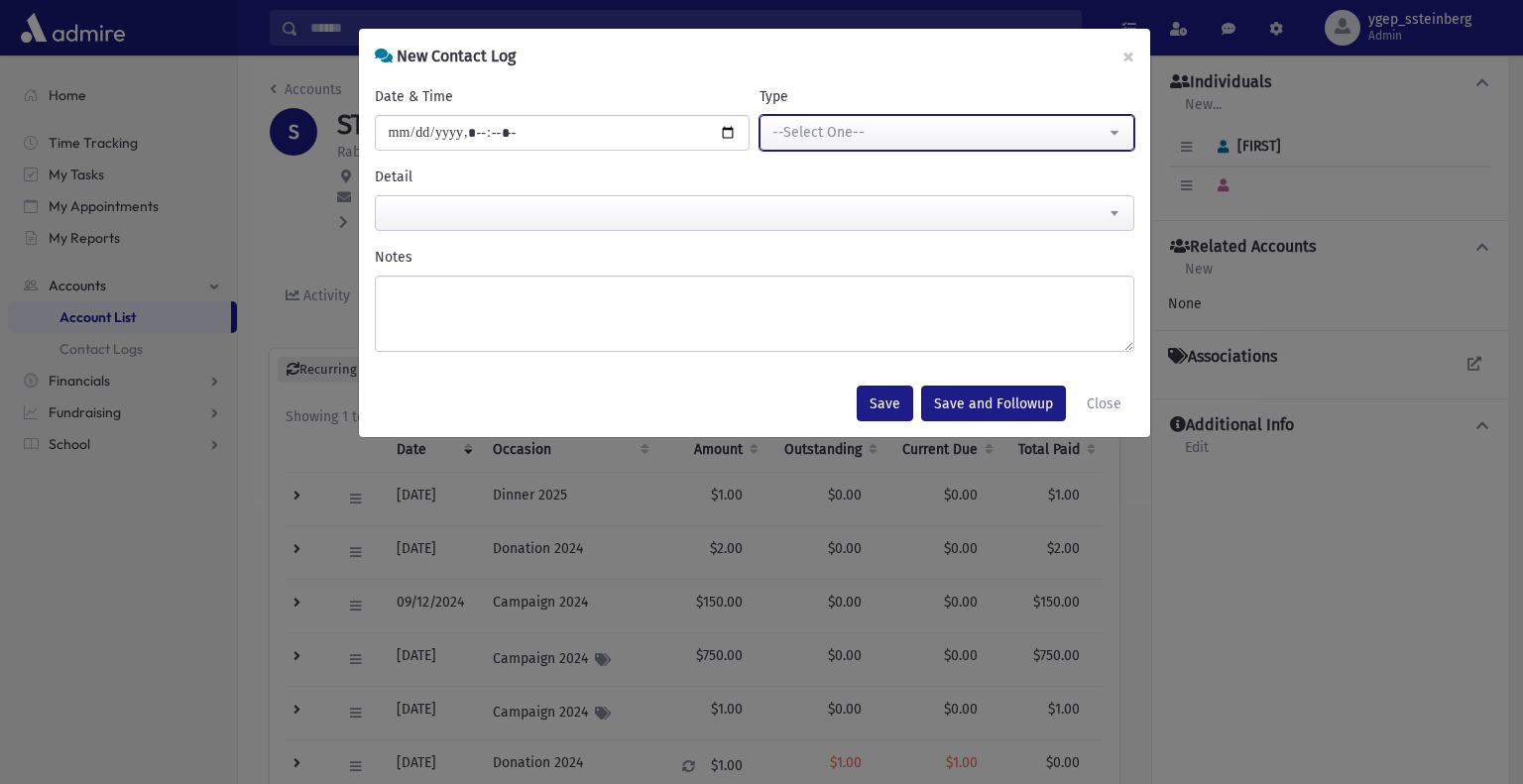 click on "--Select One--" at bounding box center [939, 132] 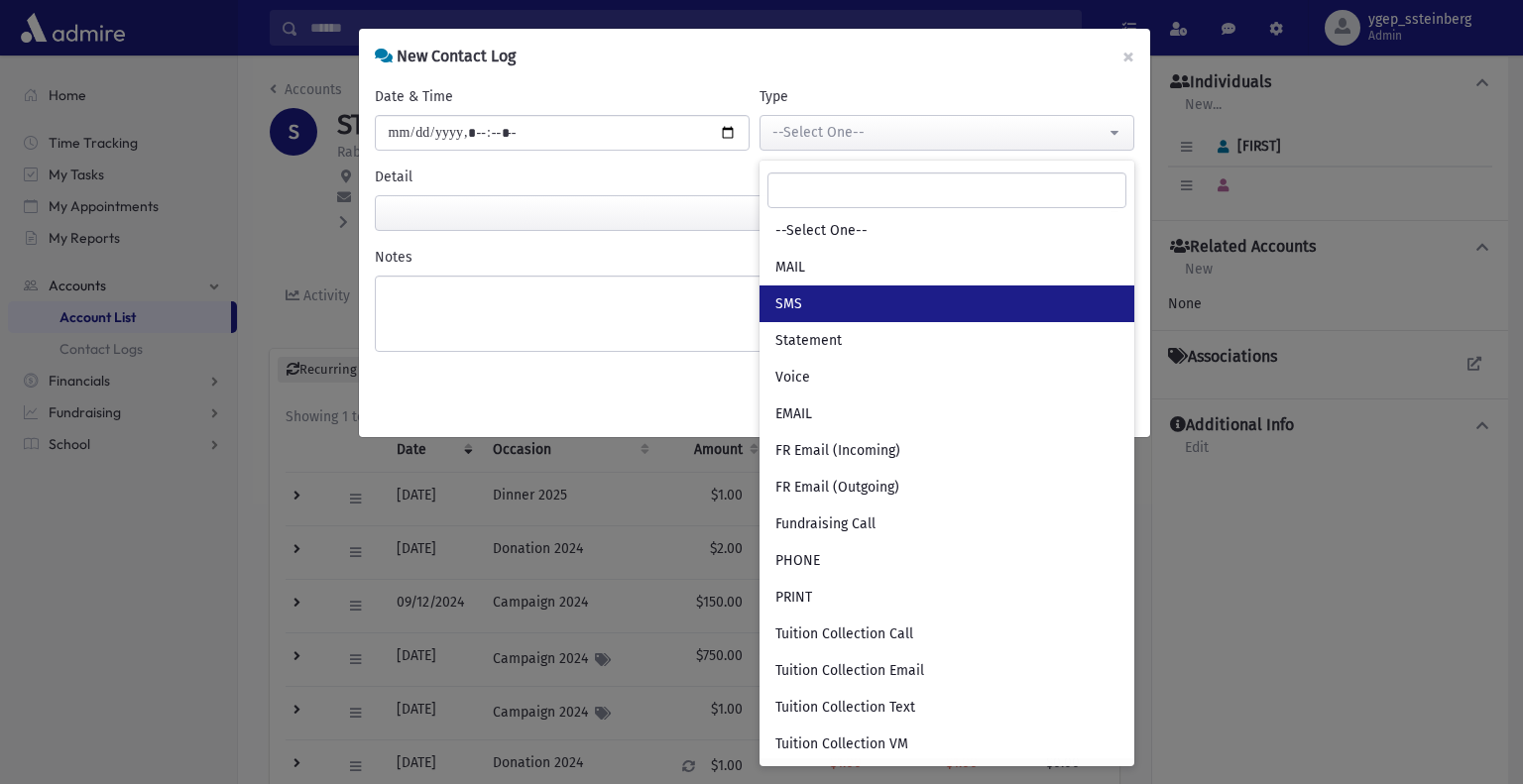 click on "SMS" at bounding box center [788, 304] 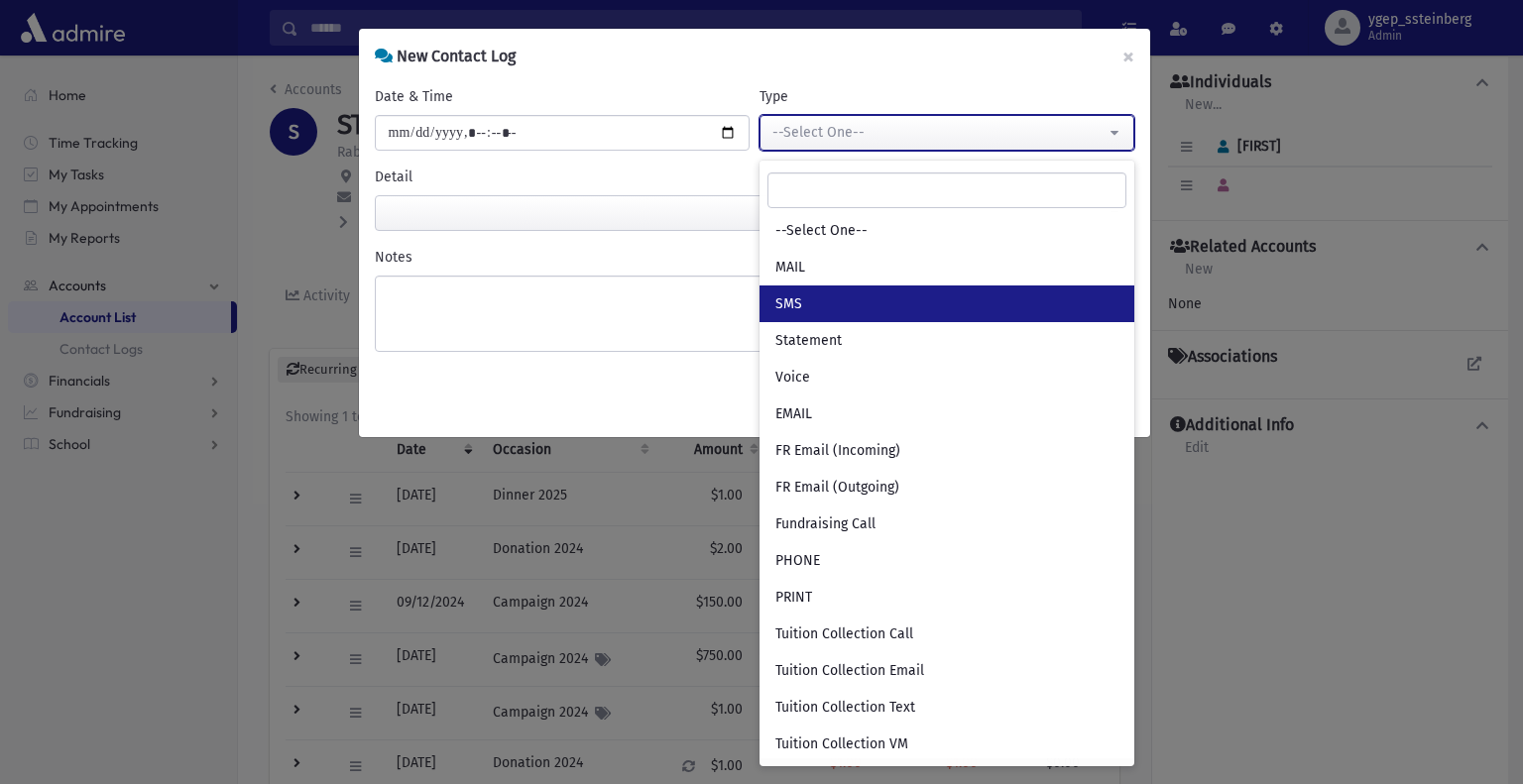 select on "*" 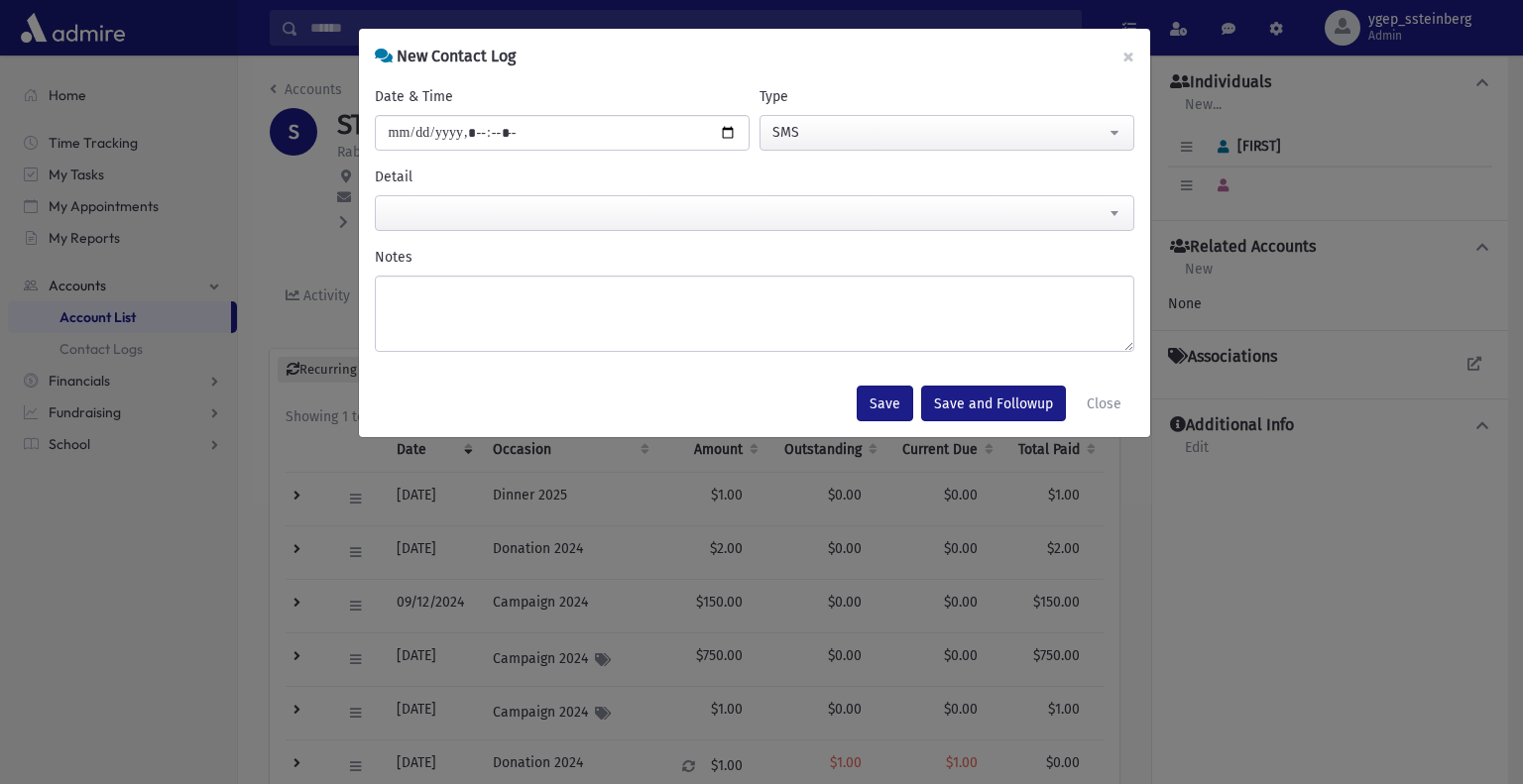 click at bounding box center [755, 213] 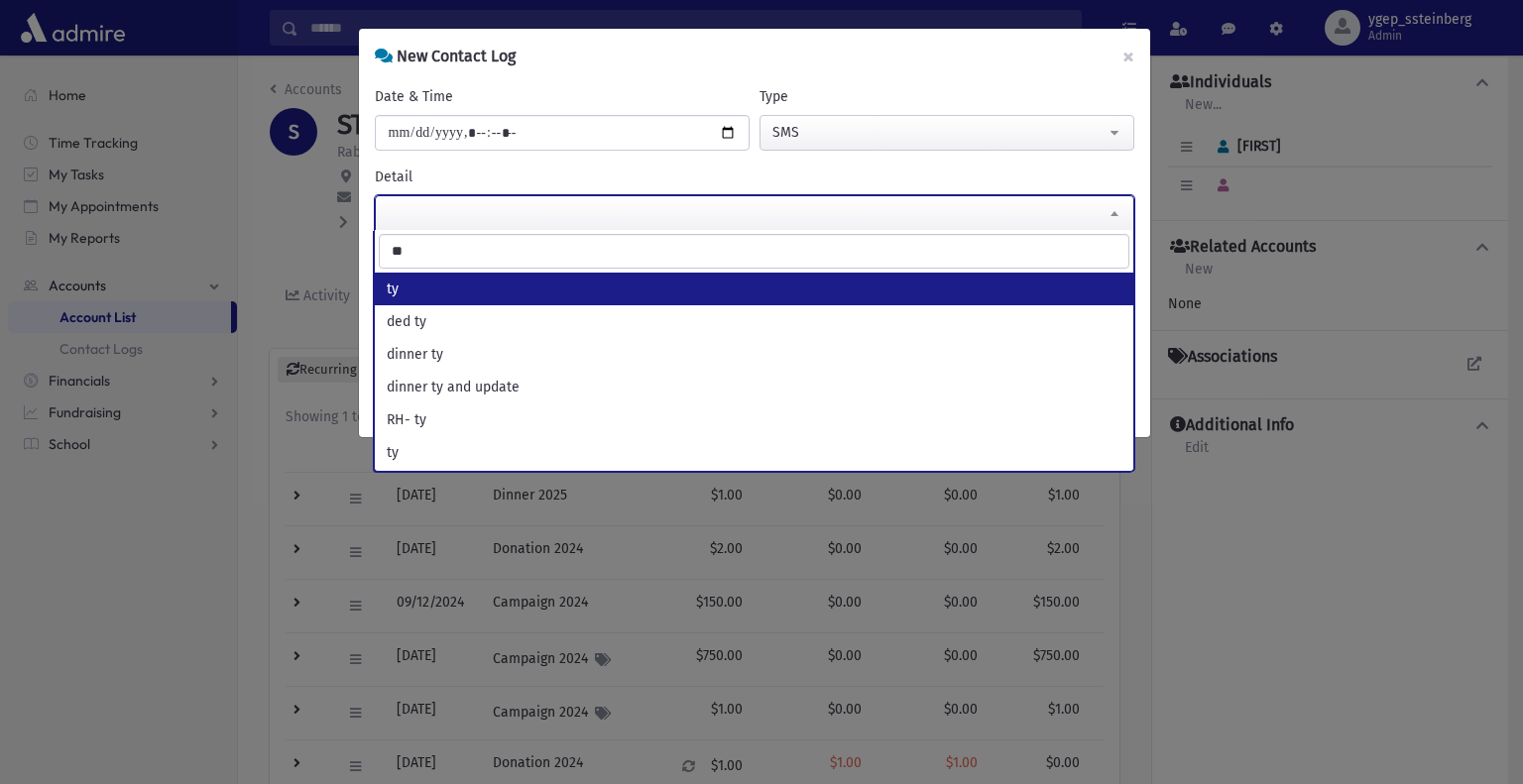 type on "*" 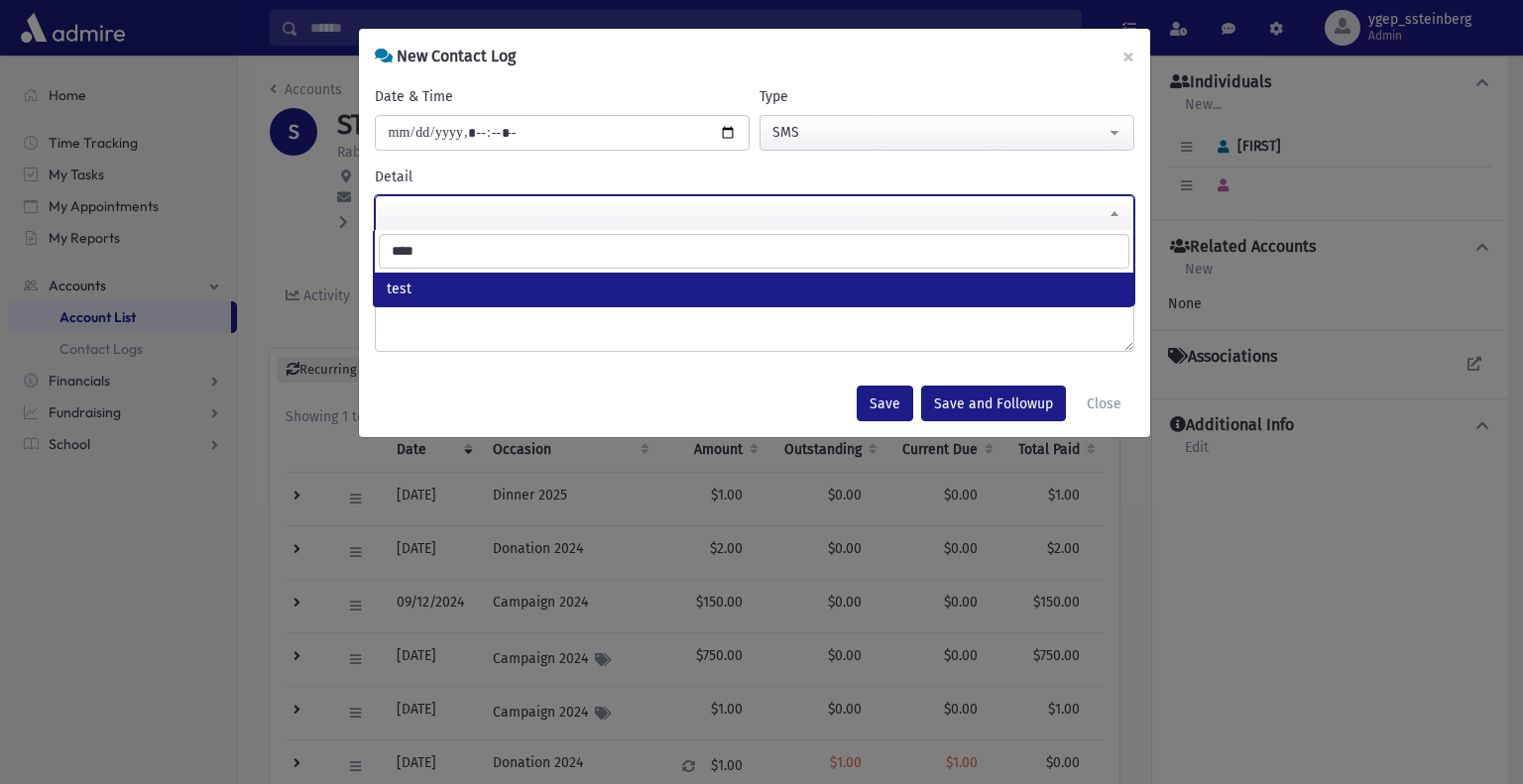 type on "****" 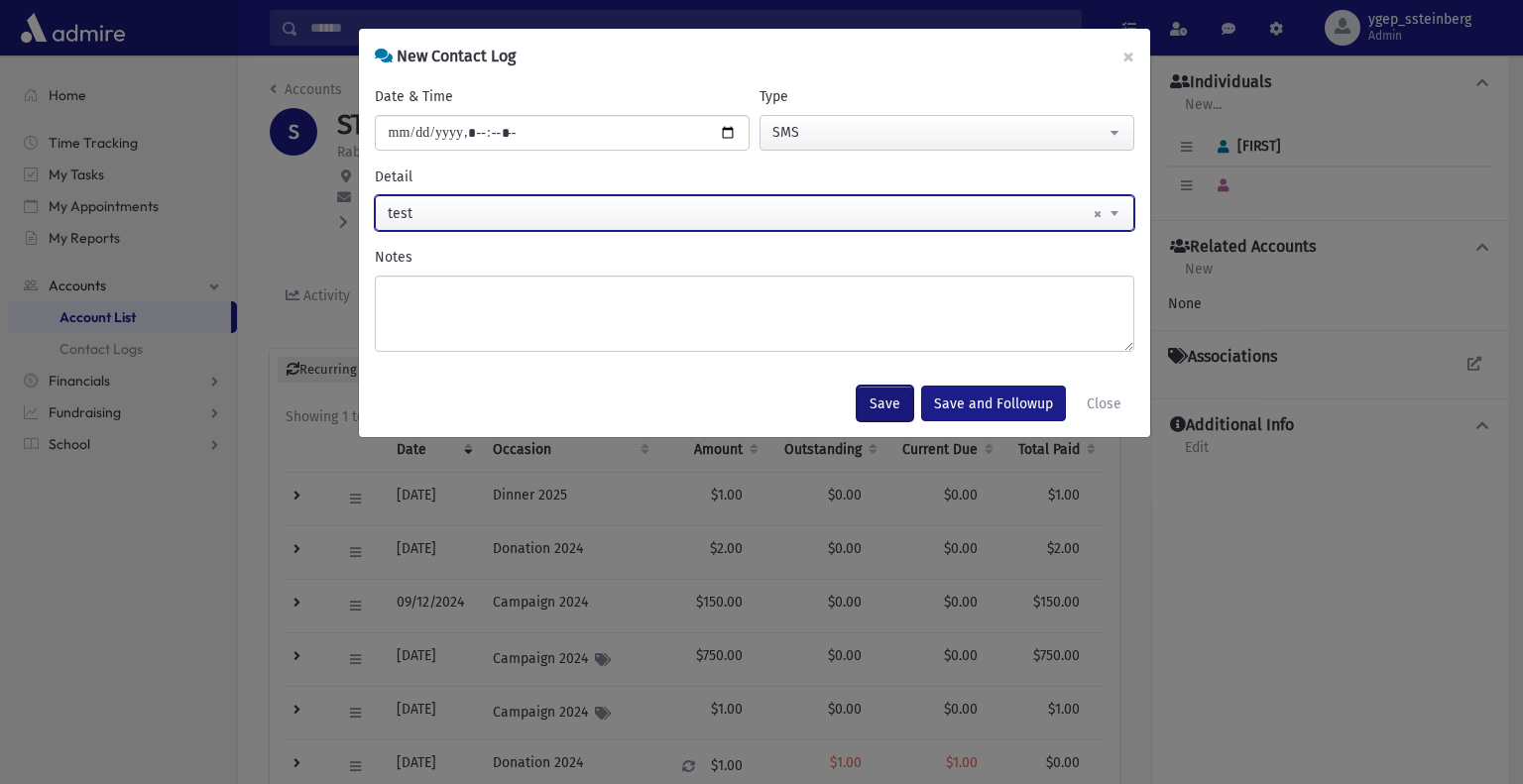 click on "Save" at bounding box center (884, 403) 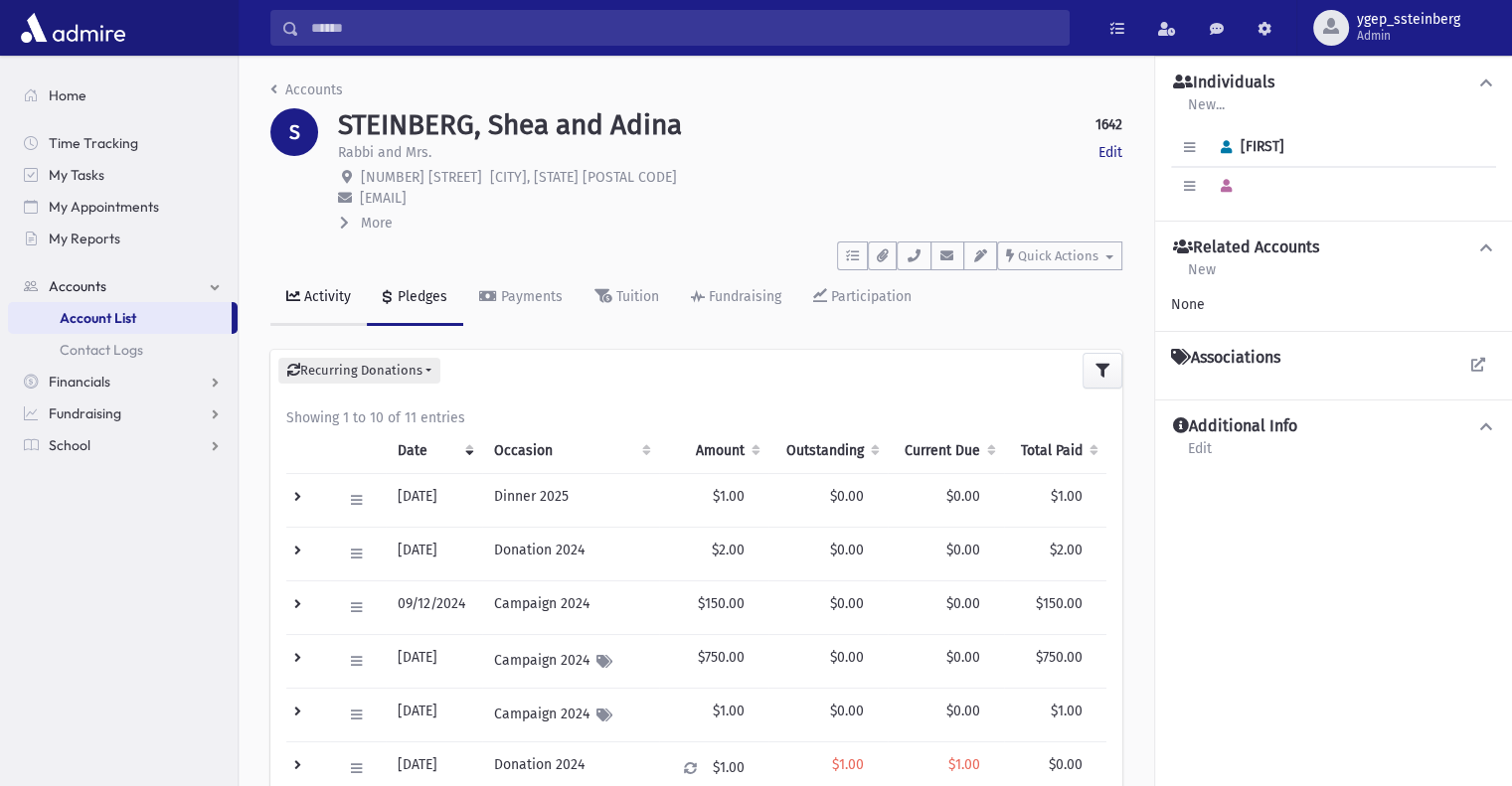 click on "Activity" at bounding box center [325, 296] 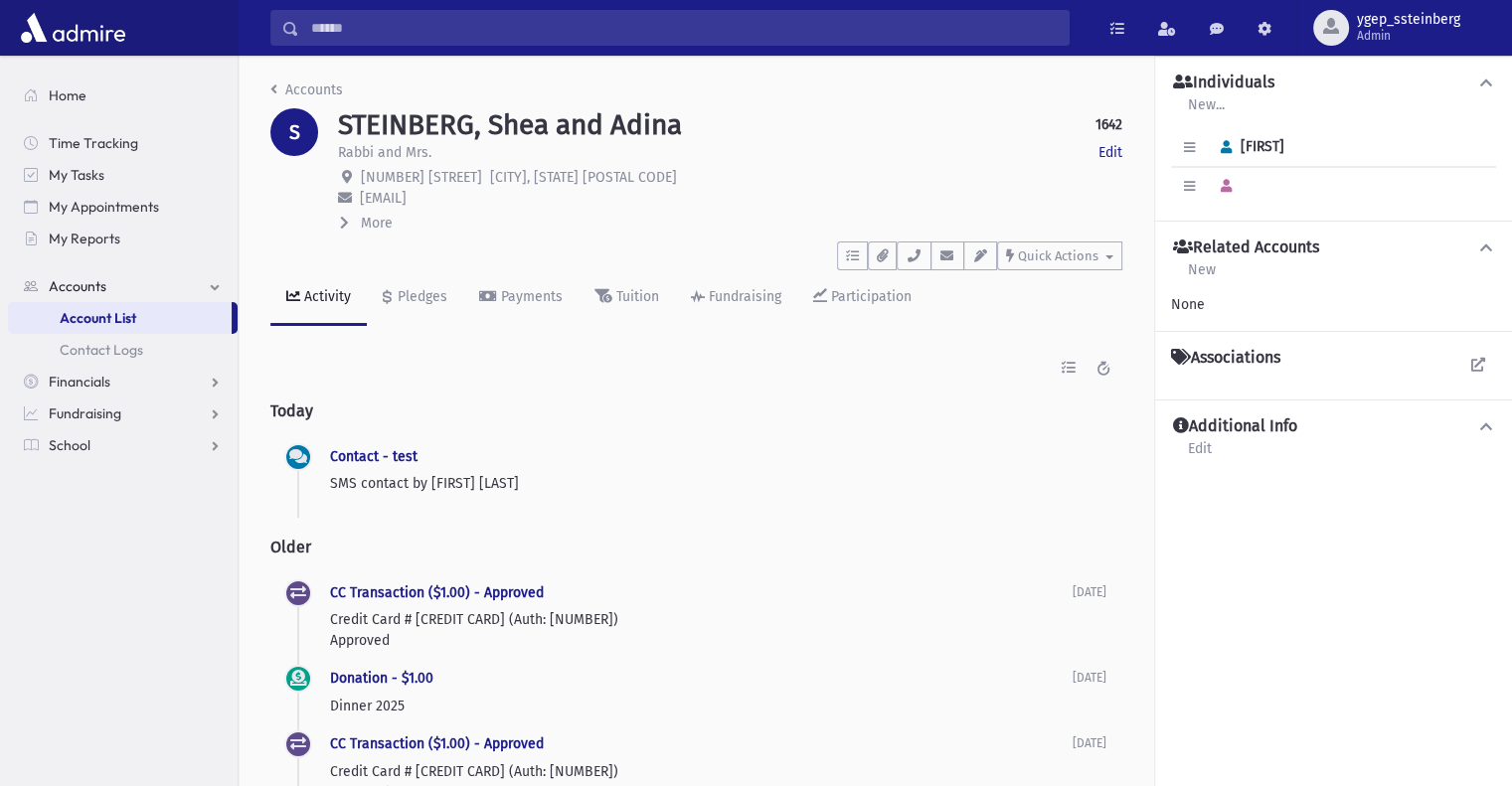 drag, startPoint x: 346, startPoint y: 452, endPoint x: 600, endPoint y: 369, distance: 267.21714 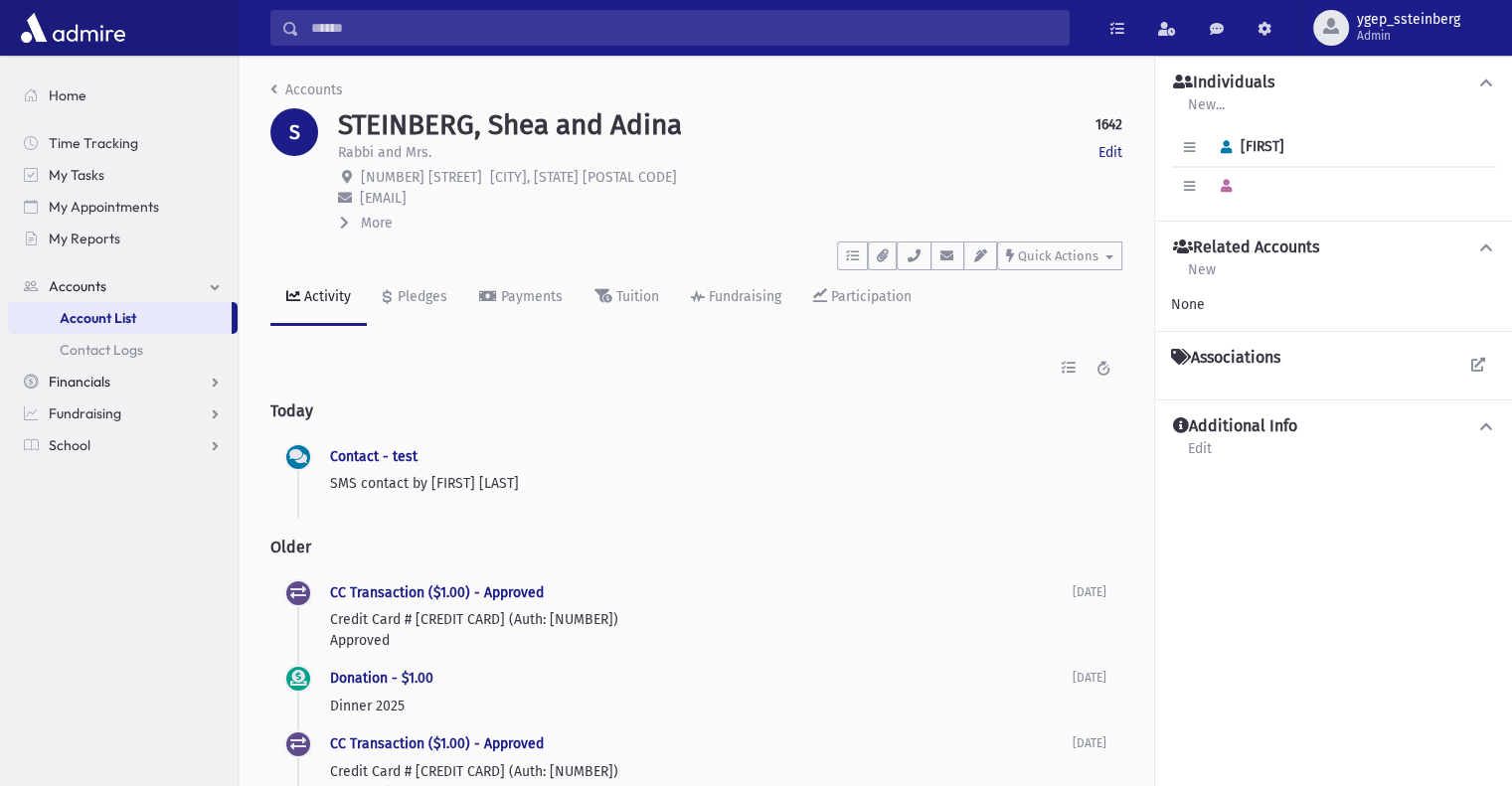click on "Financials" at bounding box center [80, 382] 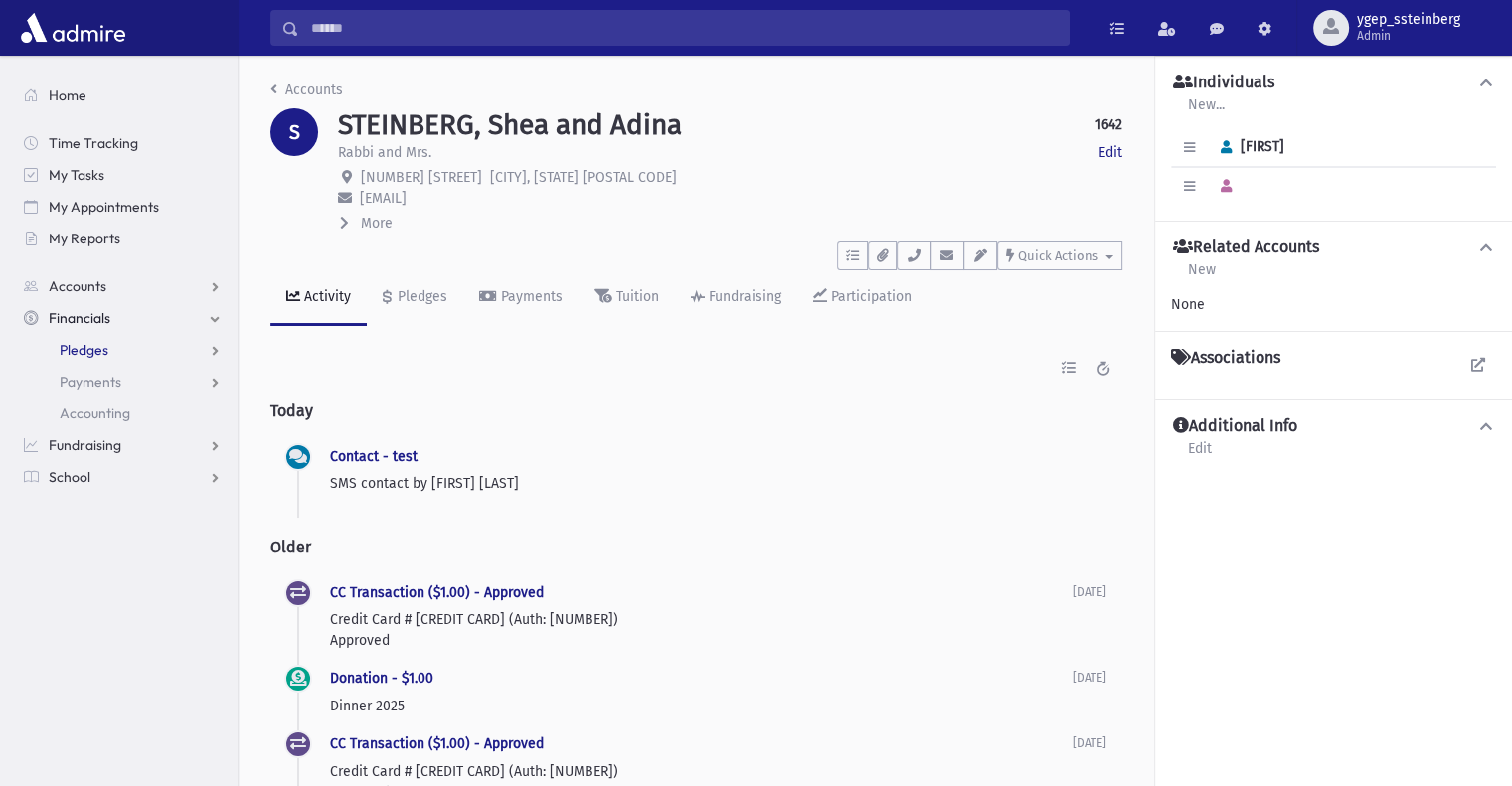click on "Pledges" at bounding box center (84, 350) 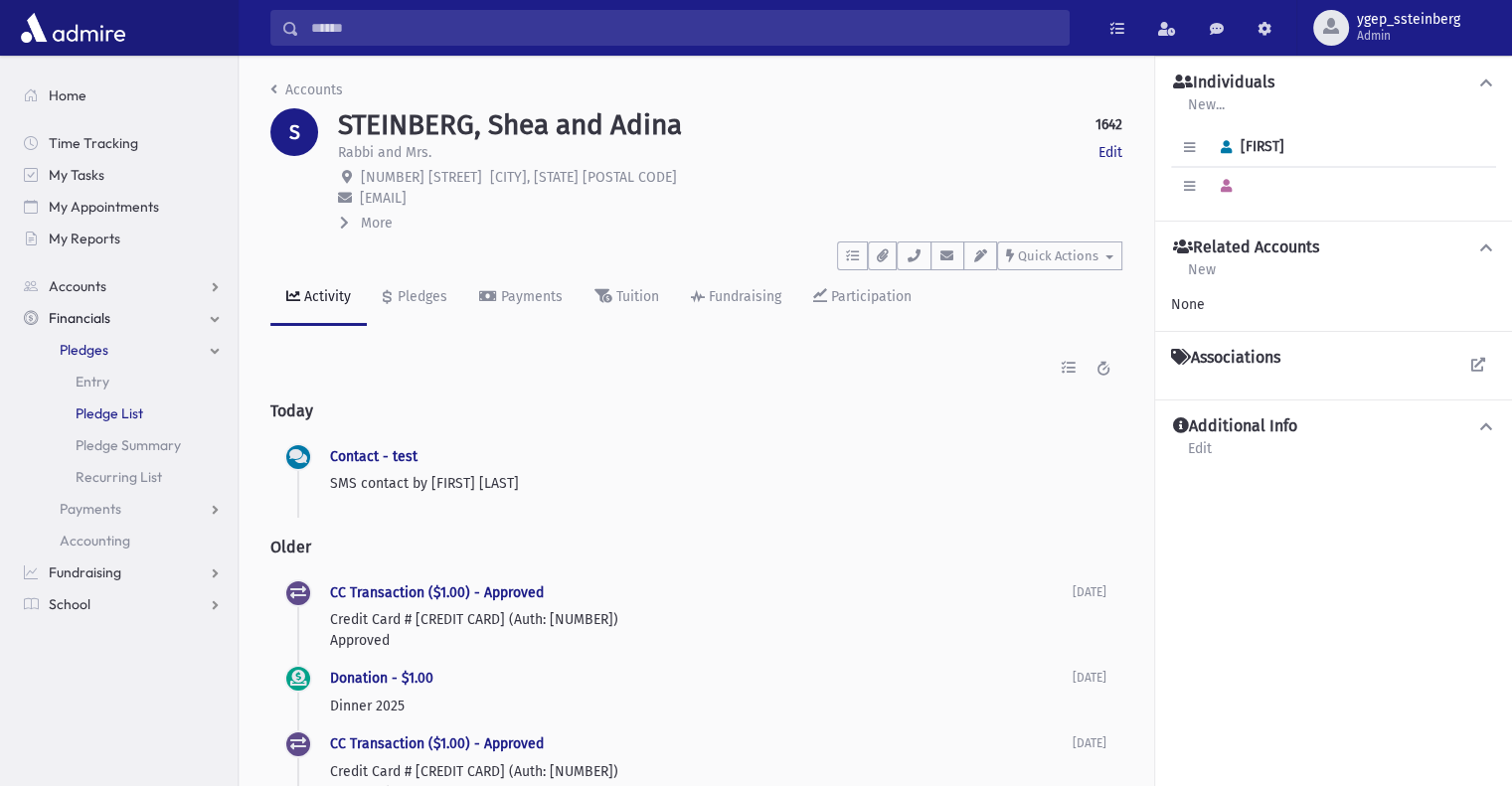 click on "Pledge List" at bounding box center [109, 413] 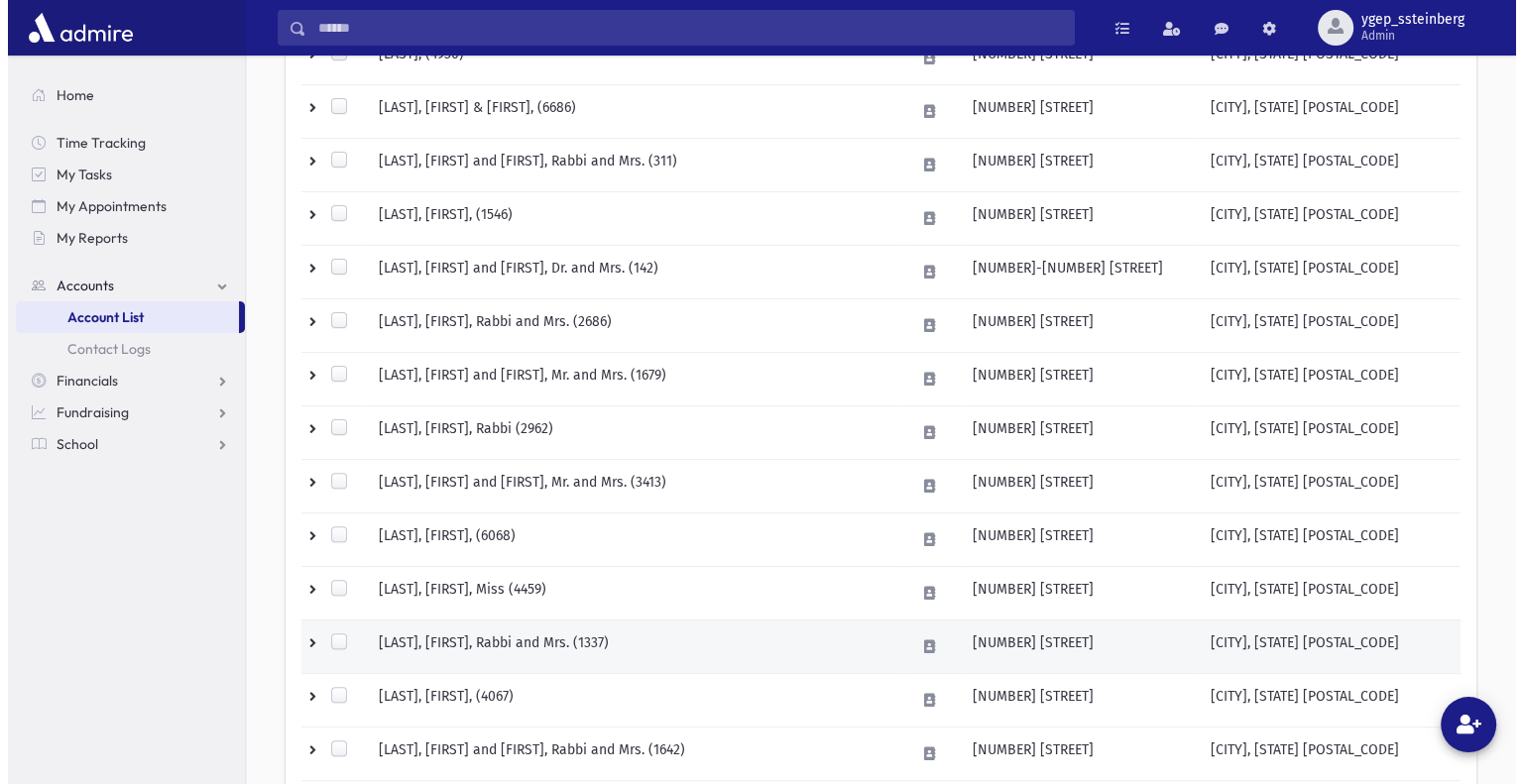 scroll, scrollTop: 660, scrollLeft: 0, axis: vertical 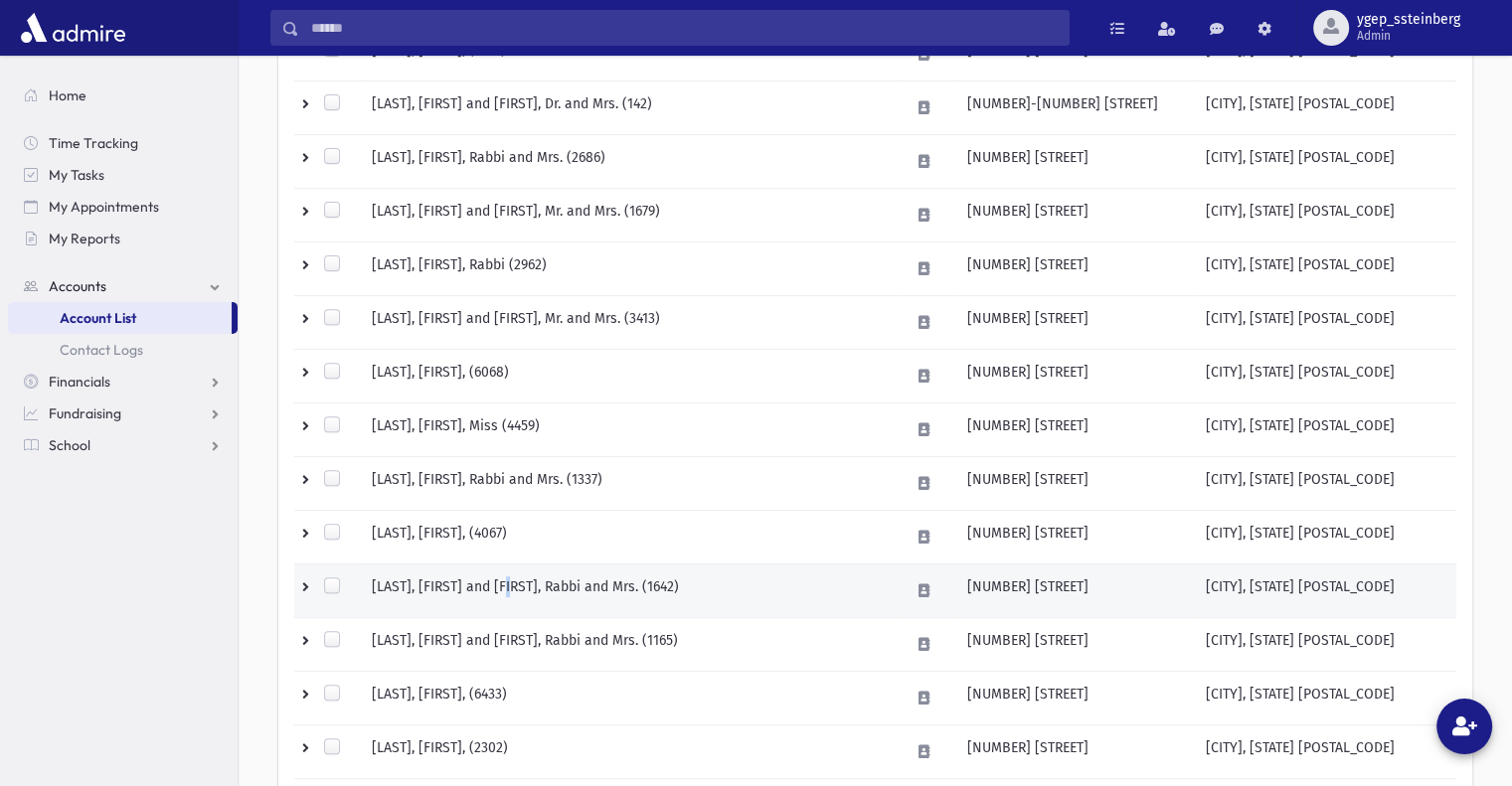 click on "[LAST], [FIRST] and [FIRST], Rabbi and Mrs. (1642)" at bounding box center [628, 590] 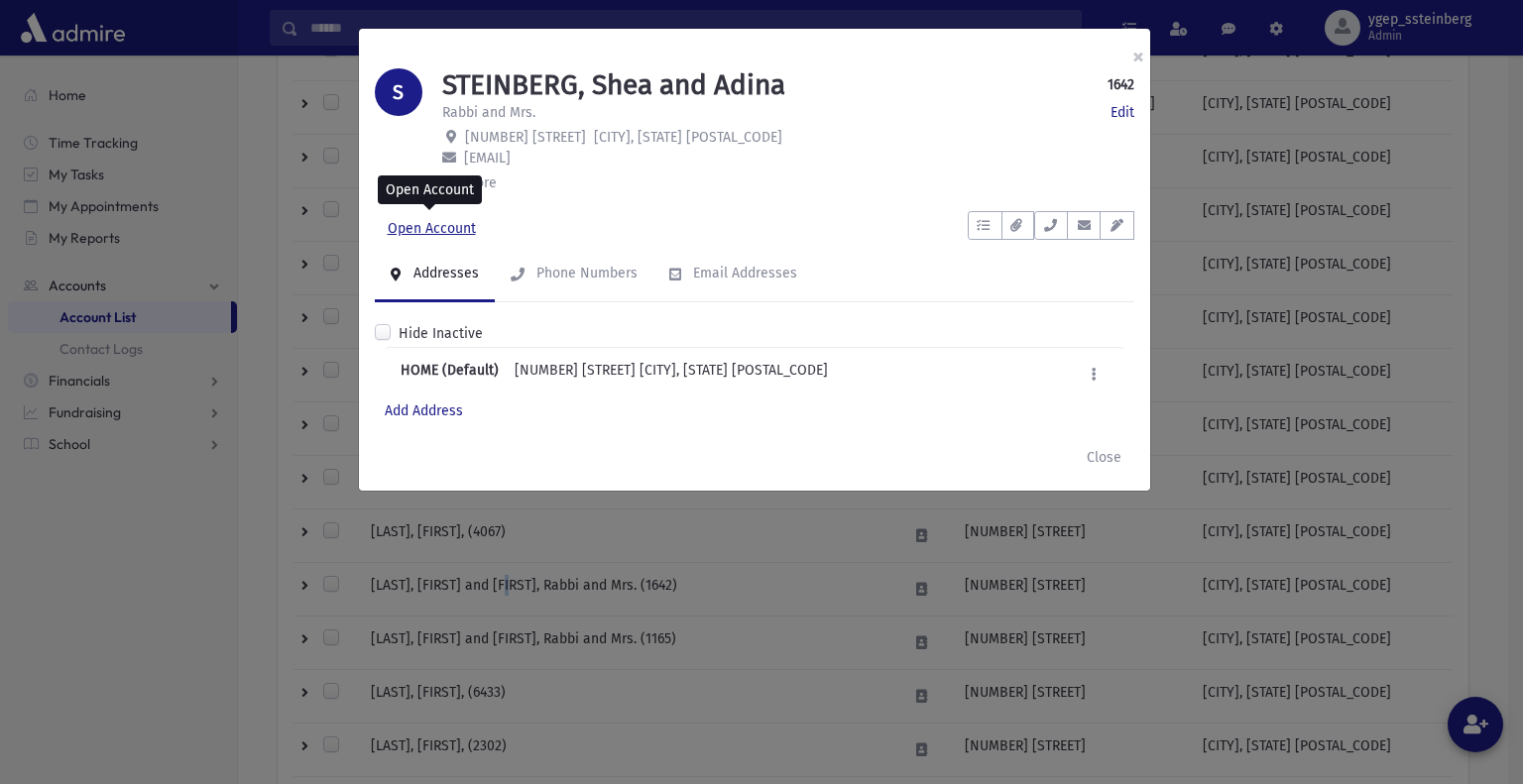 click on "Open Account" at bounding box center [431, 229] 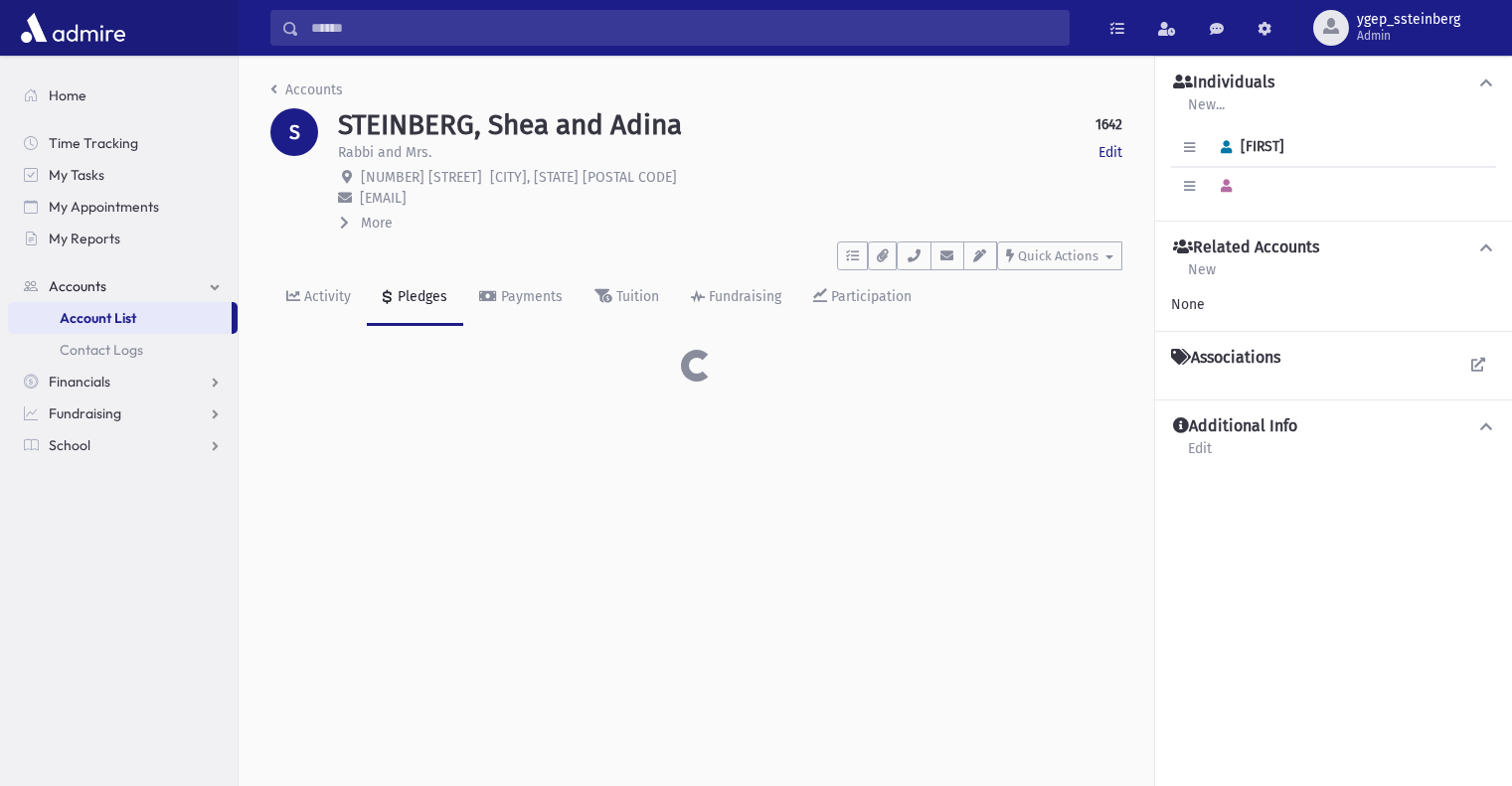 scroll, scrollTop: 0, scrollLeft: 0, axis: both 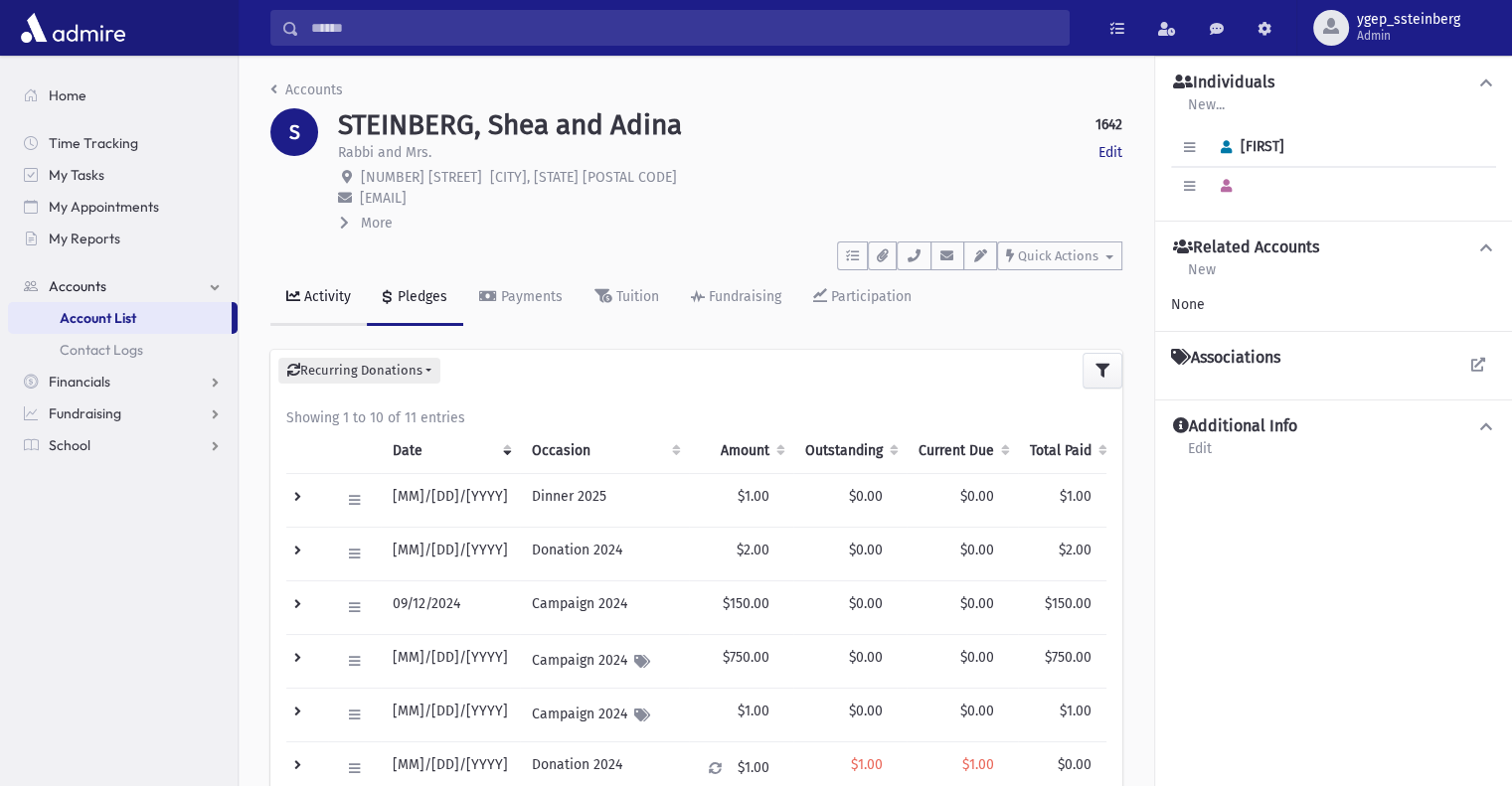click on "Activity" at bounding box center (325, 296) 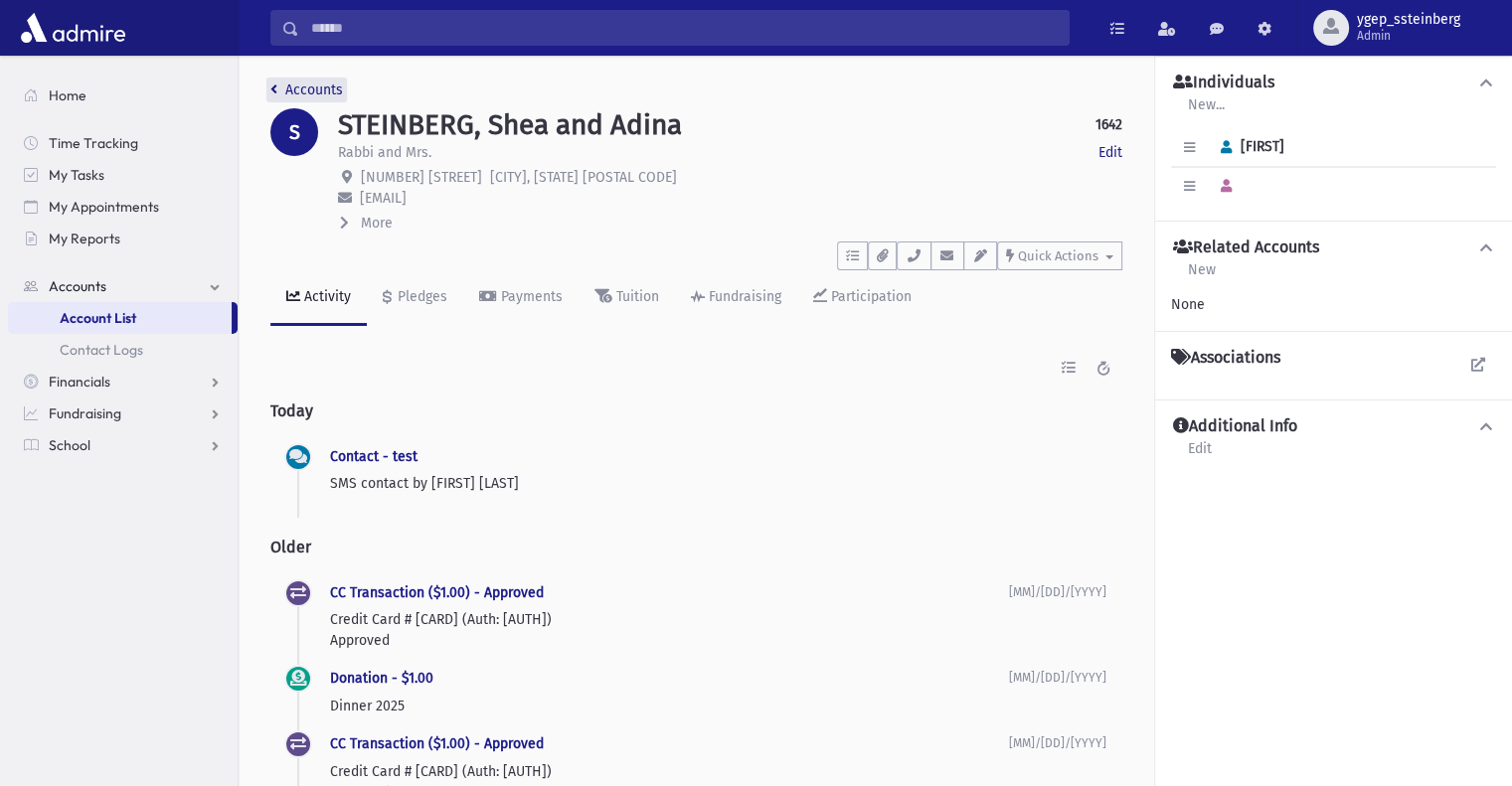 click on "Accounts" at bounding box center [306, 89] 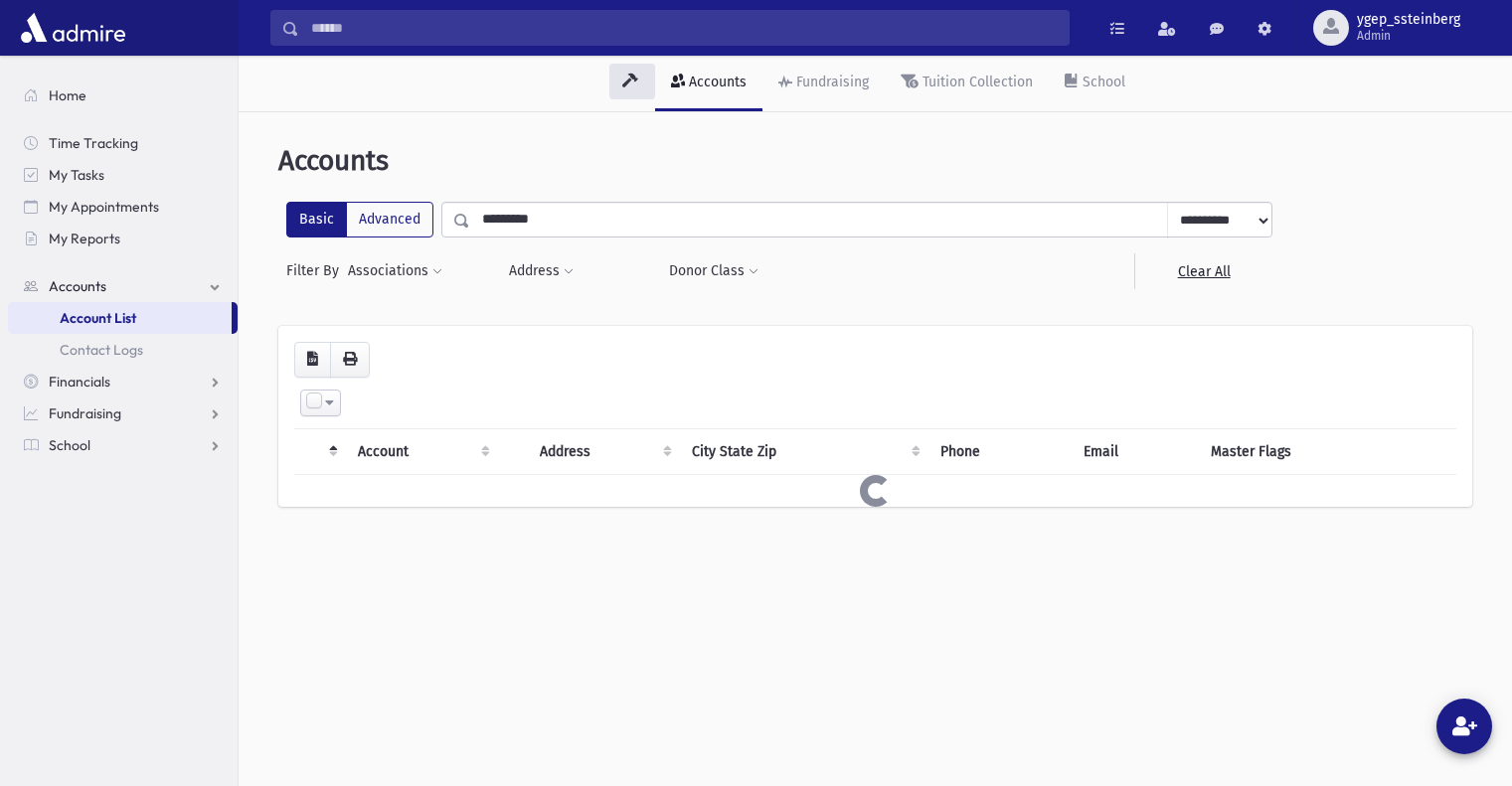 scroll, scrollTop: 0, scrollLeft: 0, axis: both 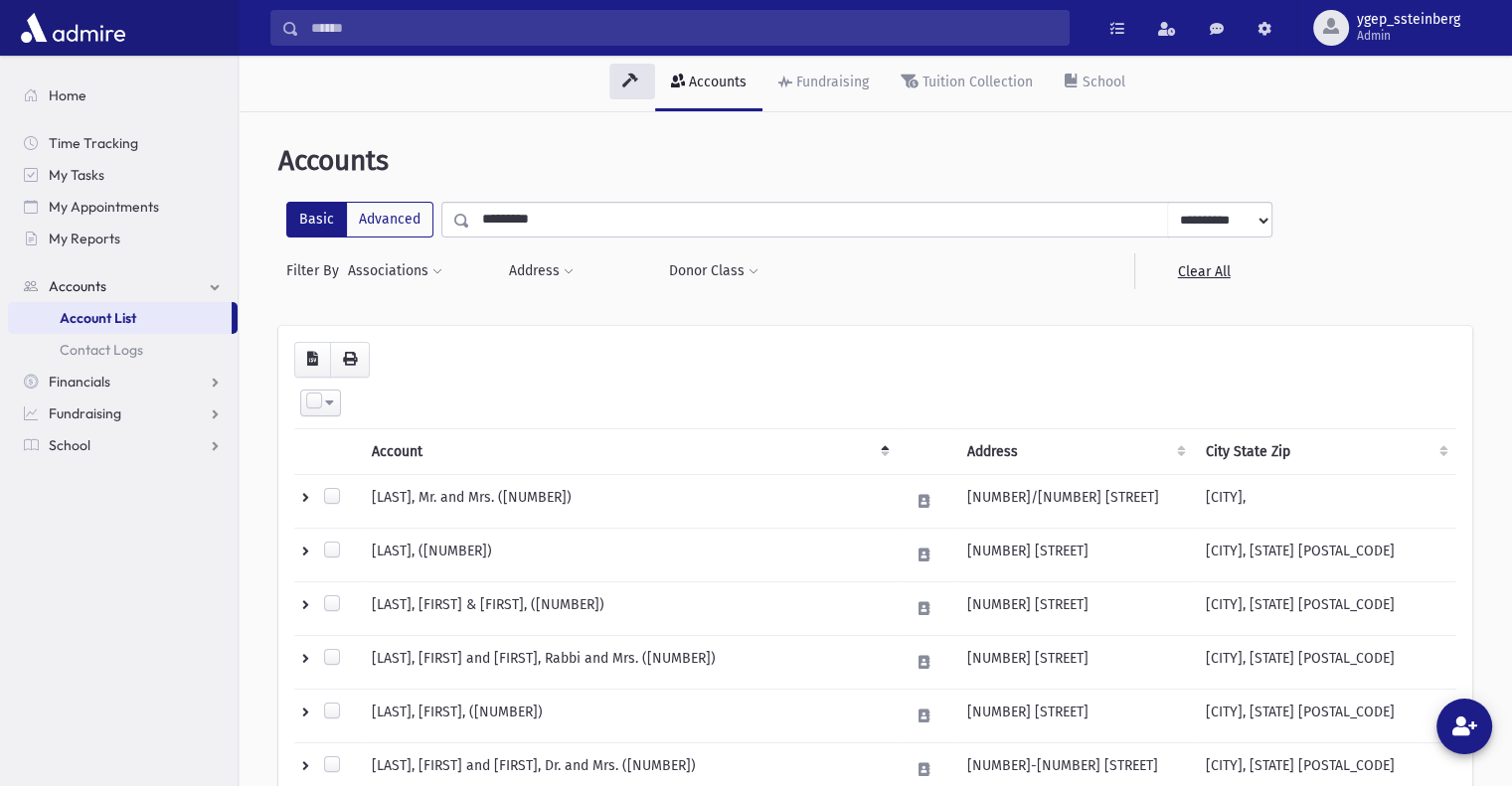 drag, startPoint x: 432, startPoint y: 222, endPoint x: 403, endPoint y: 214, distance: 30.08322 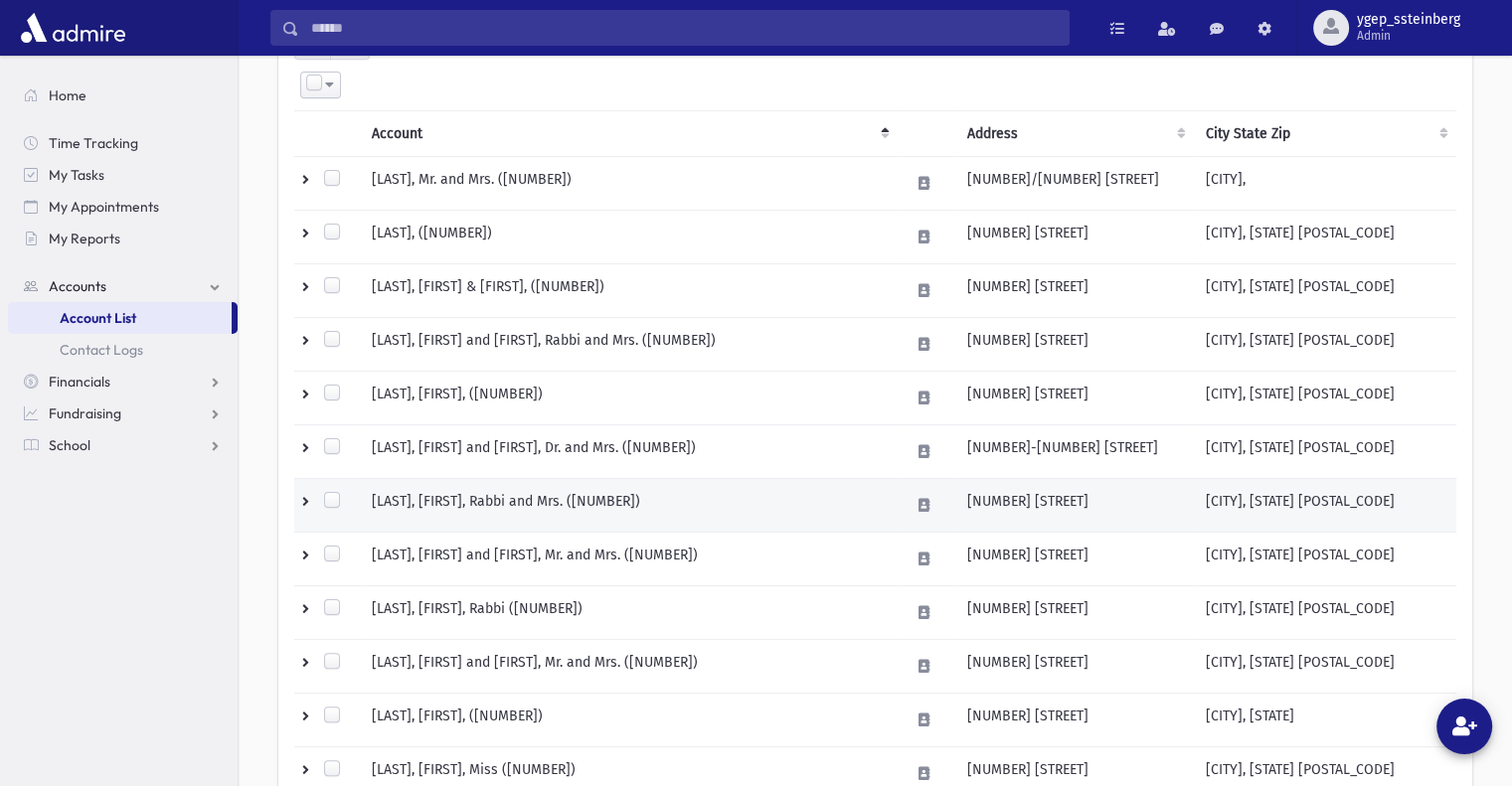 scroll, scrollTop: 331, scrollLeft: 0, axis: vertical 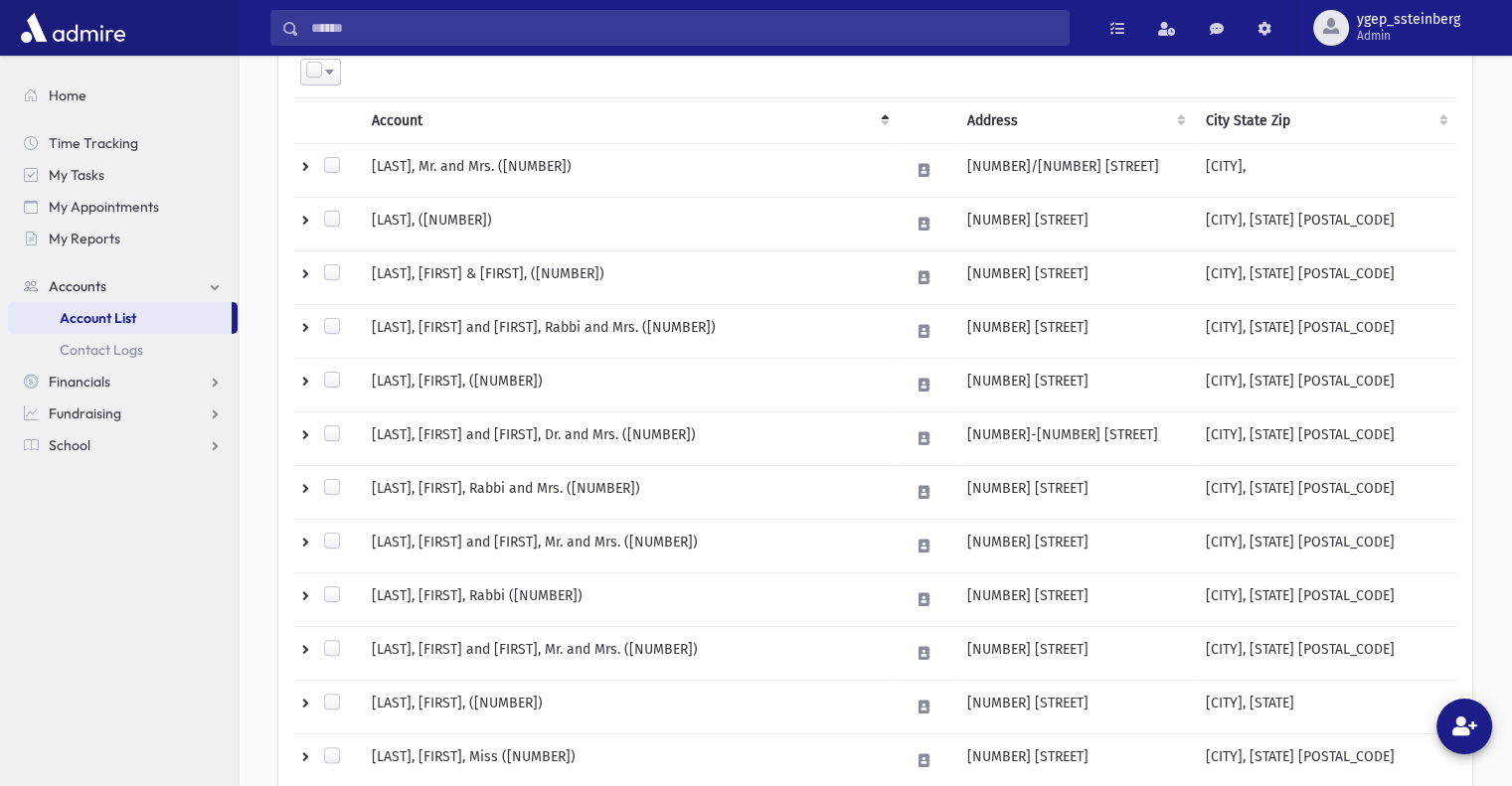 type 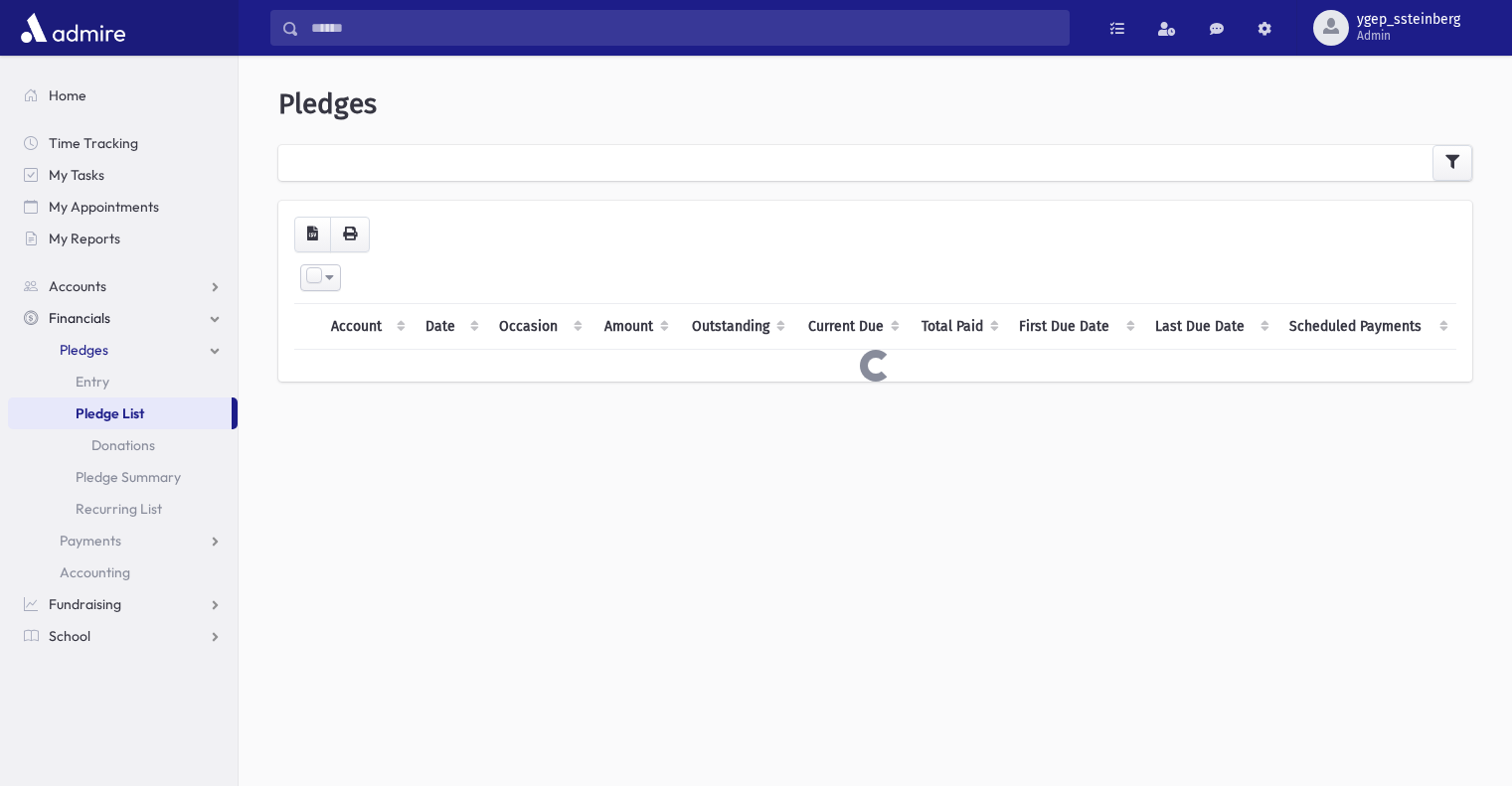 select 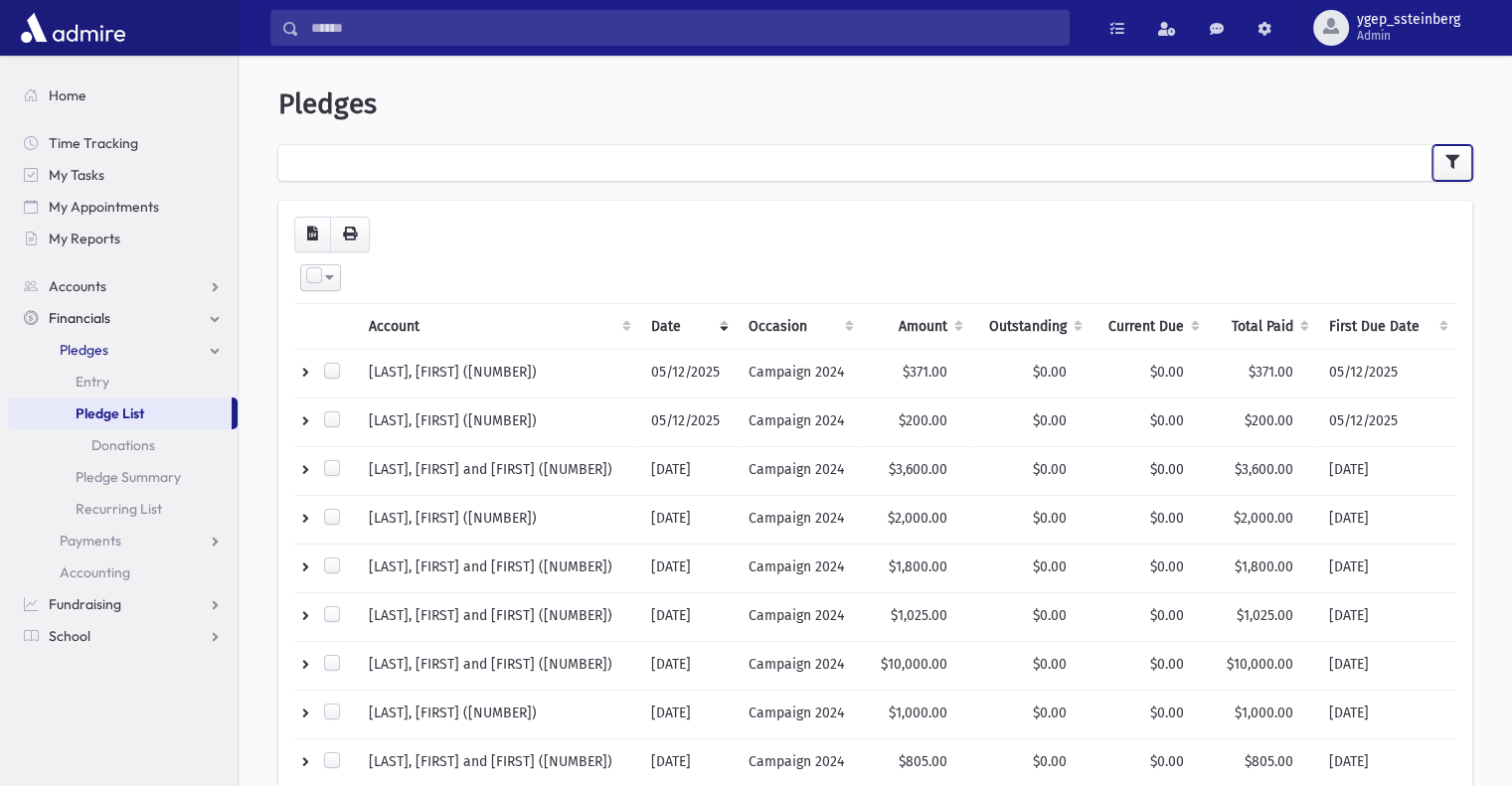 click at bounding box center [1452, 162] 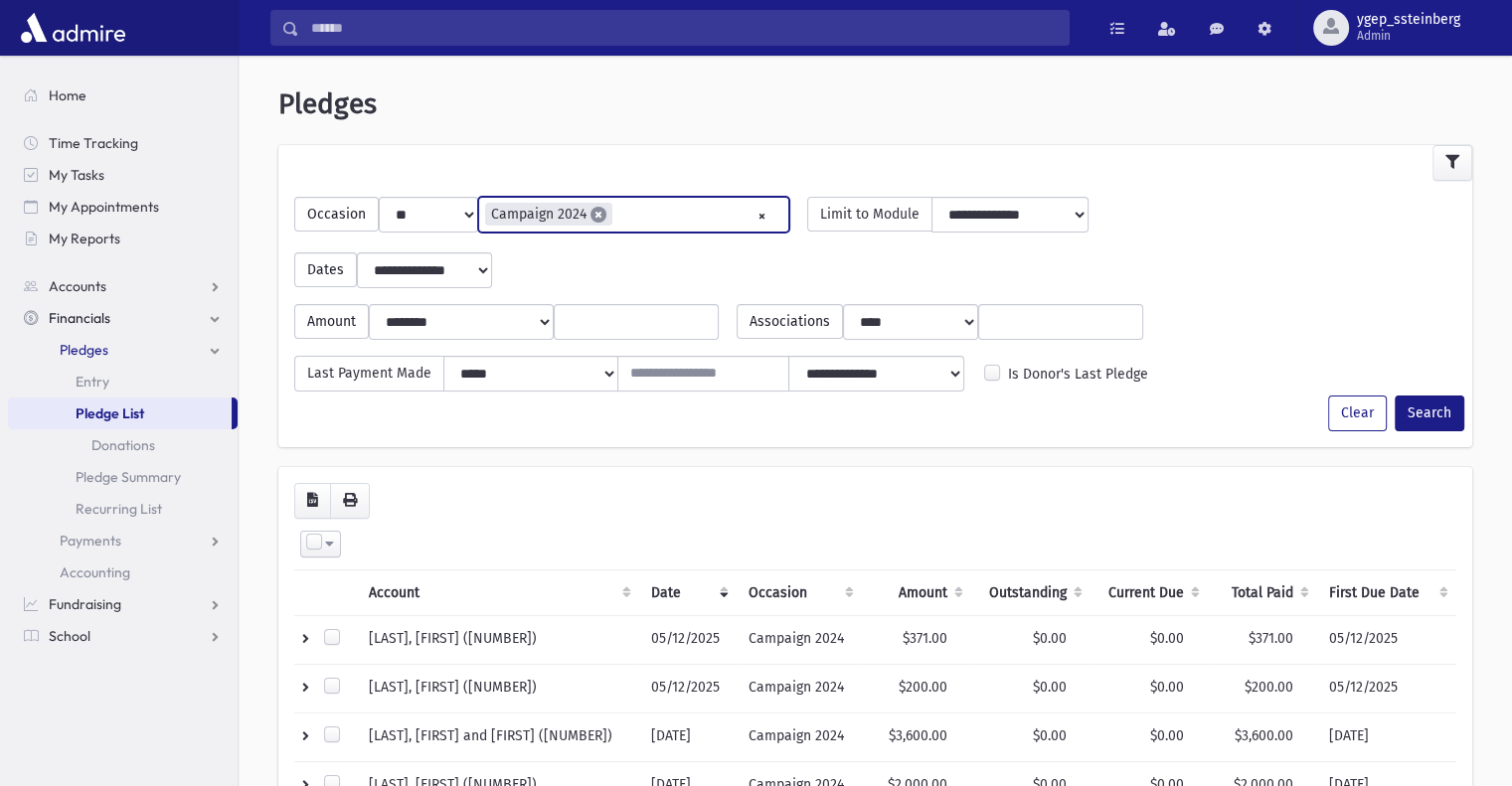 click on "×" at bounding box center [598, 215] 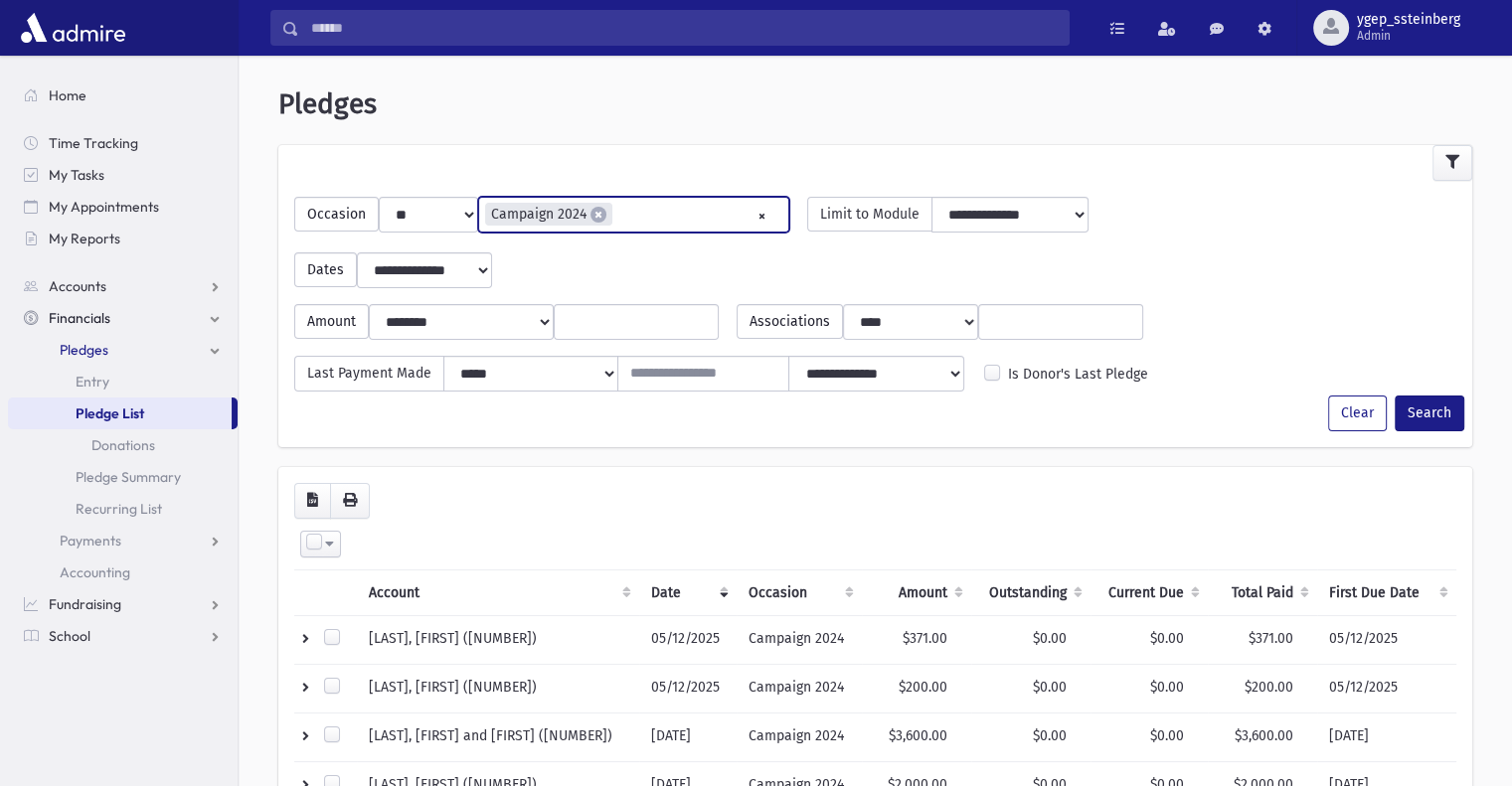 select 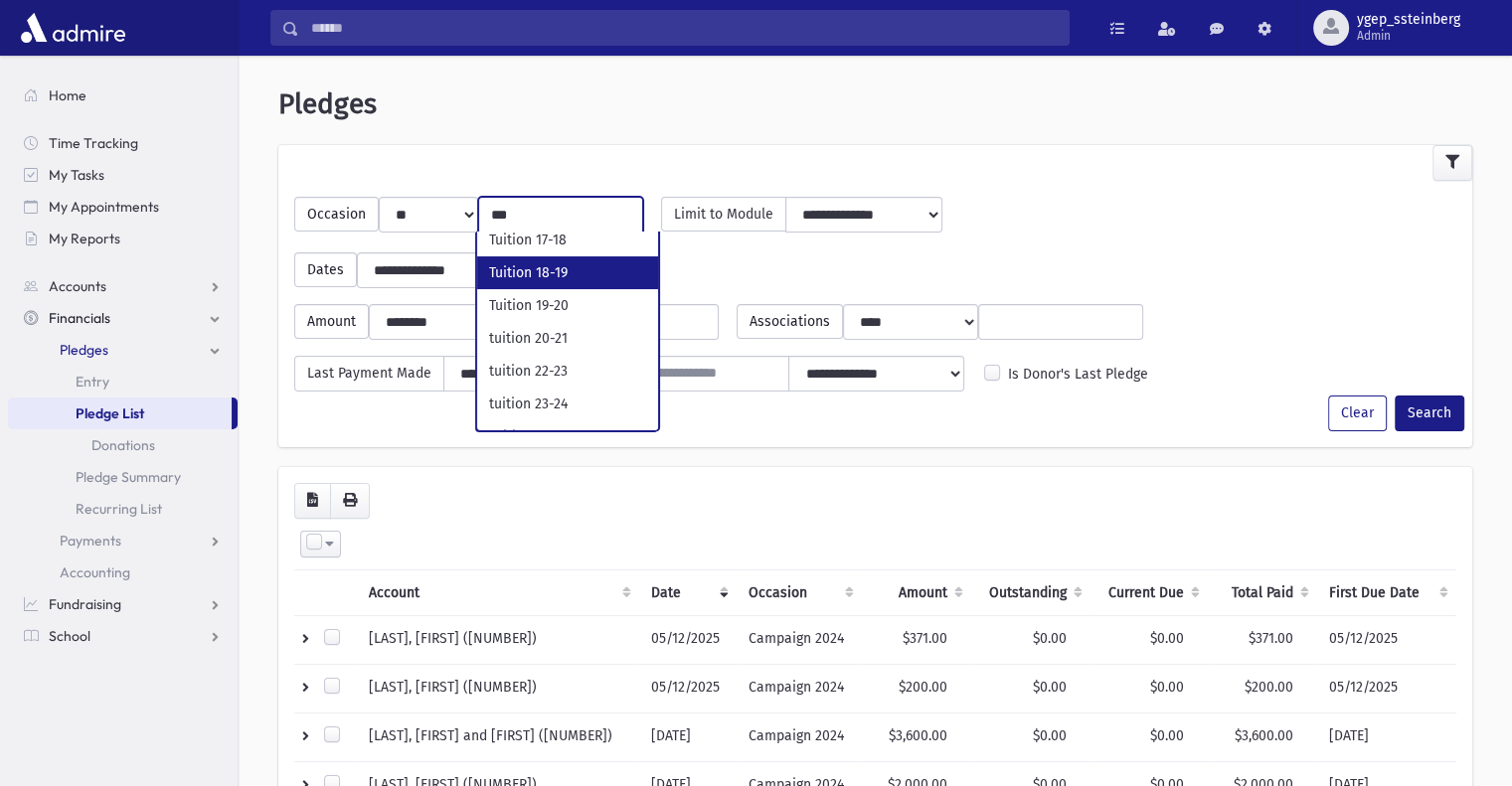 scroll, scrollTop: 128, scrollLeft: 0, axis: vertical 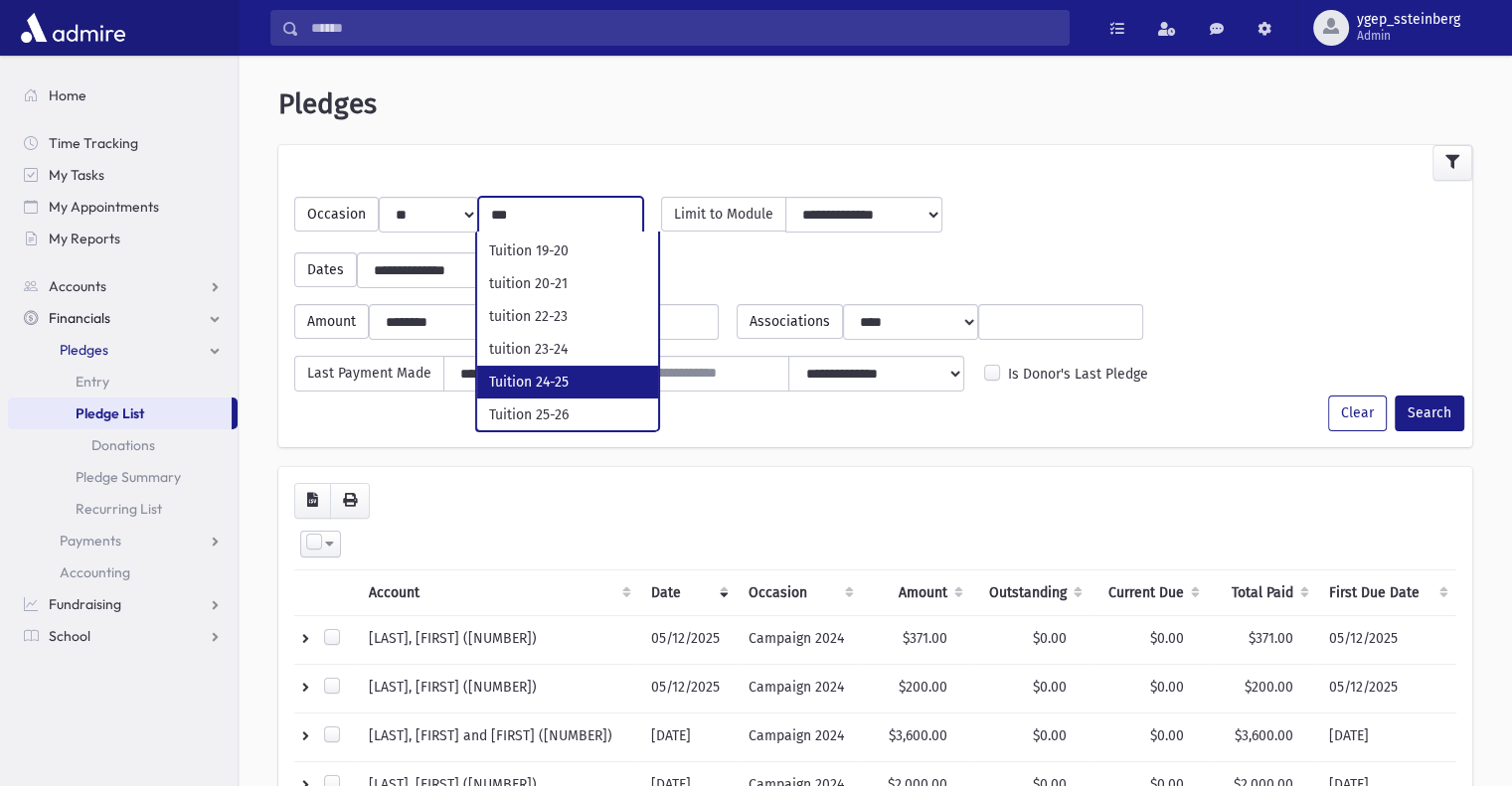 type on "***" 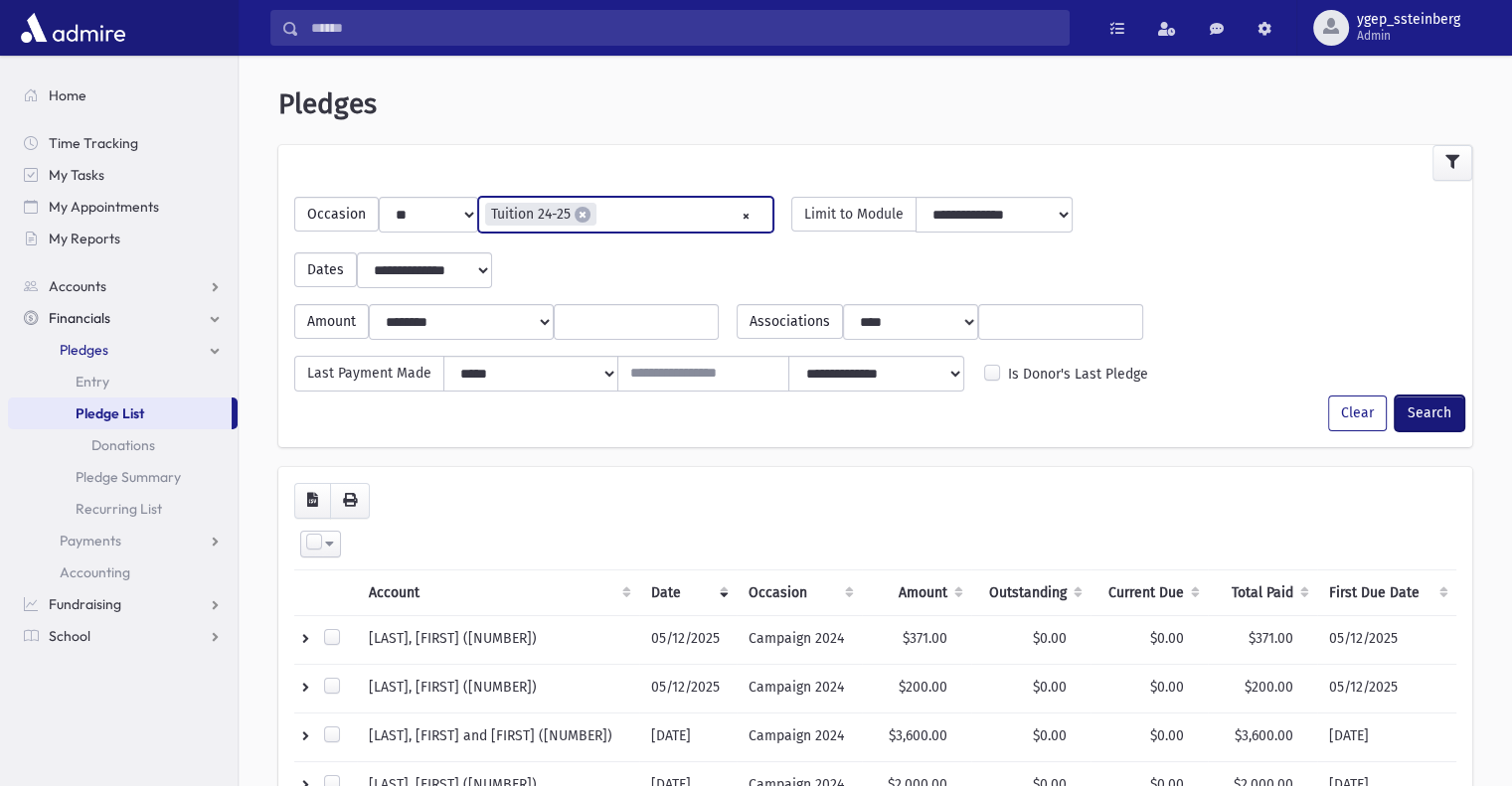 click on "Search" at bounding box center [1429, 413] 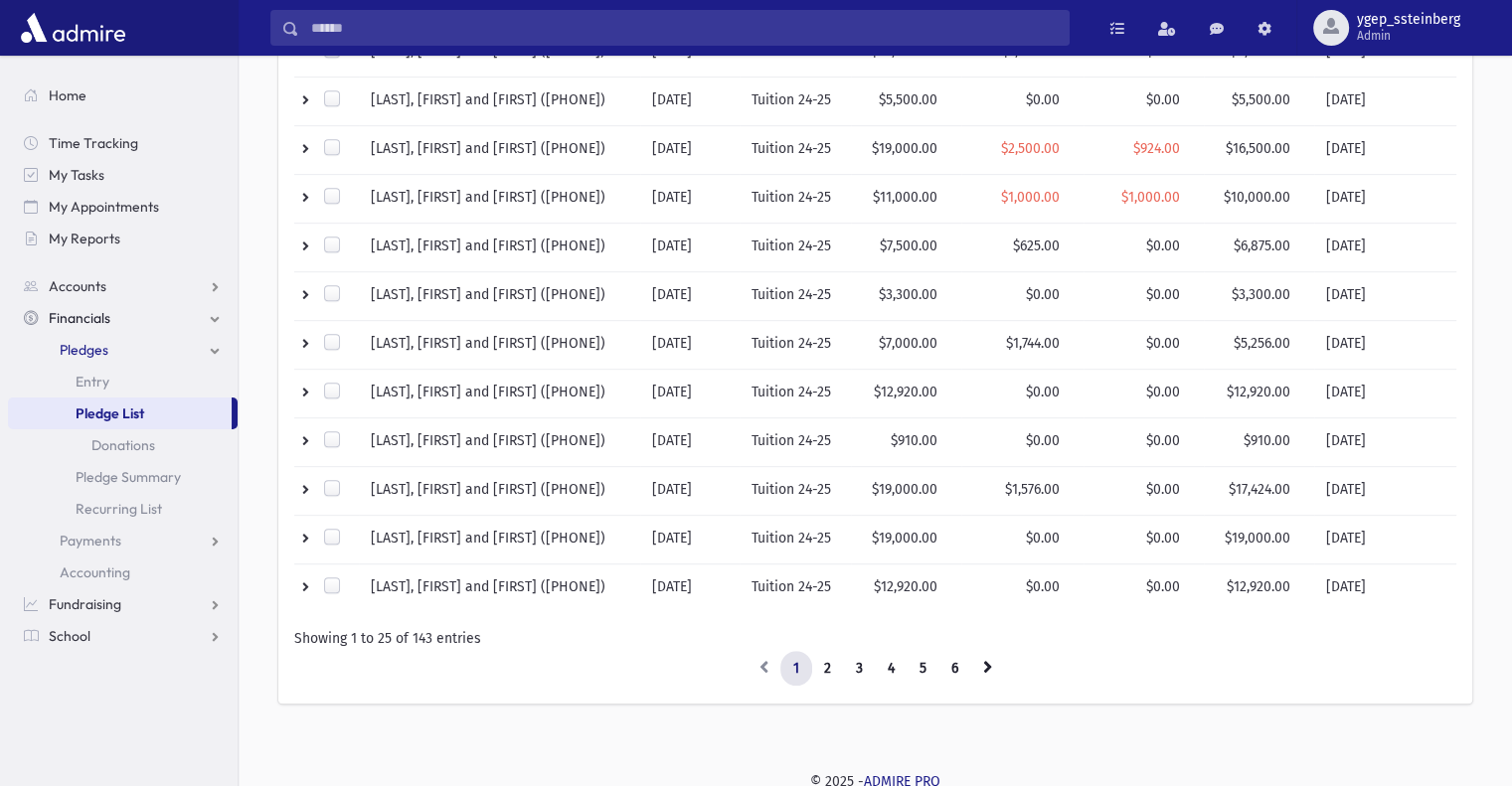 scroll, scrollTop: 0, scrollLeft: 0, axis: both 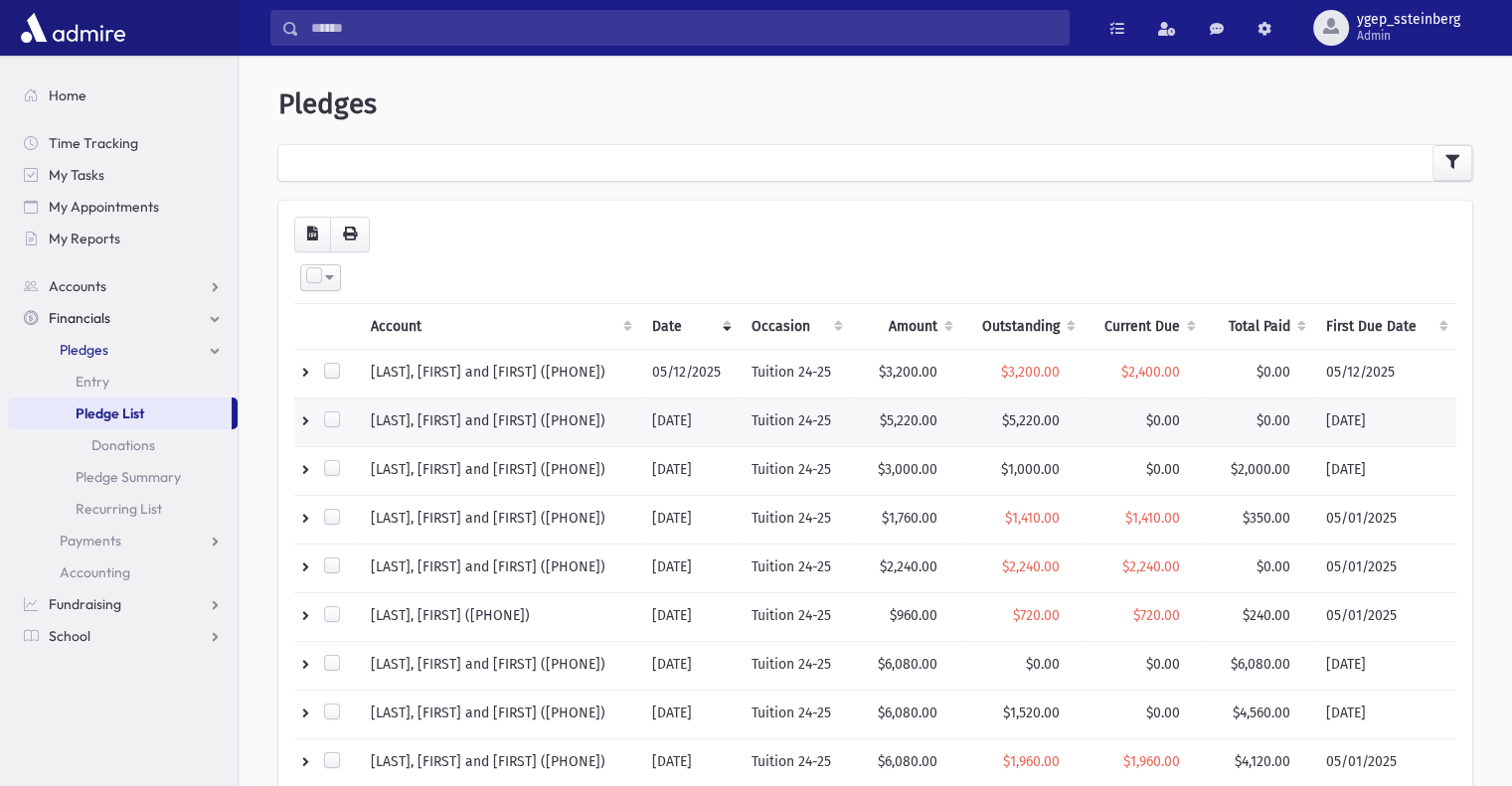 drag, startPoint x: 1037, startPoint y: 314, endPoint x: 1065, endPoint y: 412, distance: 101.92154 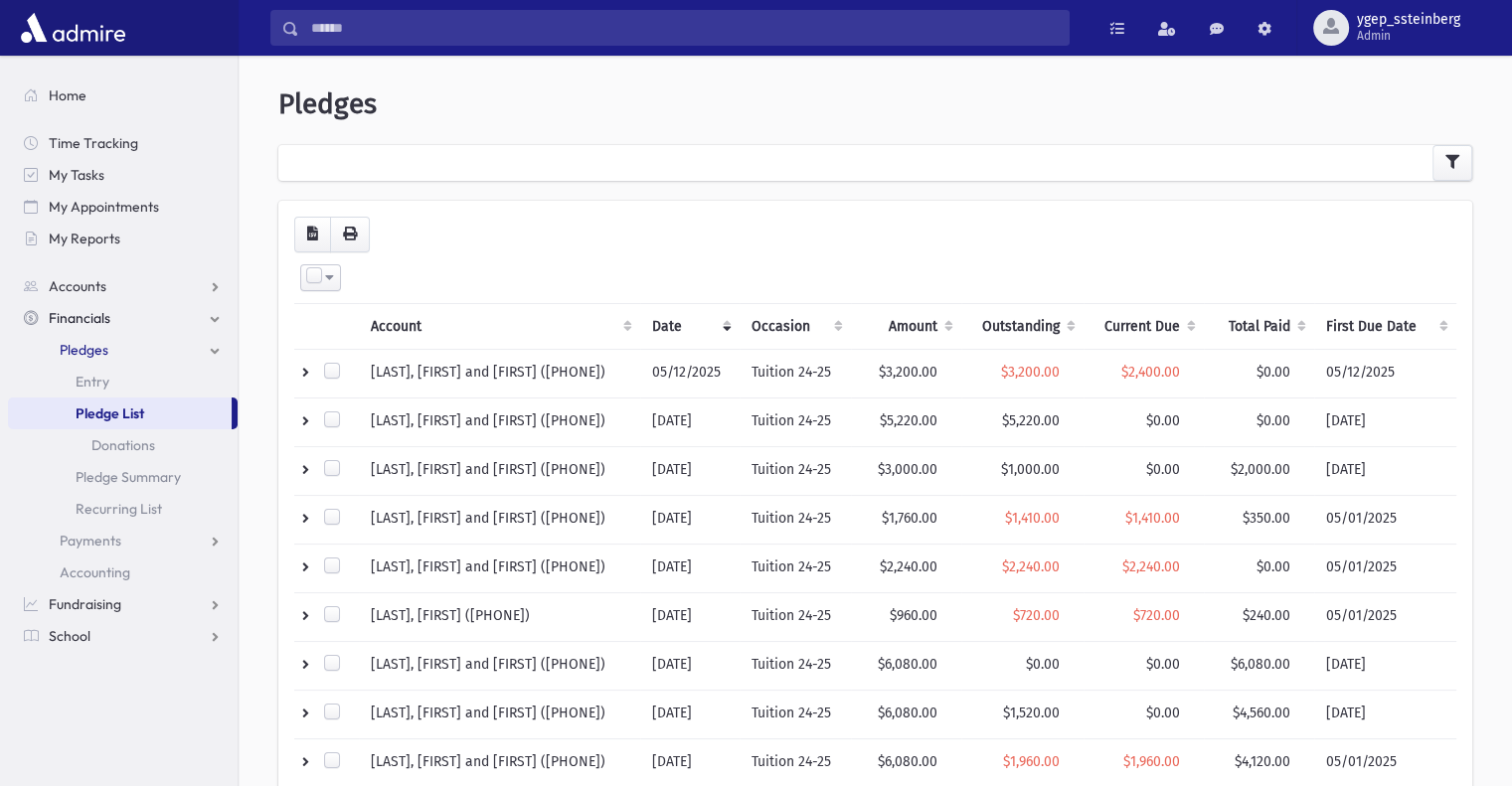 click on "Outstanding" at bounding box center (1022, 326) 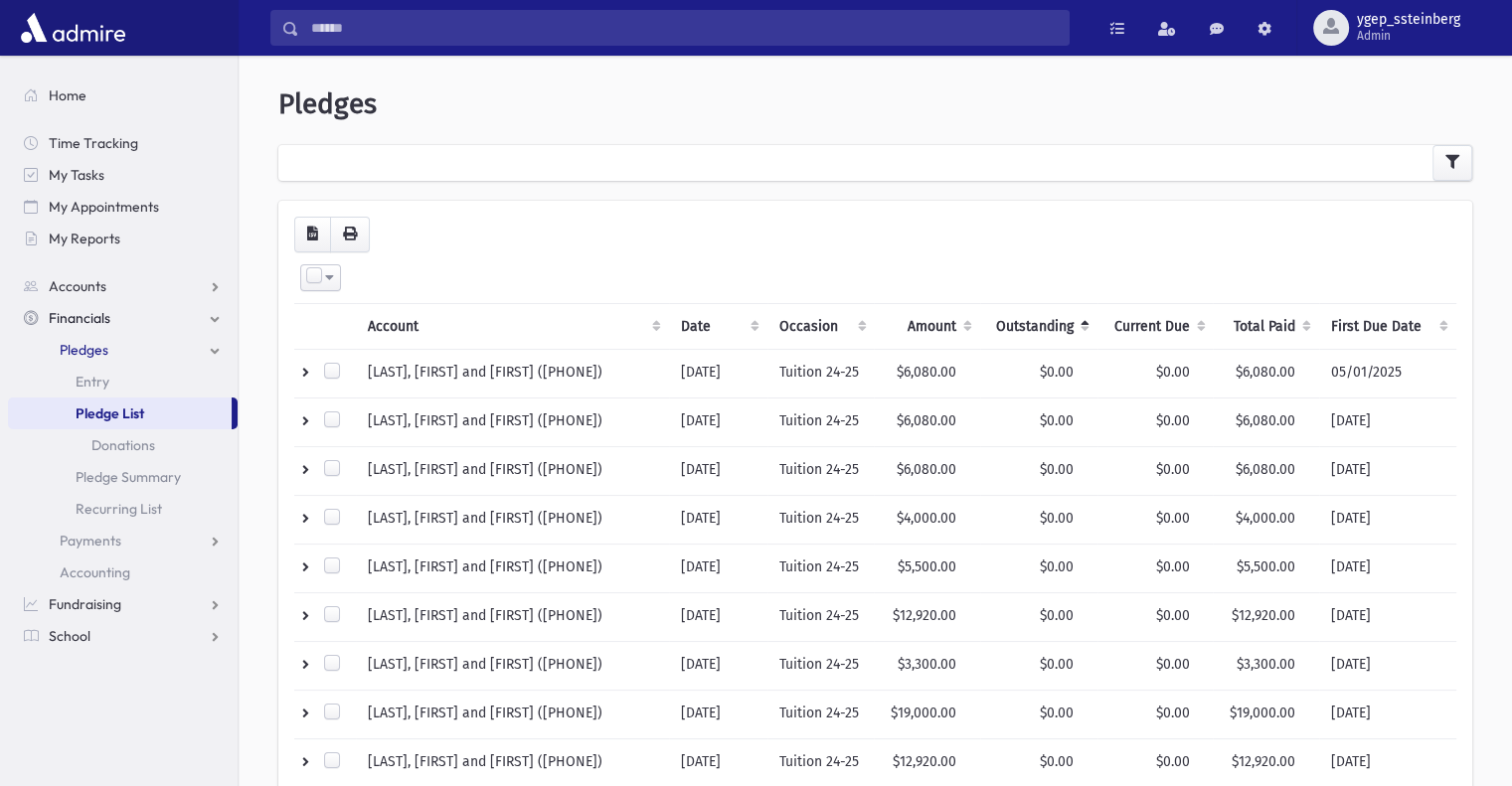 click on "Outstanding" at bounding box center (1039, 326) 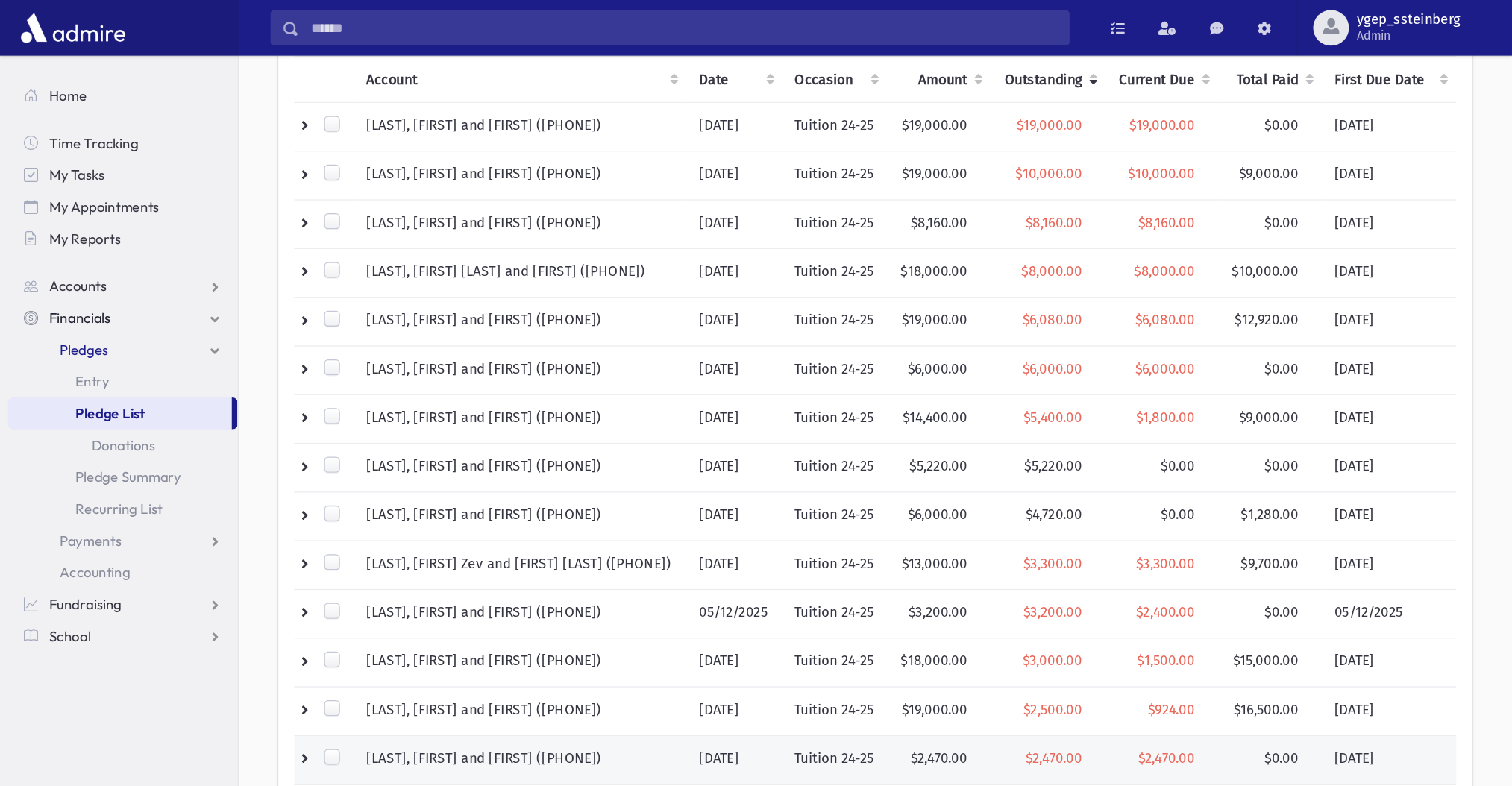 scroll, scrollTop: 0, scrollLeft: 0, axis: both 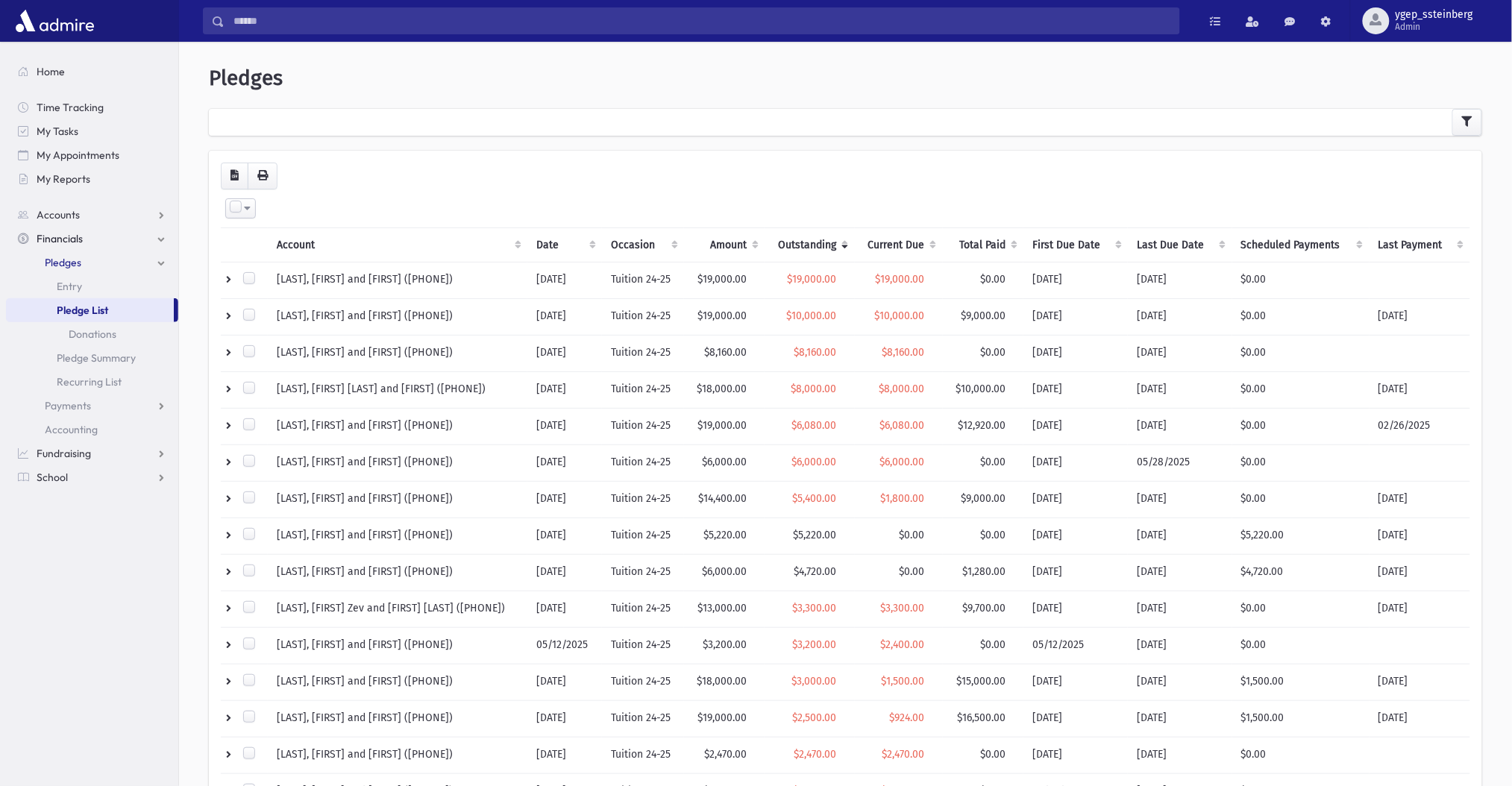 drag, startPoint x: 1123, startPoint y: 4, endPoint x: 1129, endPoint y: 137, distance: 133.13527 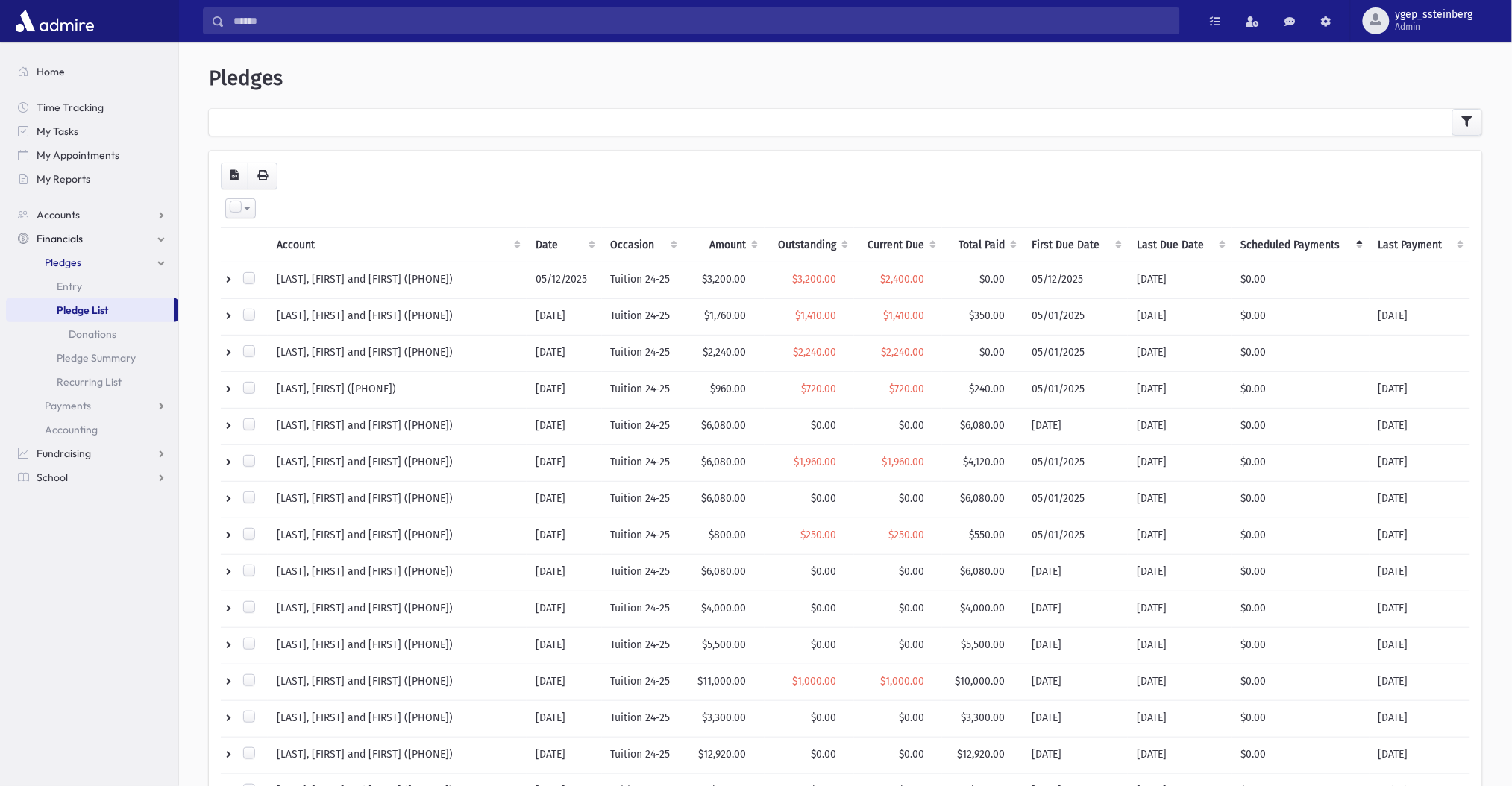 click on "Scheduled Payments" at bounding box center (1300, 245) 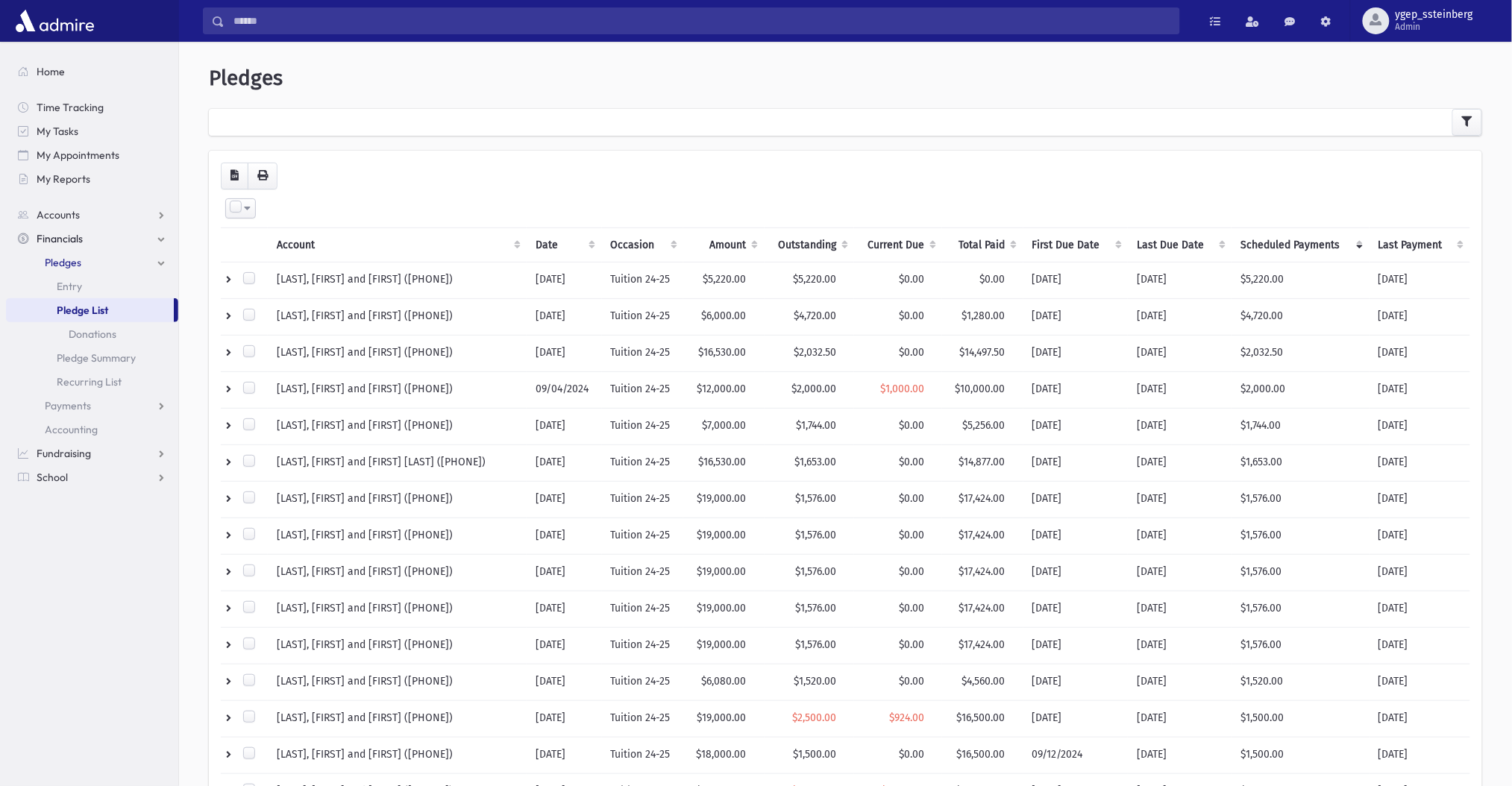 click on "Scheduled Payments" at bounding box center (1300, 245) 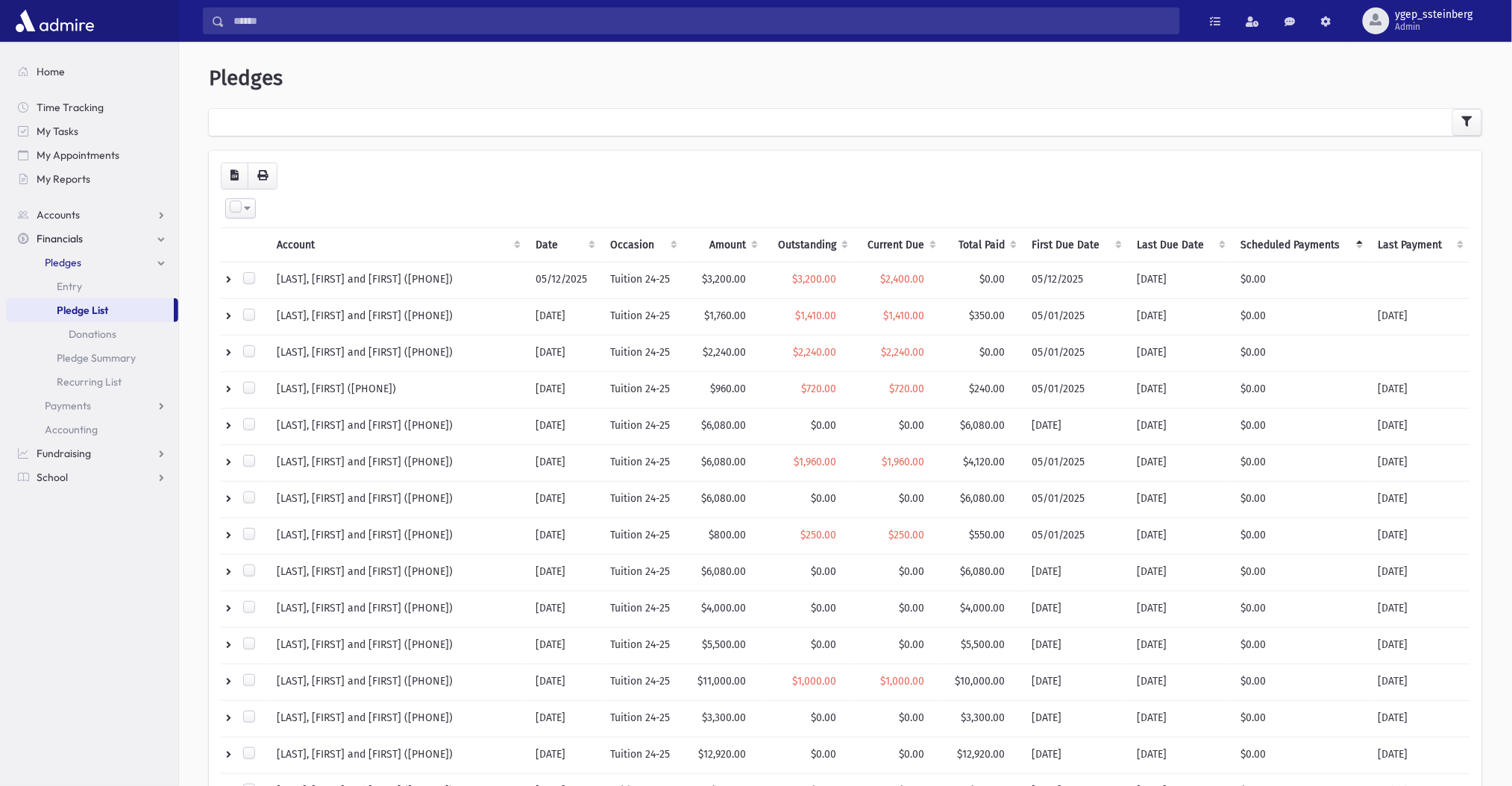 click on "Outstanding" at bounding box center (809, 245) 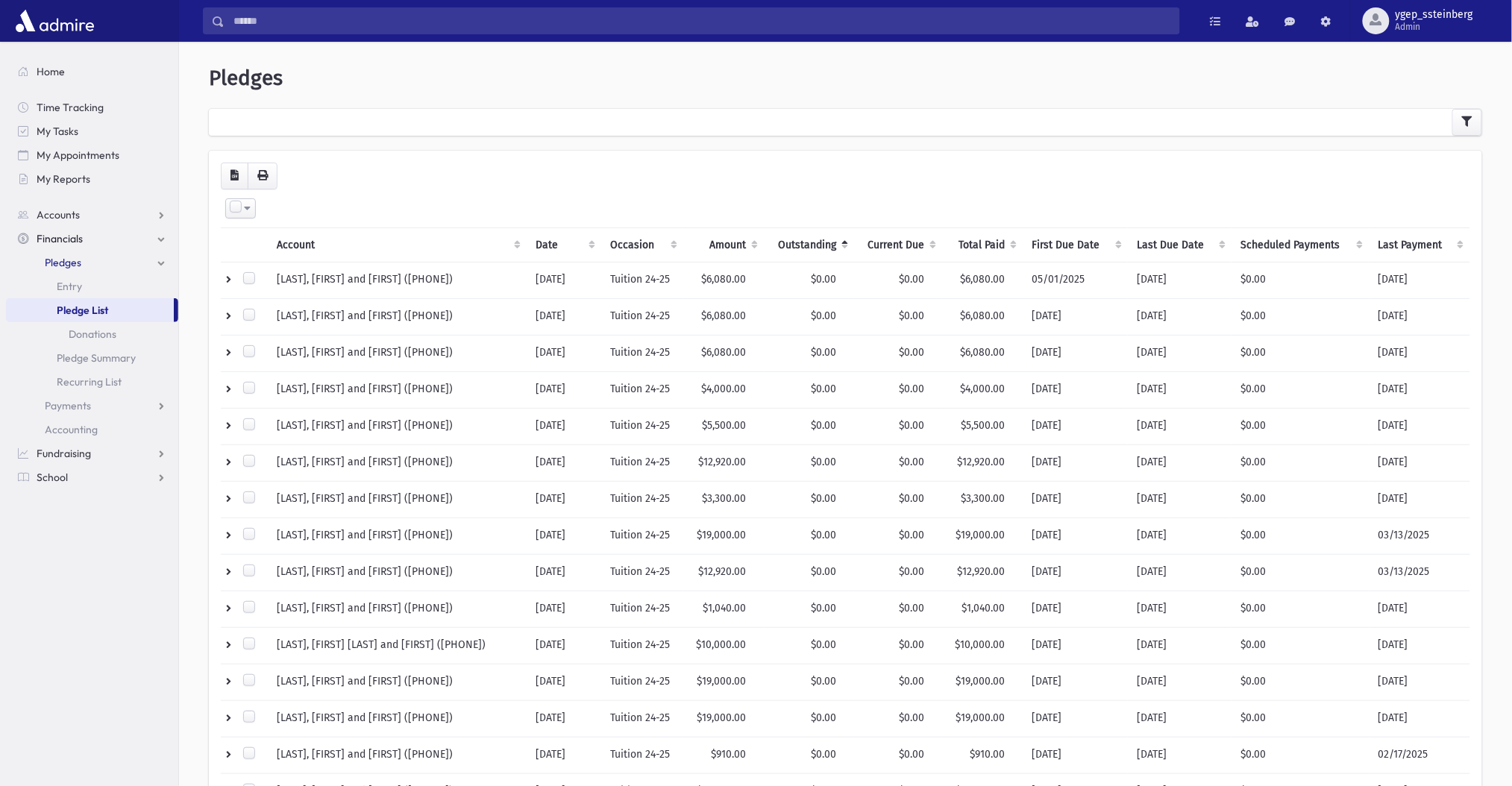 click on "Outstanding" at bounding box center [809, 245] 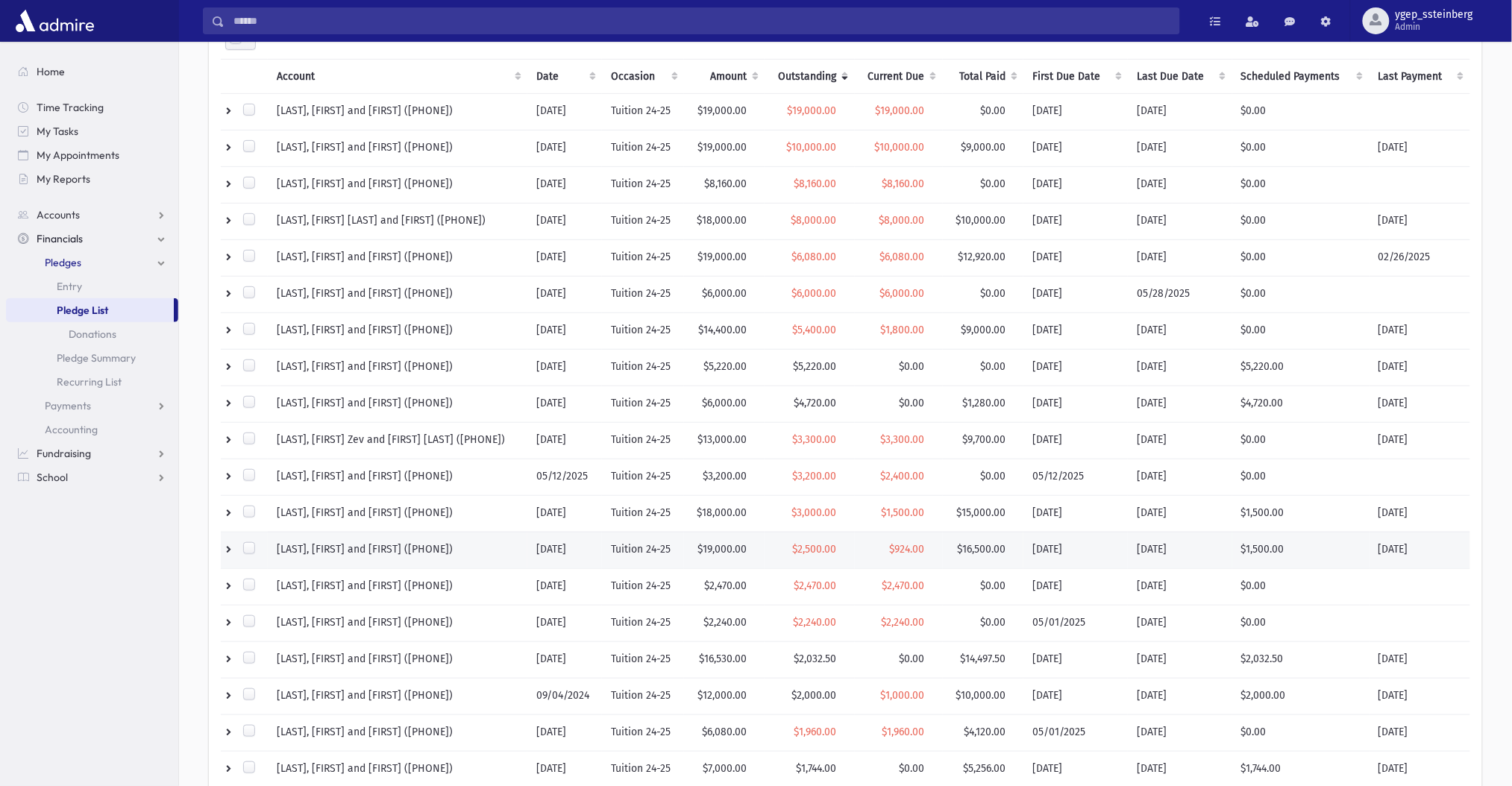 scroll, scrollTop: 331, scrollLeft: 0, axis: vertical 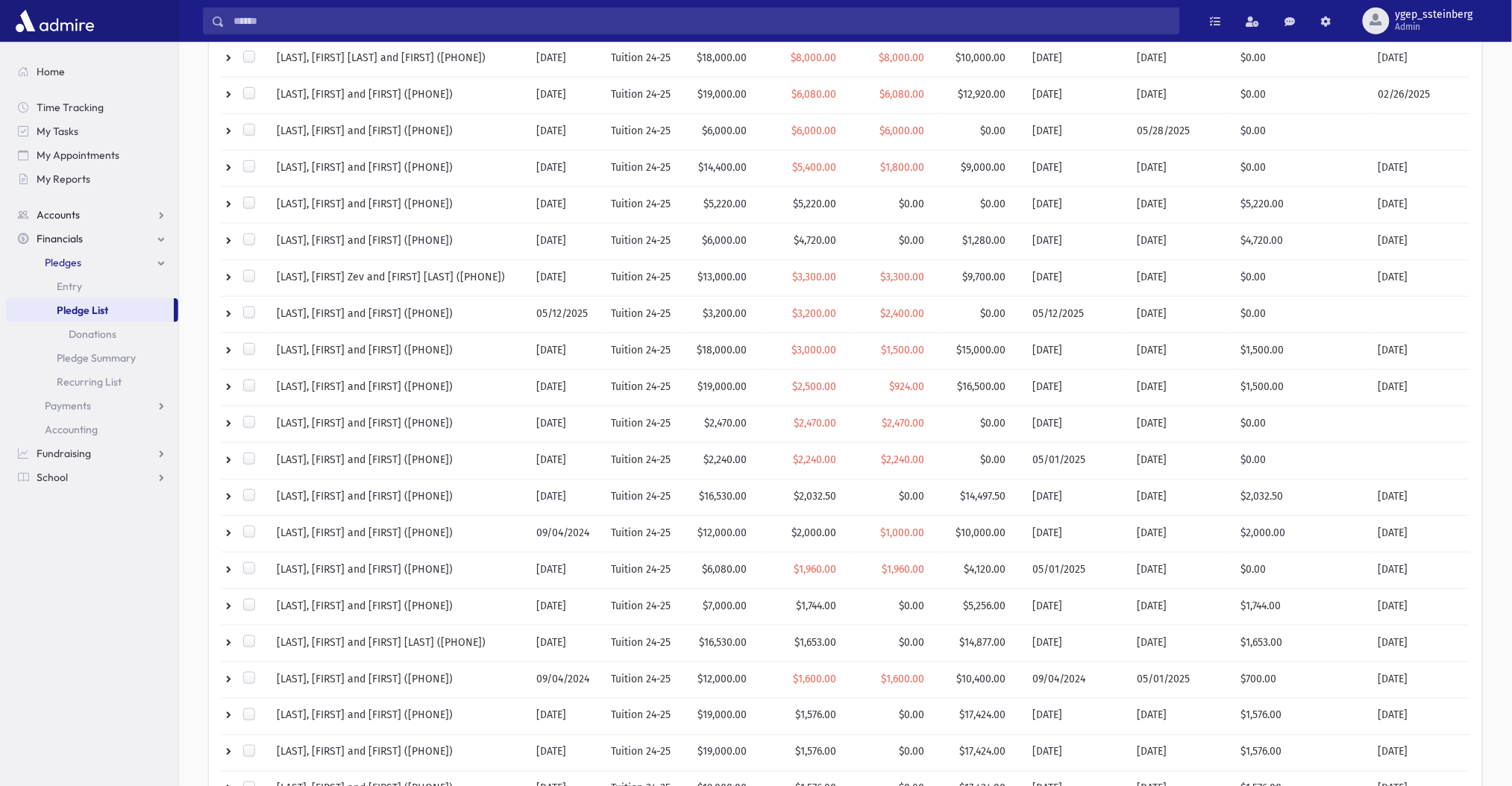 click on "Accounts" at bounding box center [58, 215] 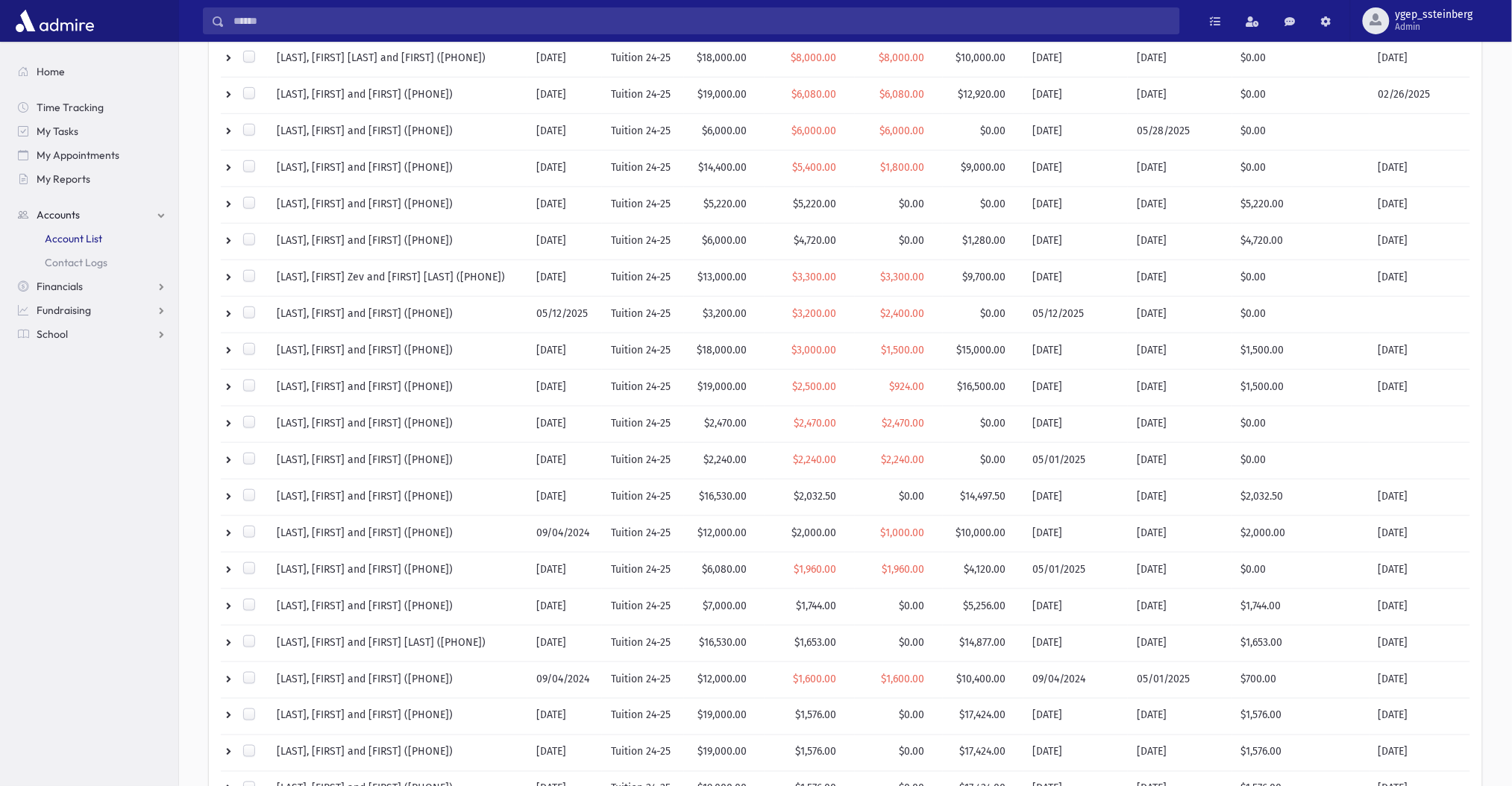 click on "Account List" at bounding box center (92, 239) 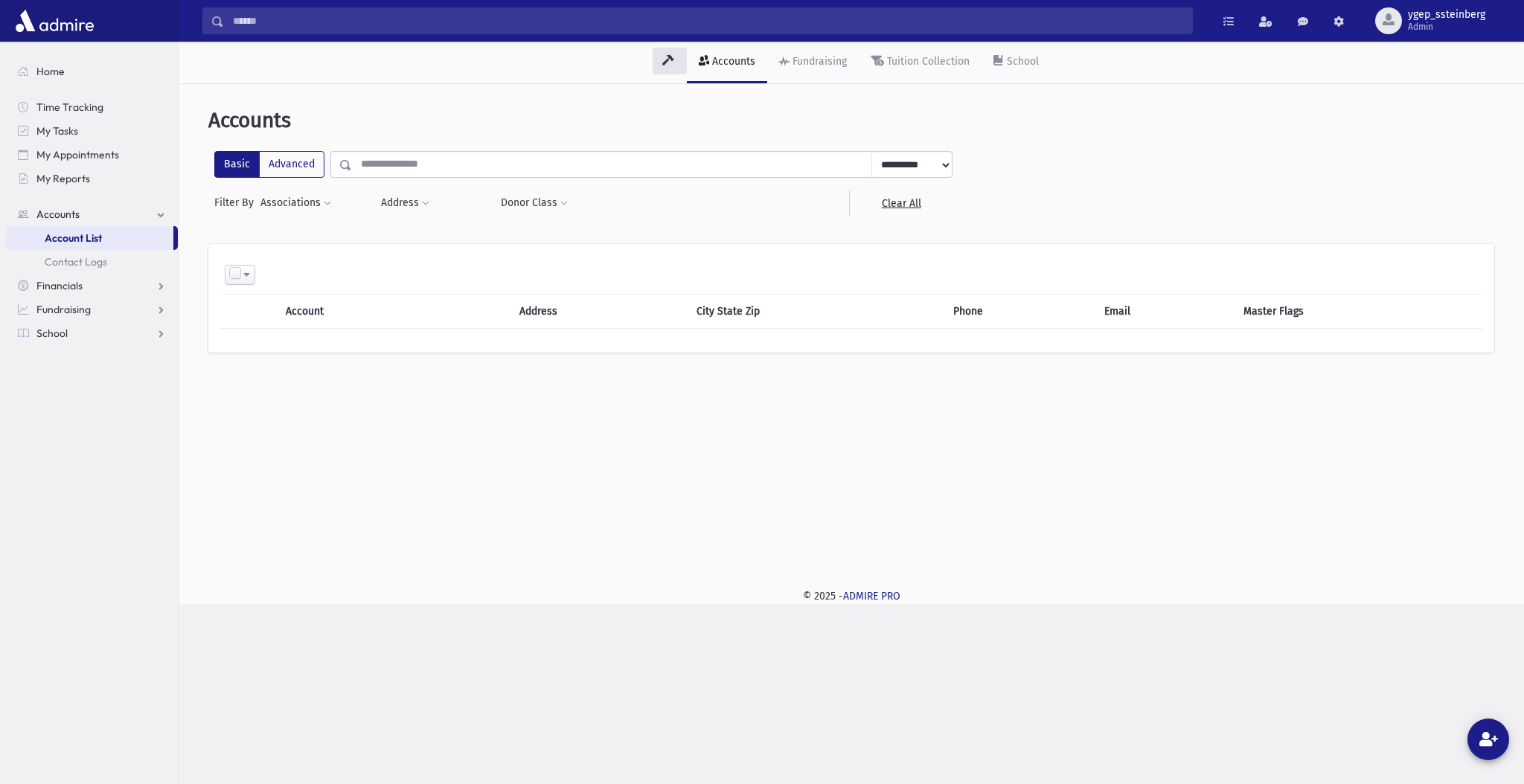 scroll, scrollTop: 0, scrollLeft: 0, axis: both 